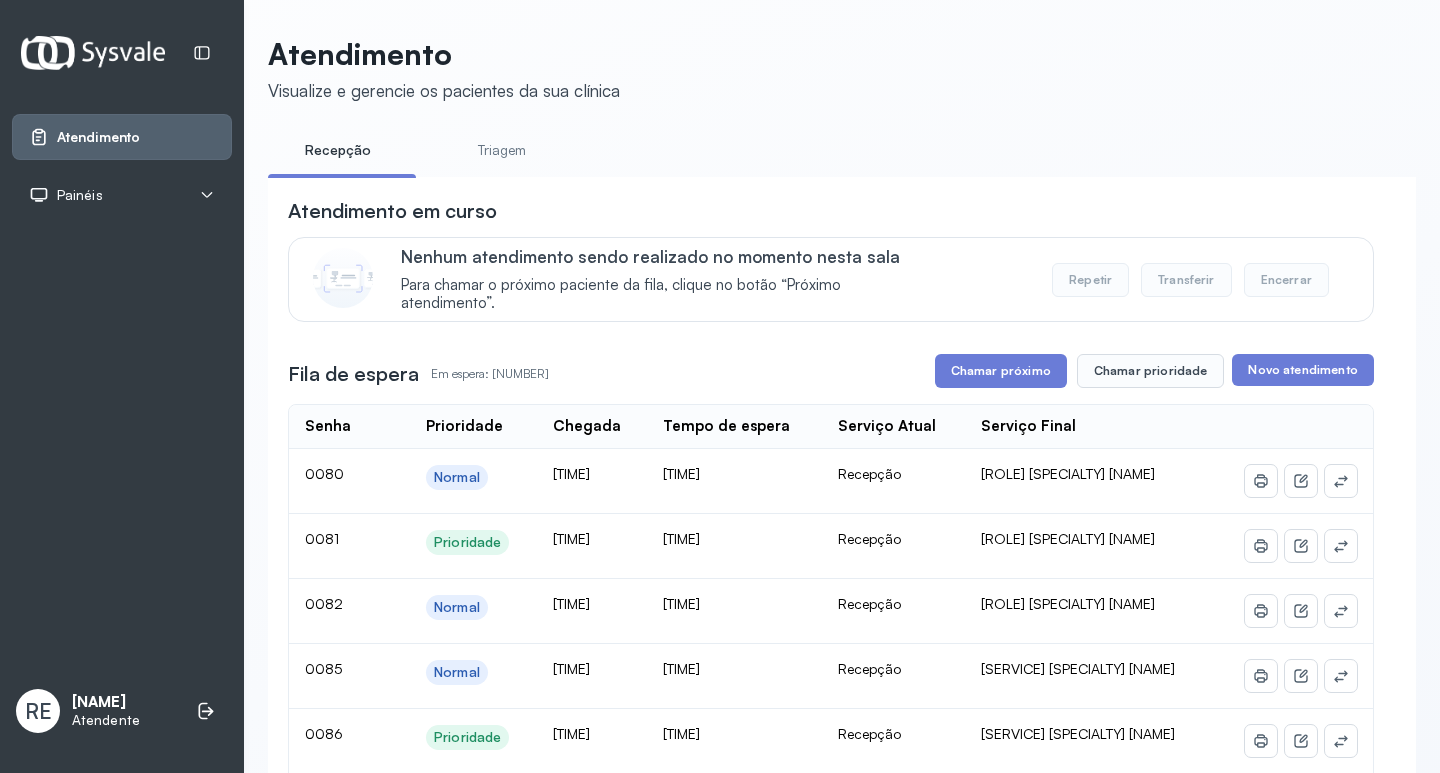 scroll, scrollTop: 0, scrollLeft: 0, axis: both 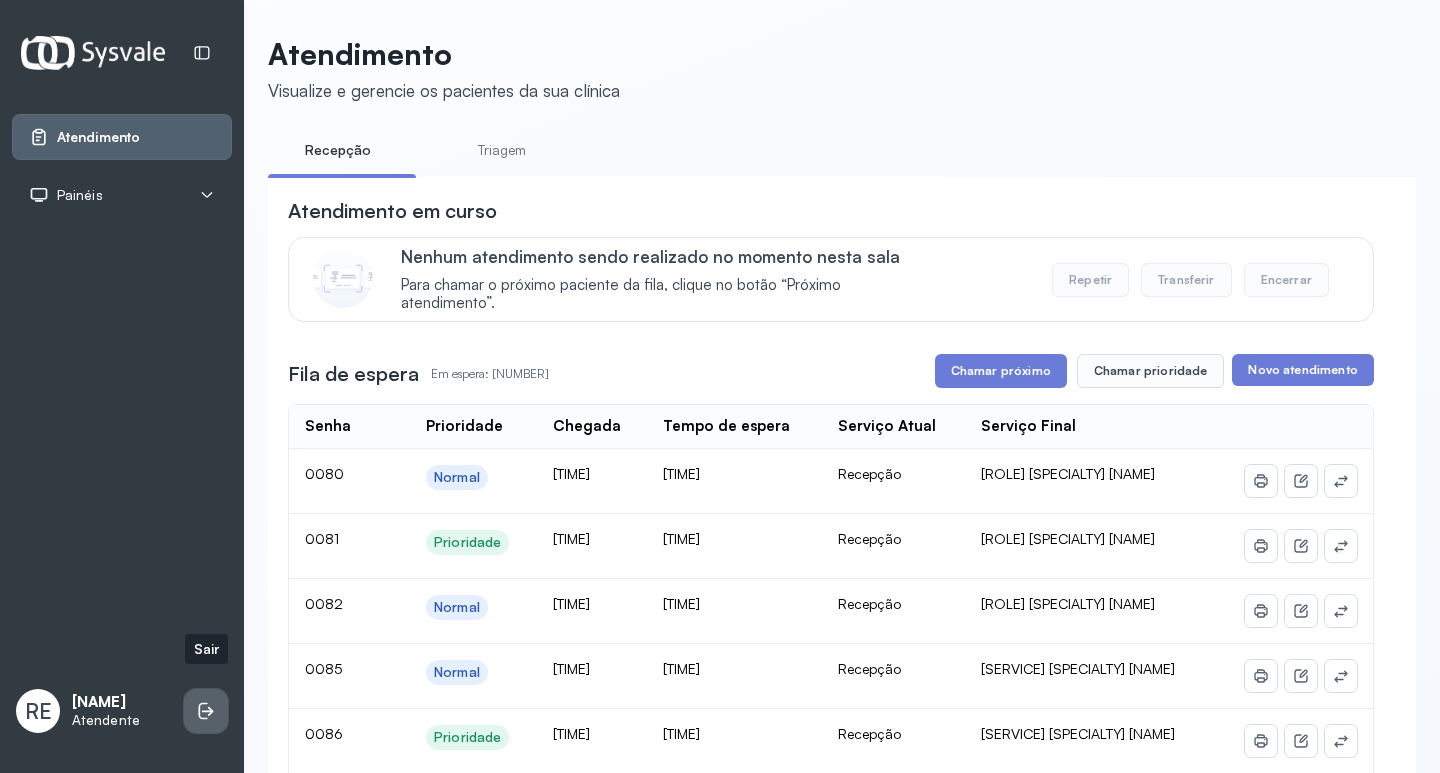 click at bounding box center [206, 711] 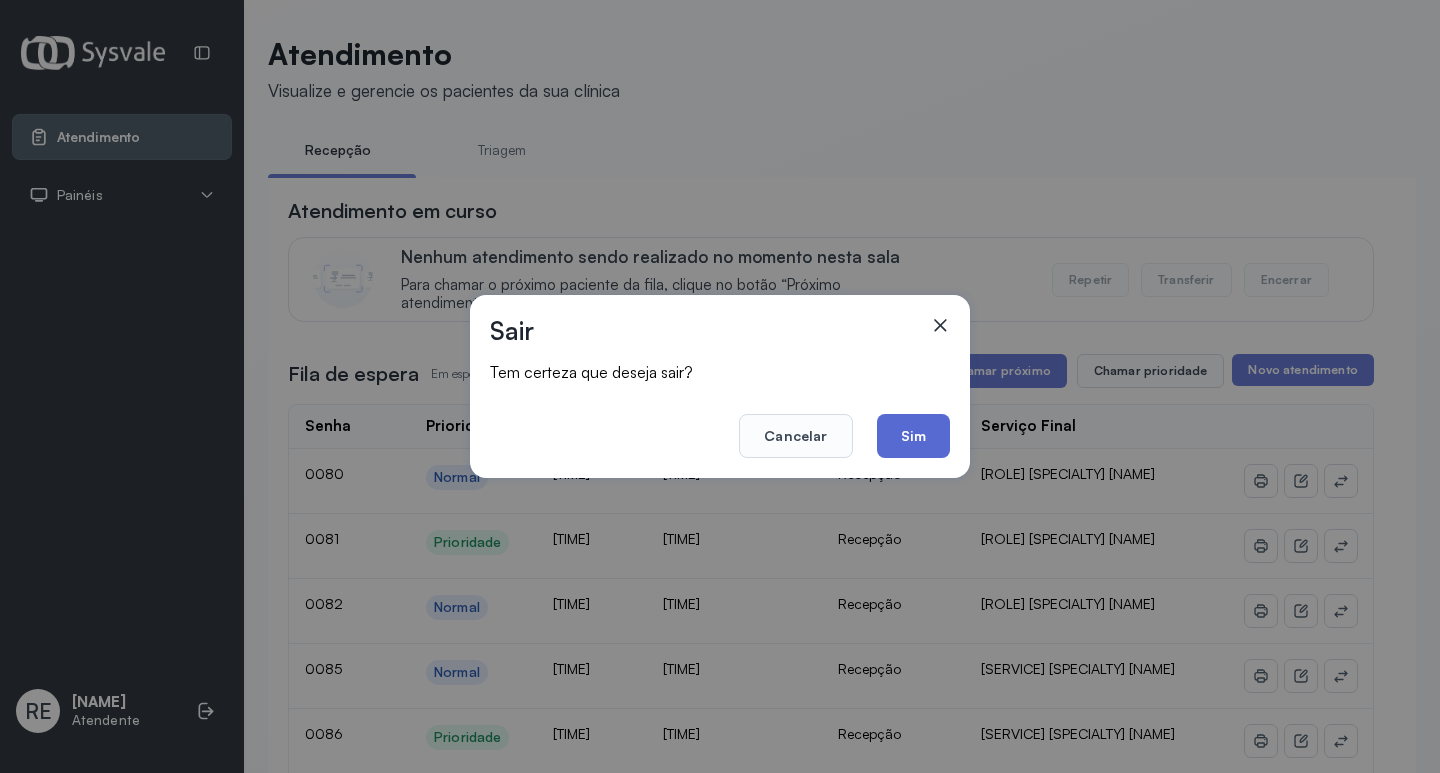 click on "Sim" 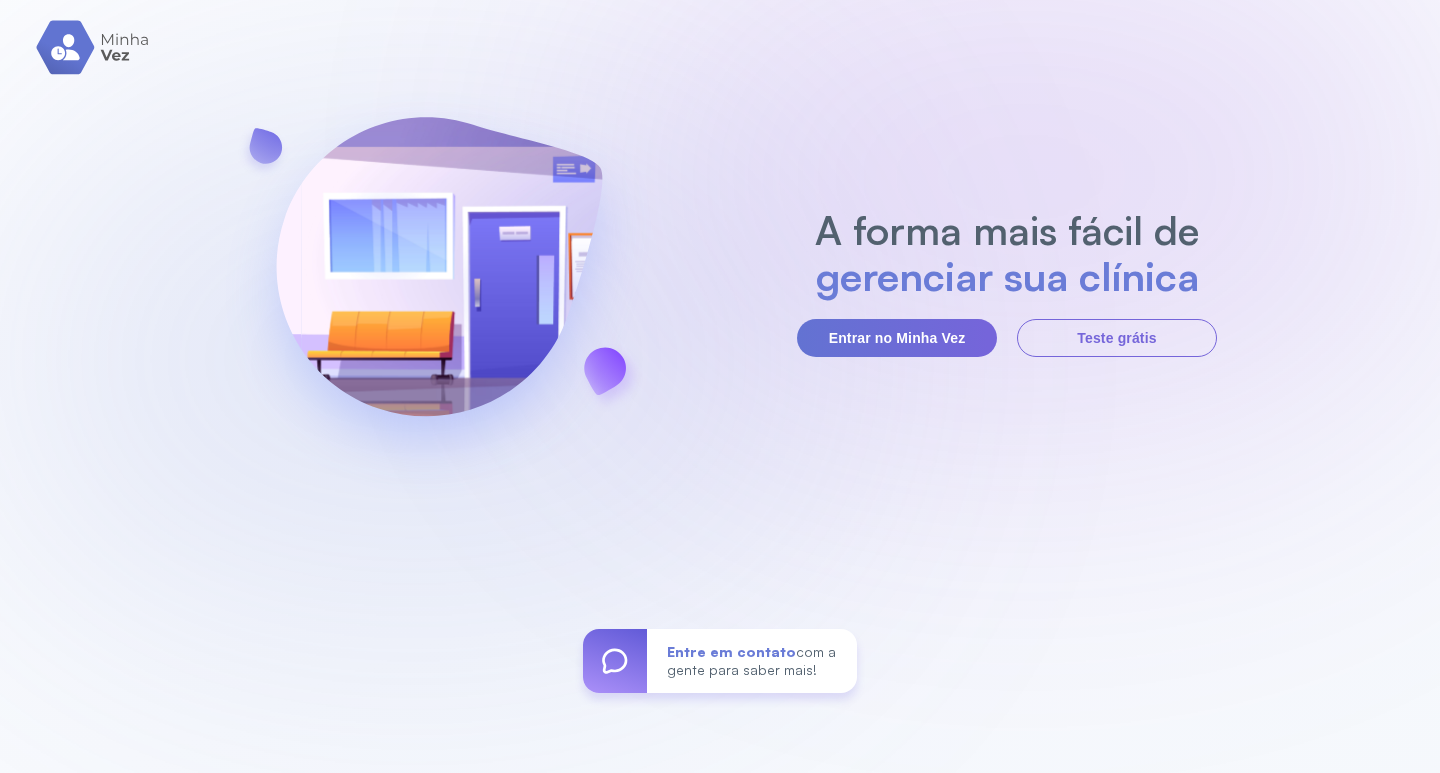 scroll, scrollTop: 0, scrollLeft: 0, axis: both 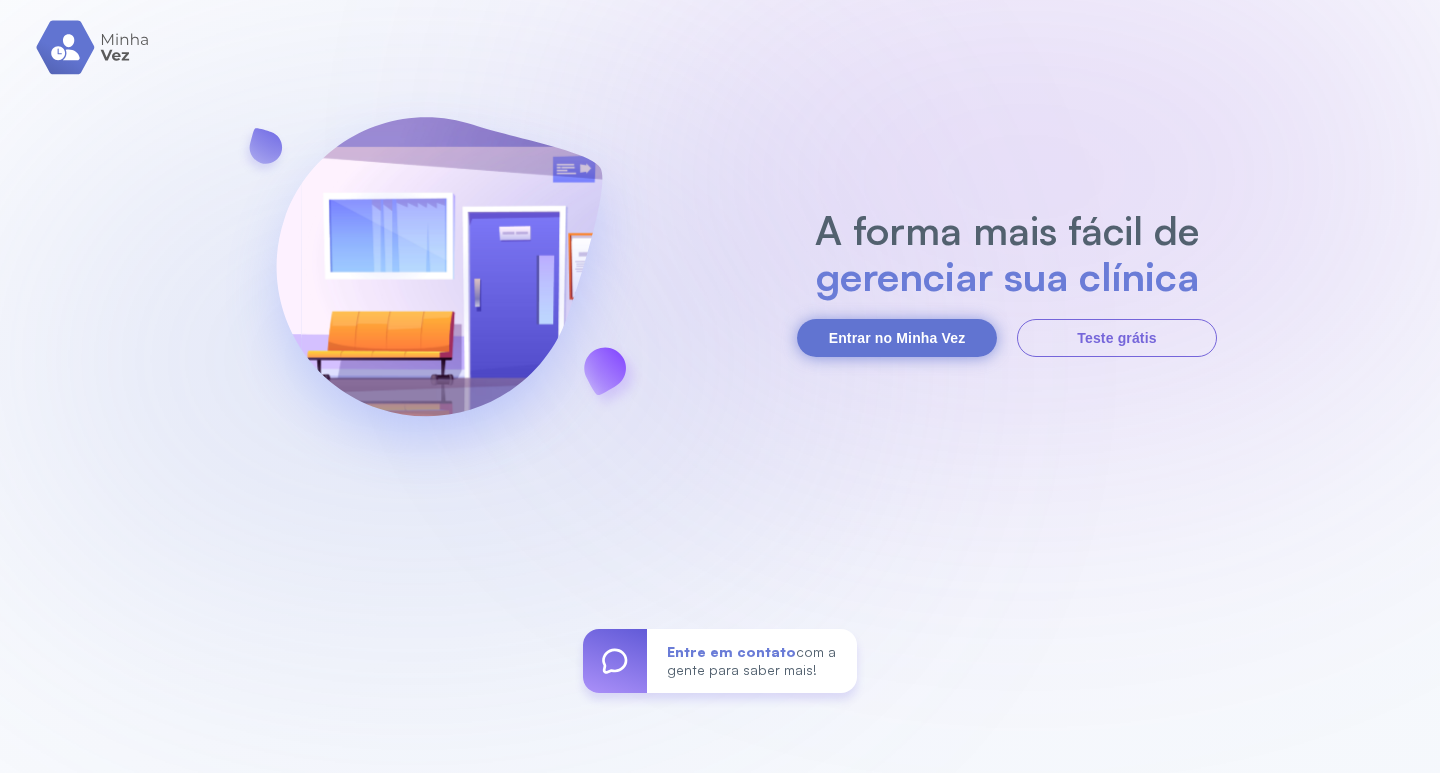 click on "Entrar no Minha Vez" at bounding box center [897, 338] 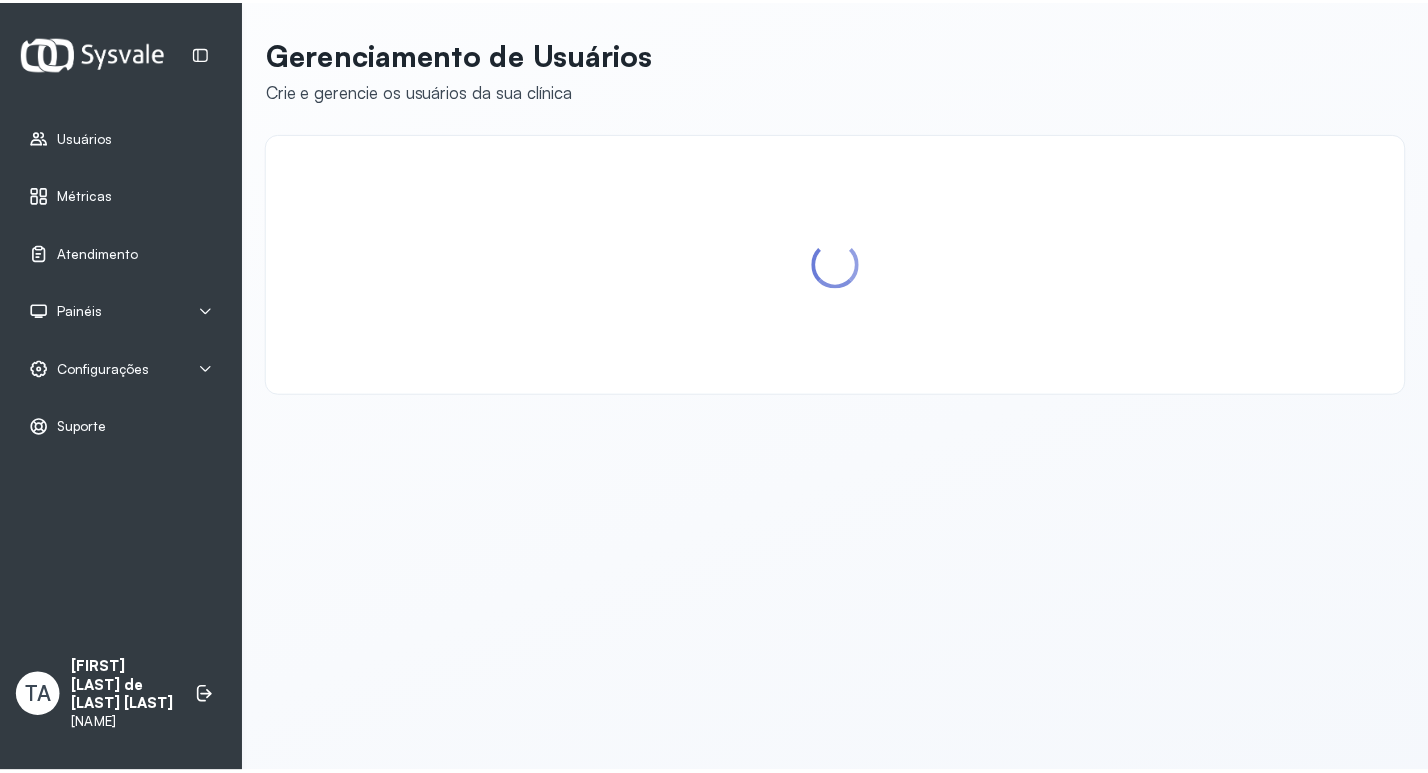 scroll, scrollTop: 0, scrollLeft: 0, axis: both 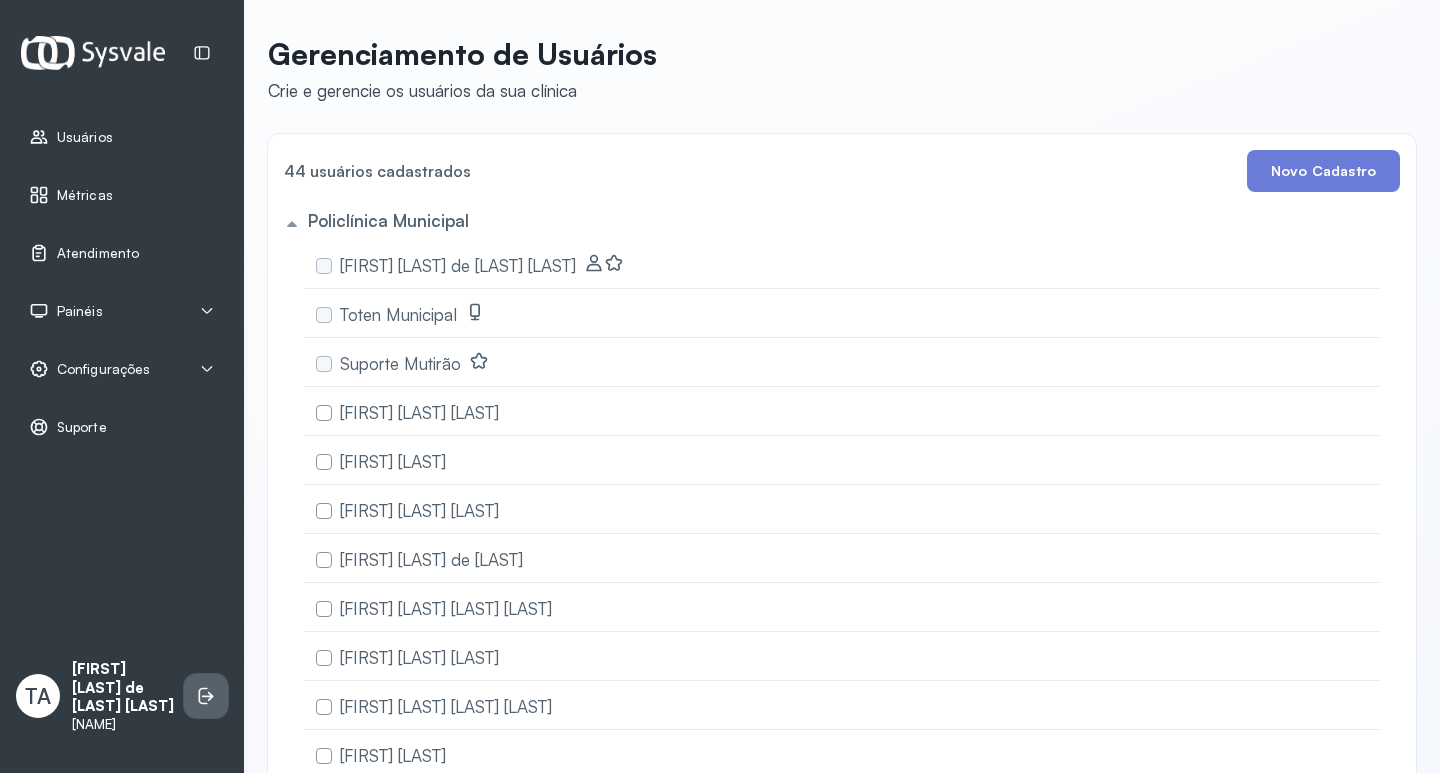 click at bounding box center (206, 696) 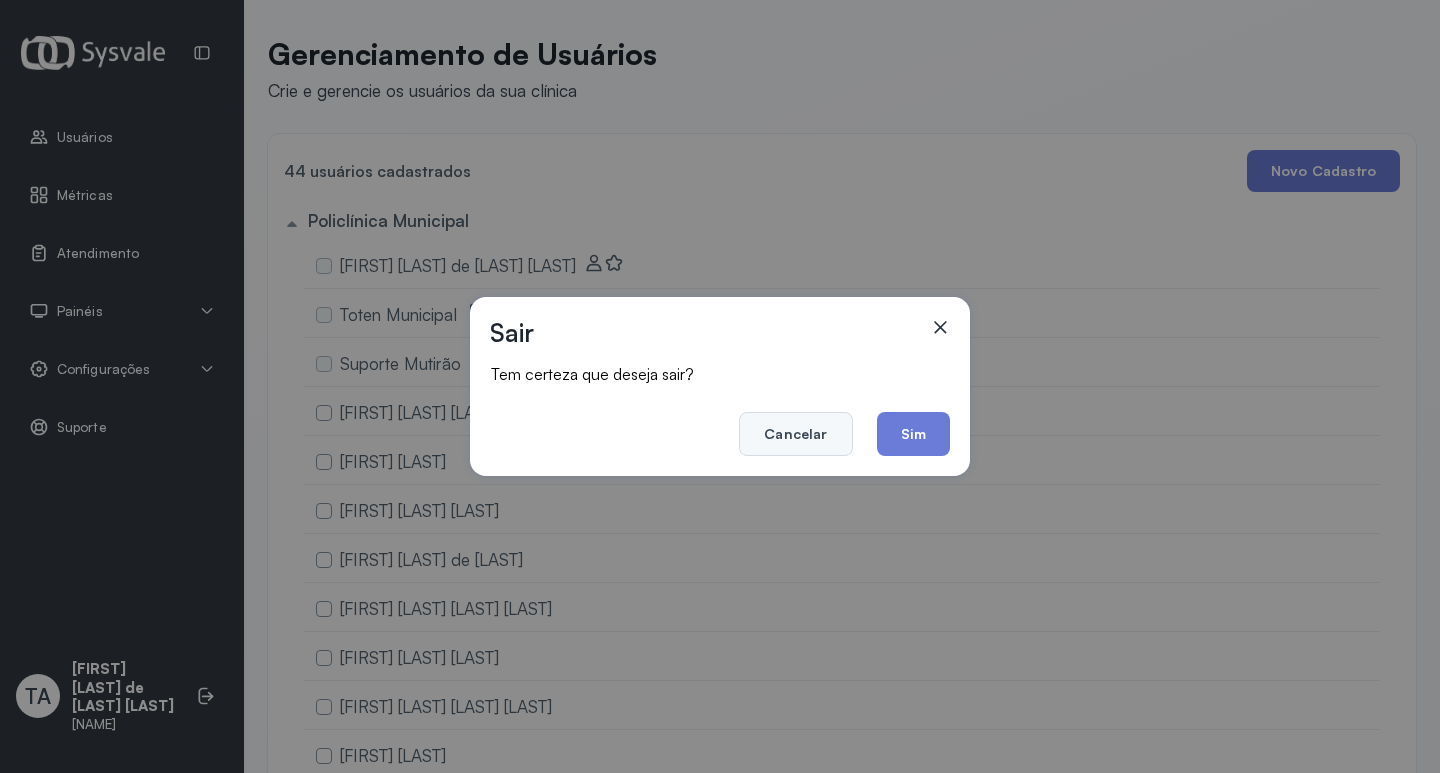 click on "Cancelar" 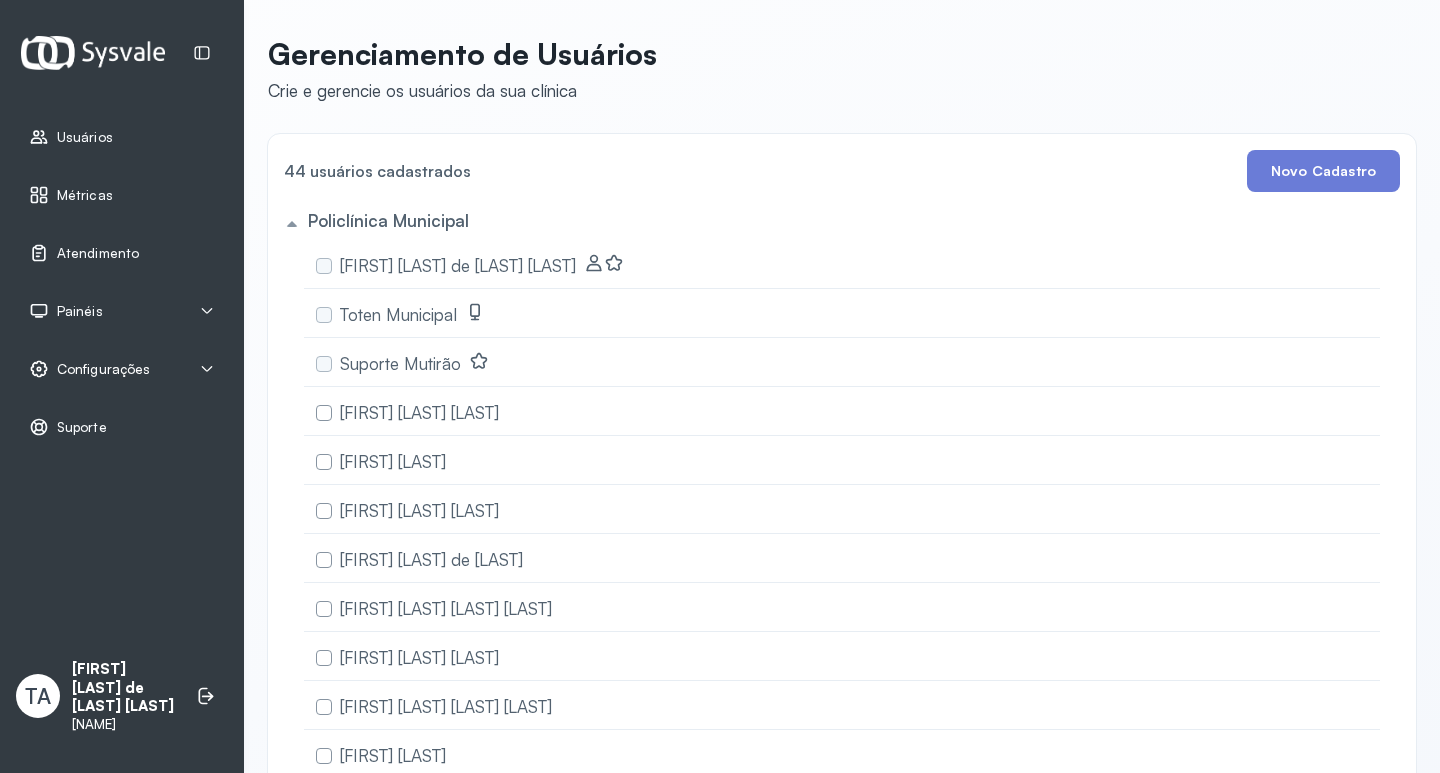 click on "Configurações" at bounding box center (103, 369) 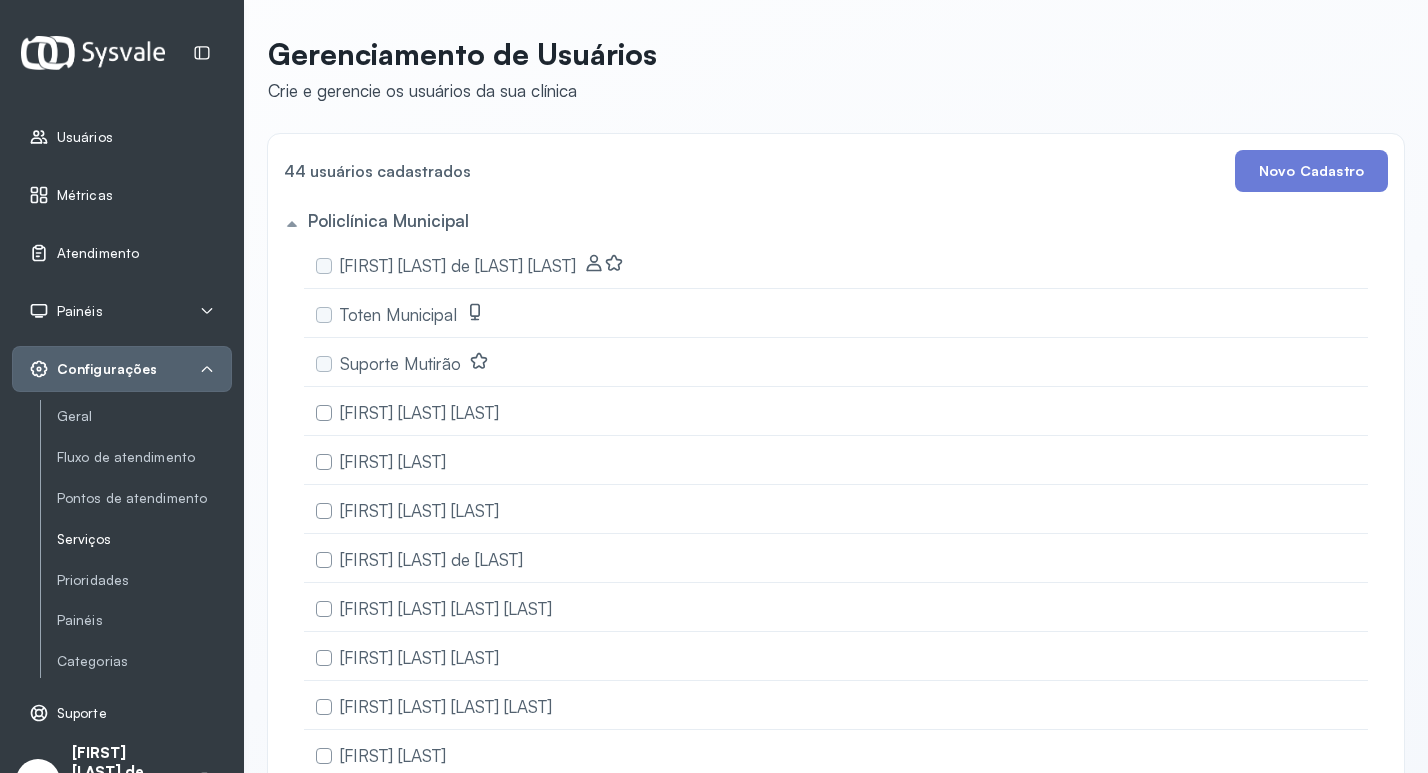 click on "Serviços" at bounding box center [144, 539] 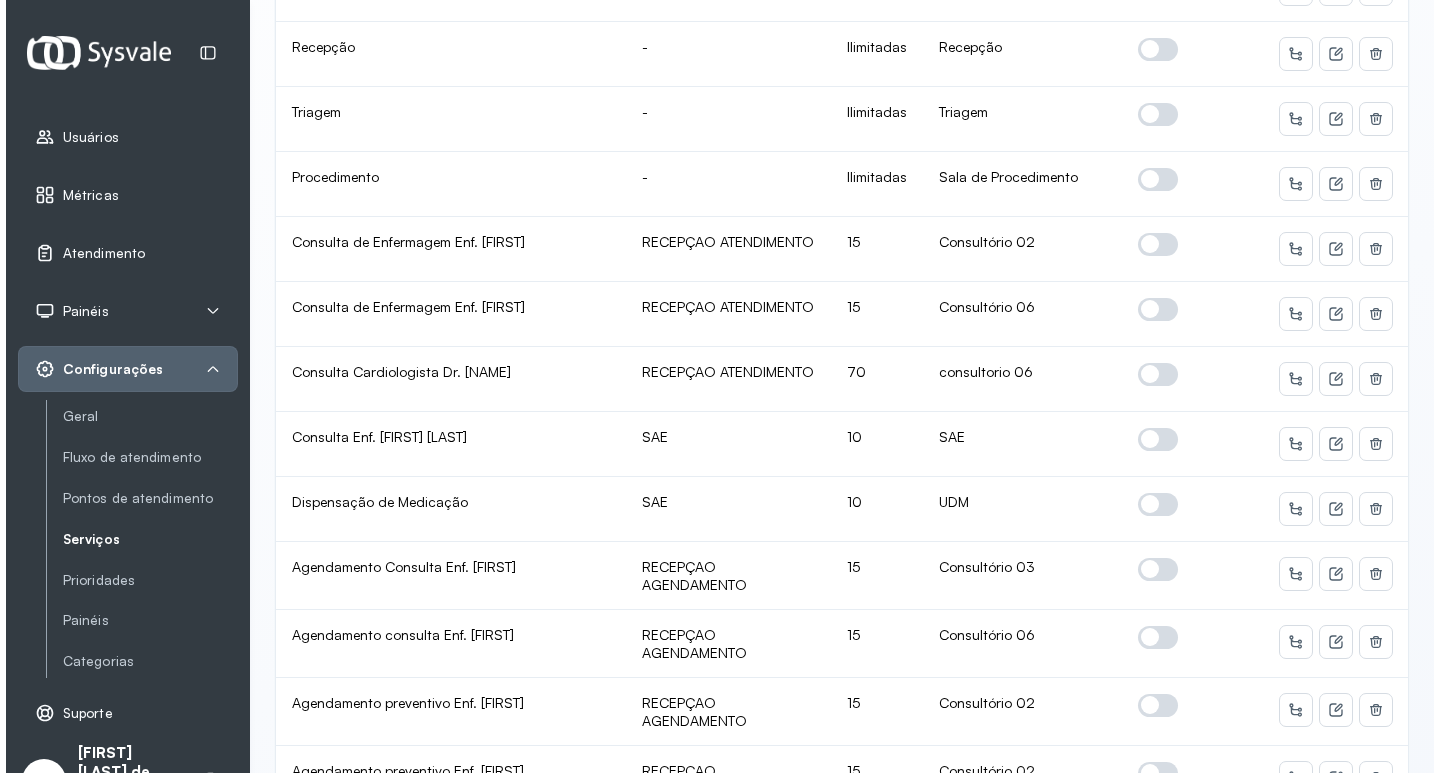 scroll, scrollTop: 2200, scrollLeft: 0, axis: vertical 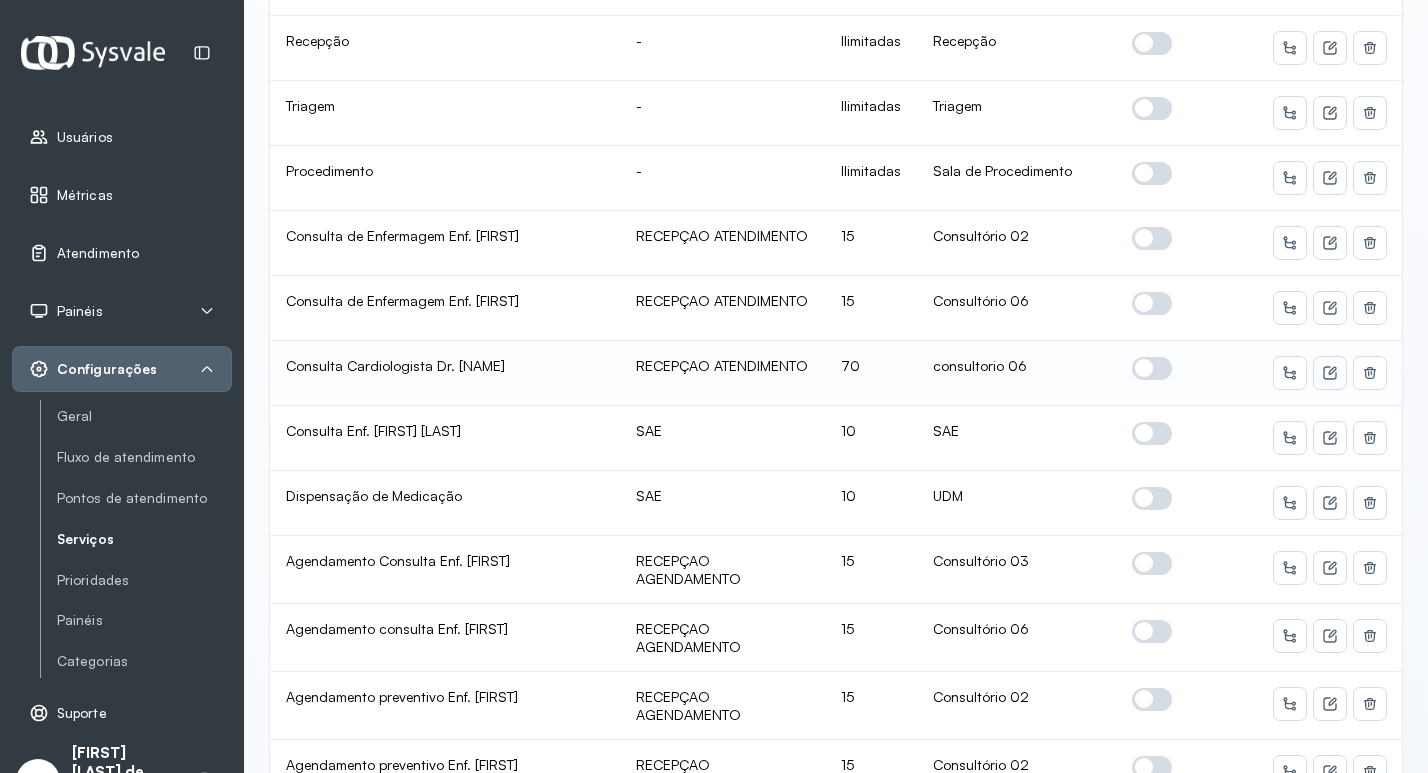 click 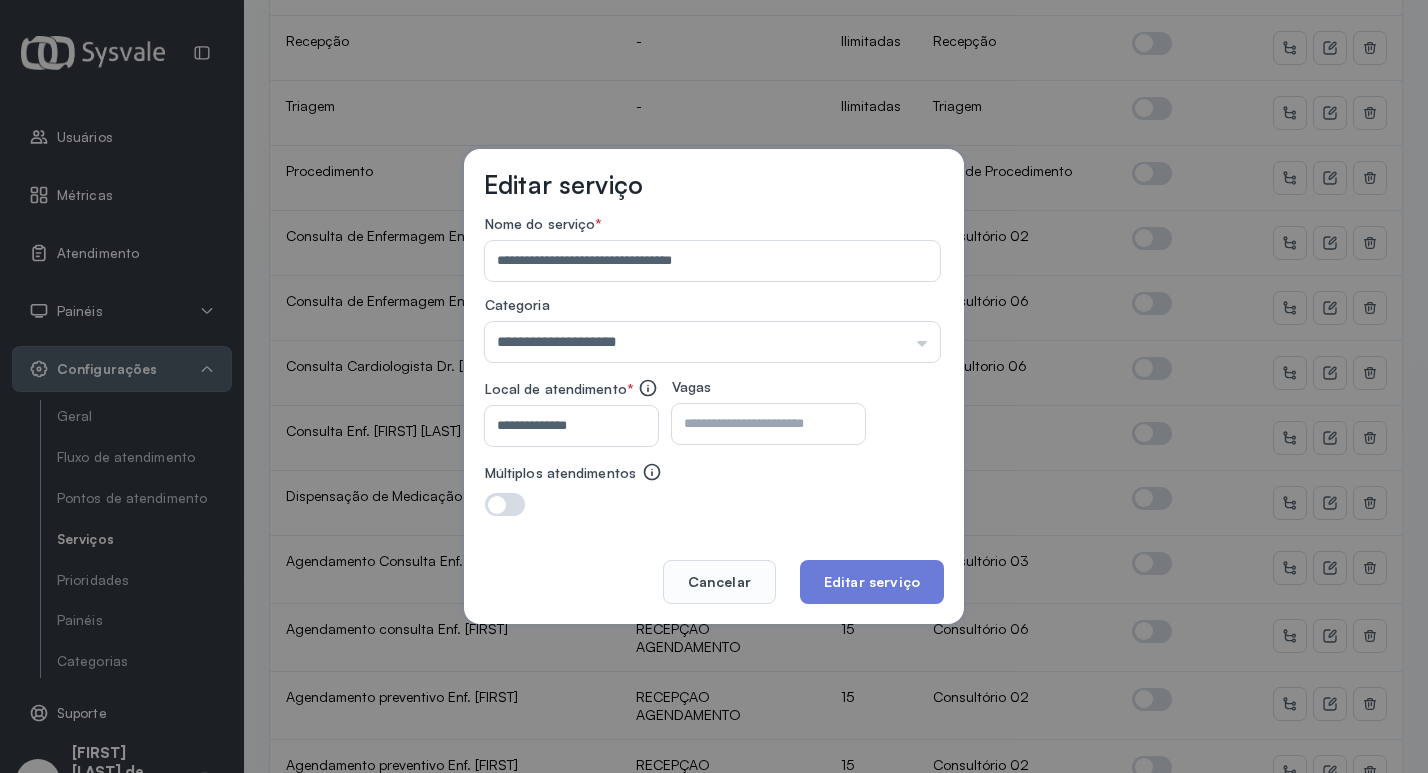 click on "**********" at bounding box center (567, 426) 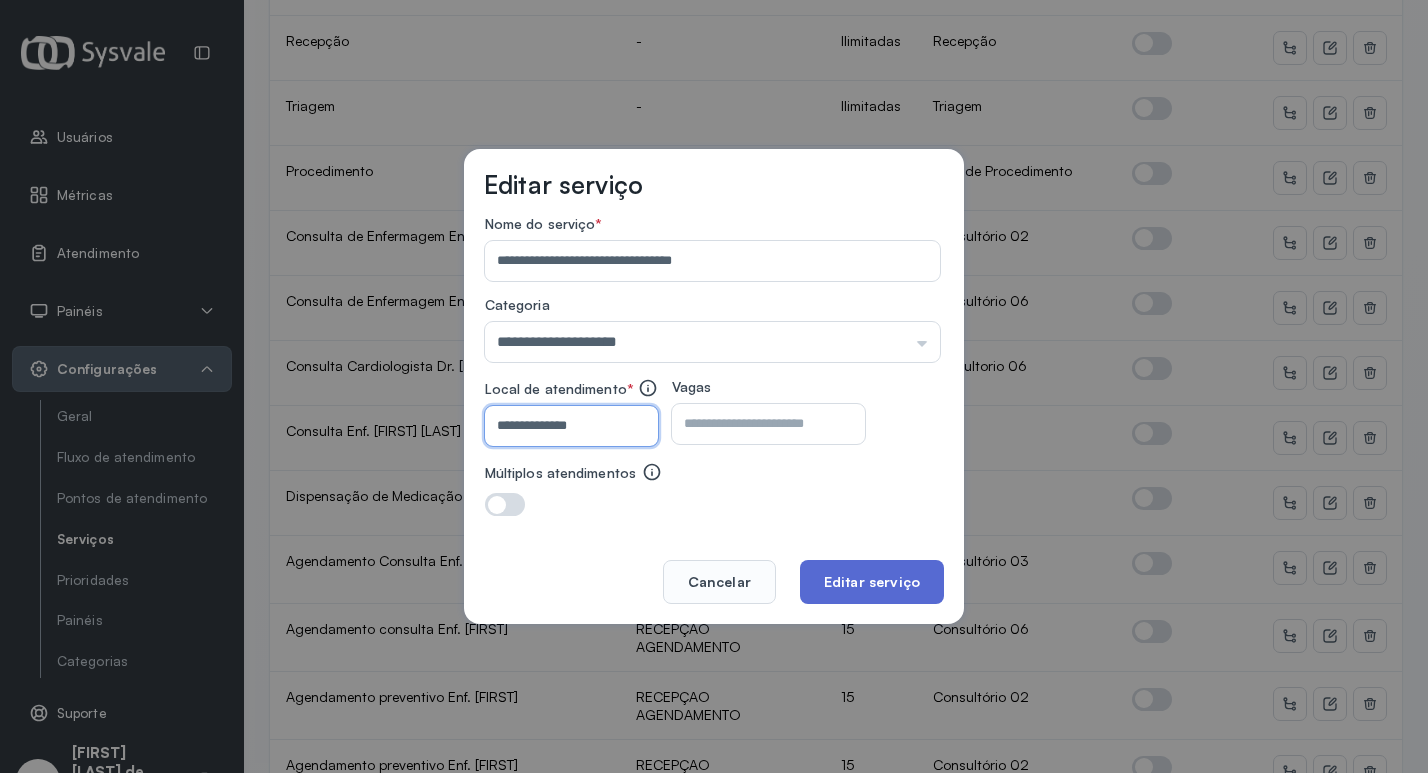 type on "**********" 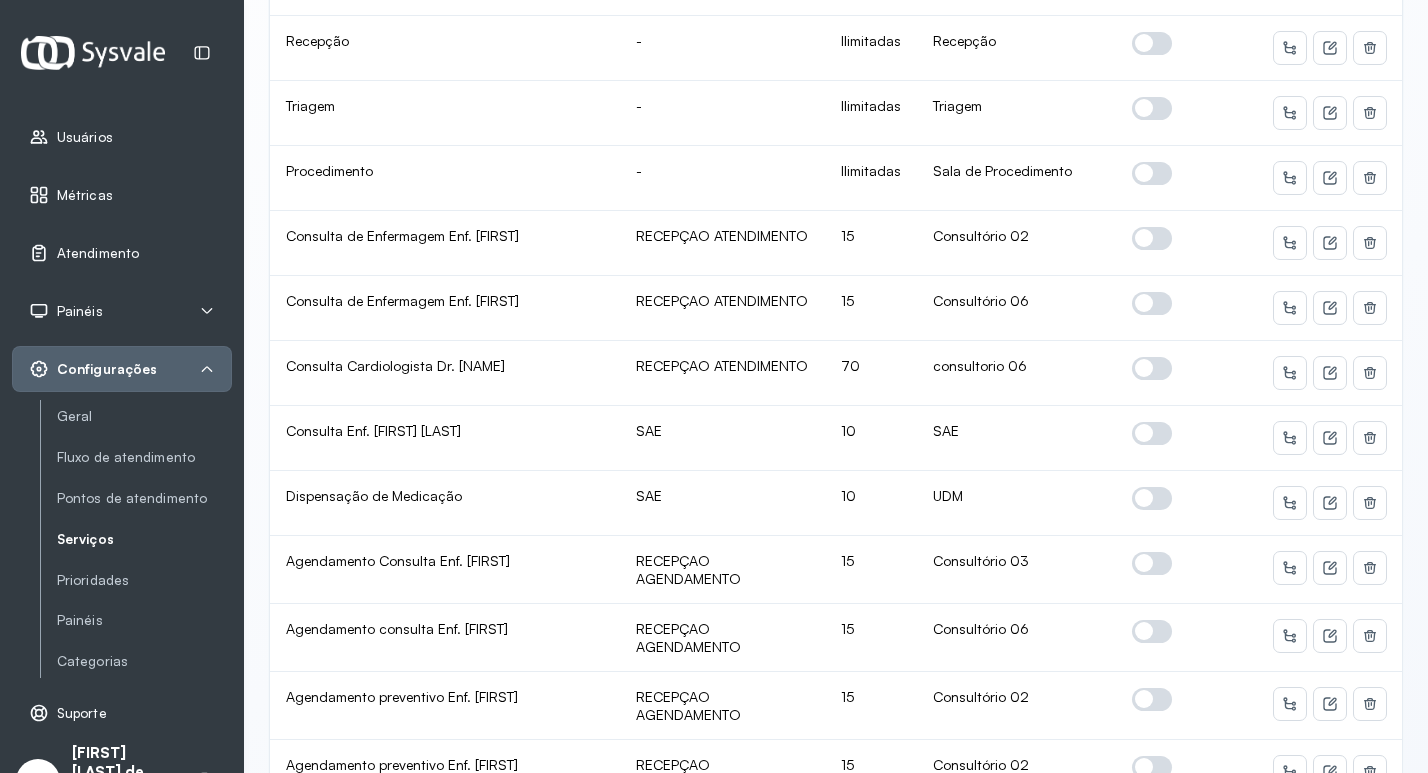 click 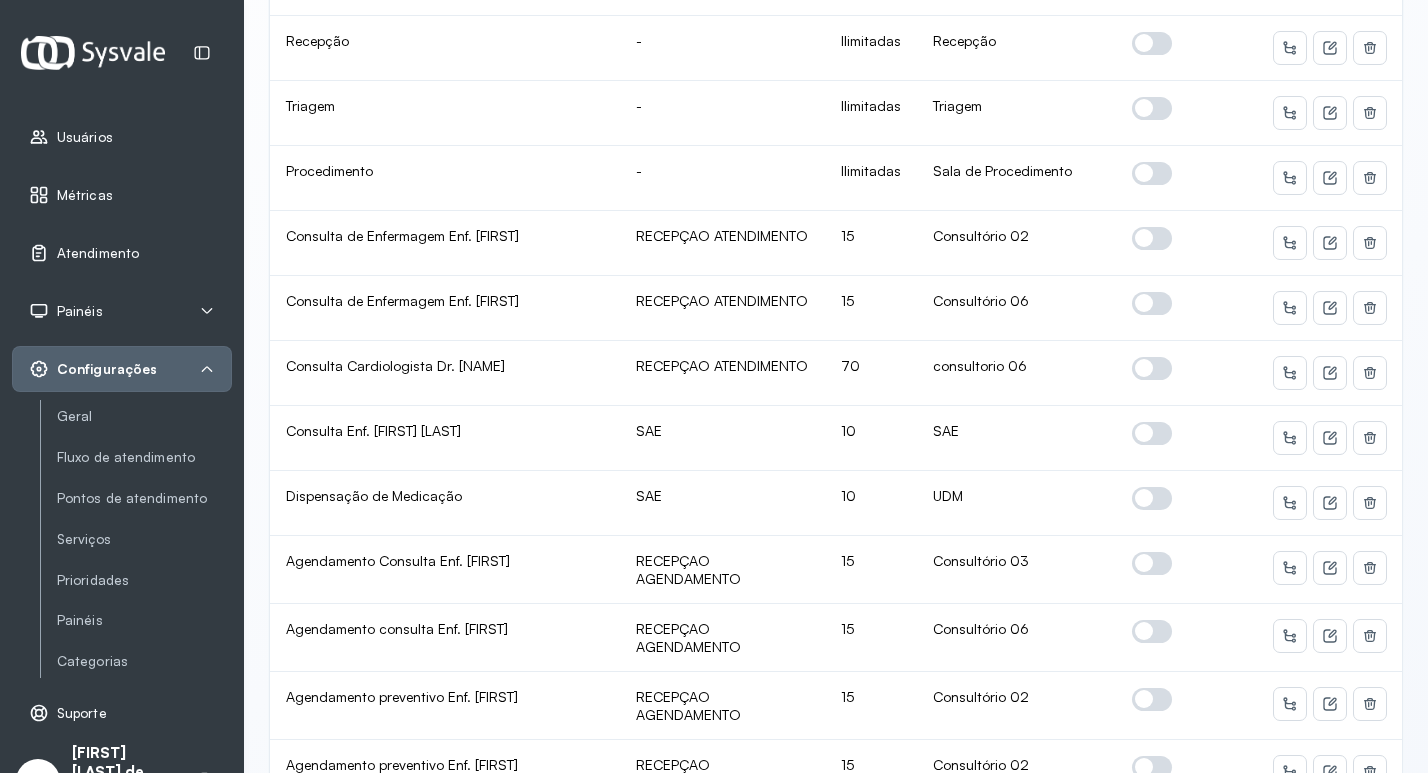 click 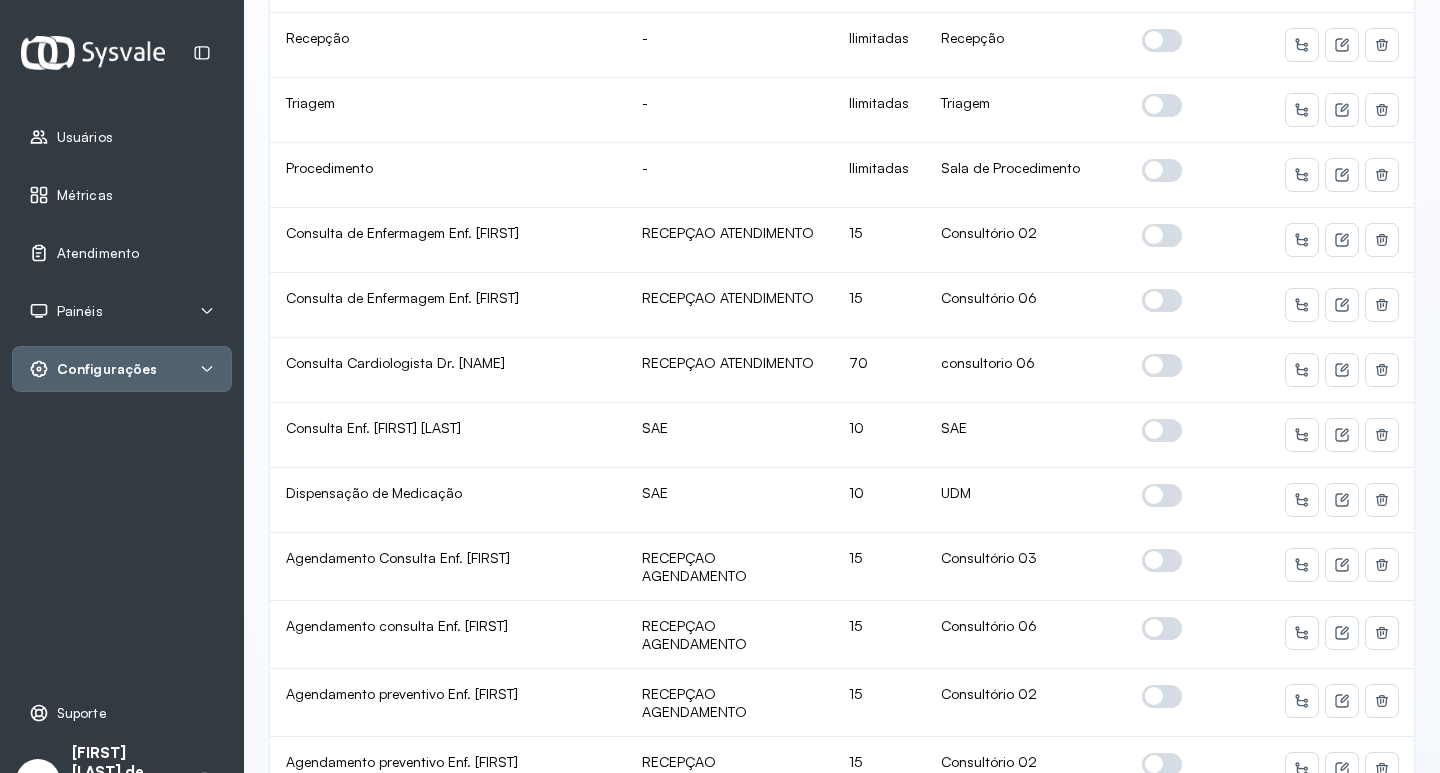scroll, scrollTop: 2140, scrollLeft: 0, axis: vertical 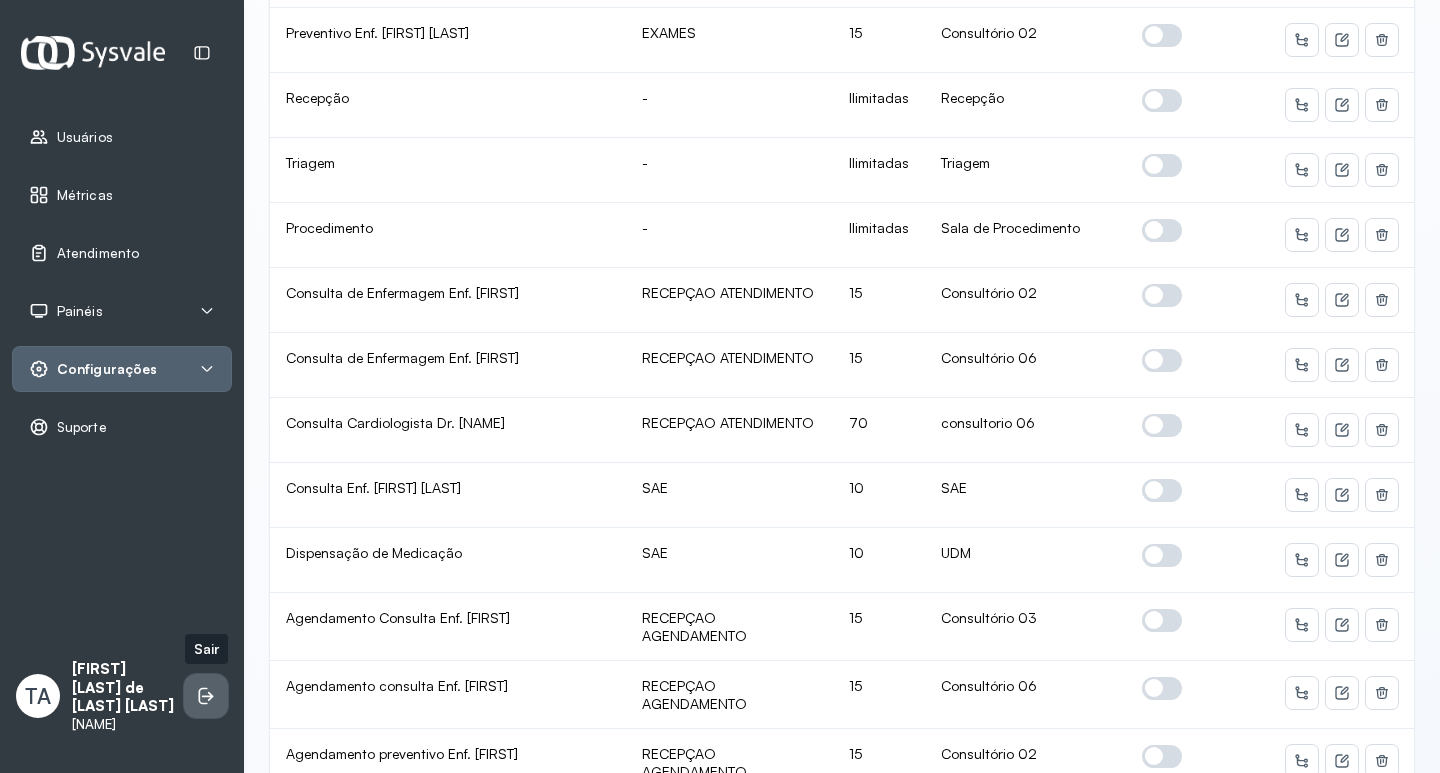 click 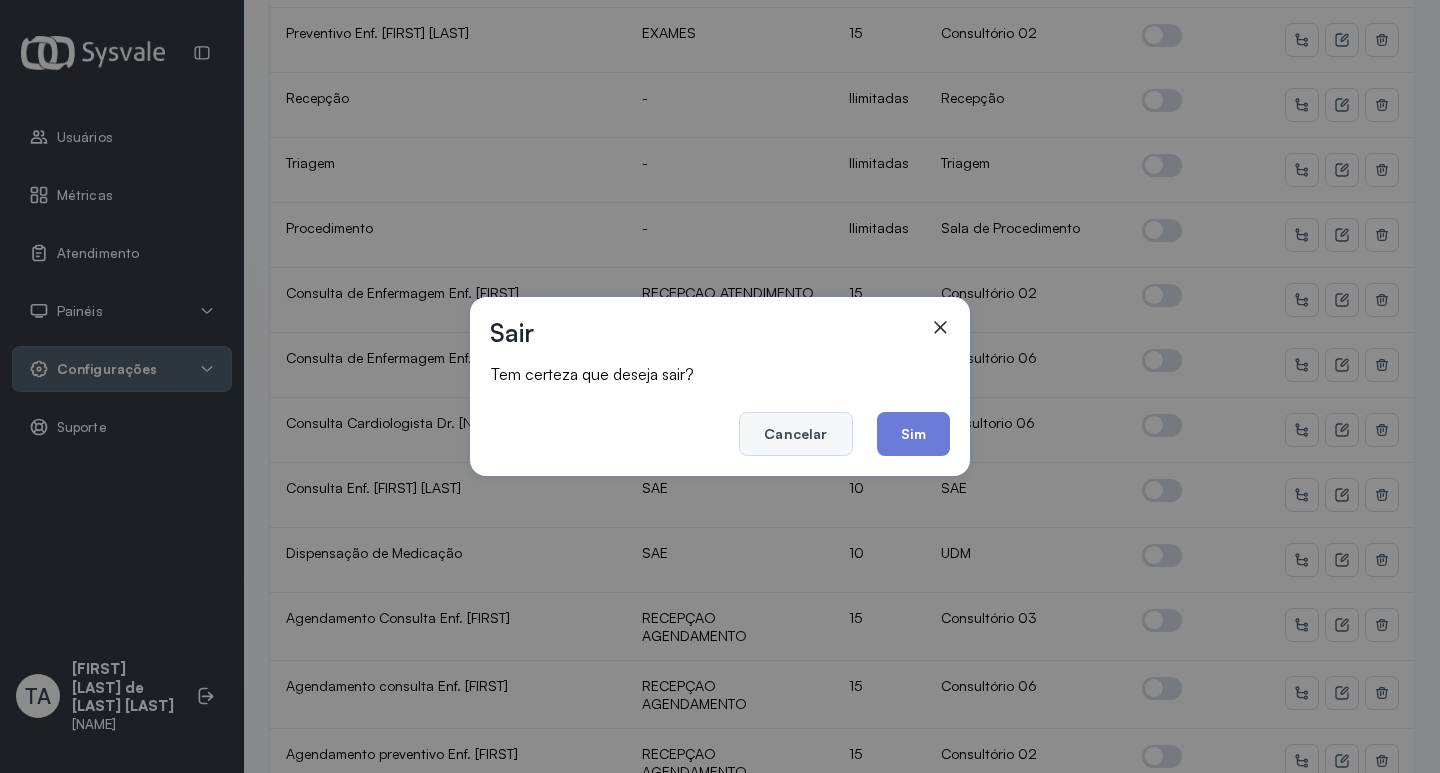scroll, scrollTop: 0, scrollLeft: 0, axis: both 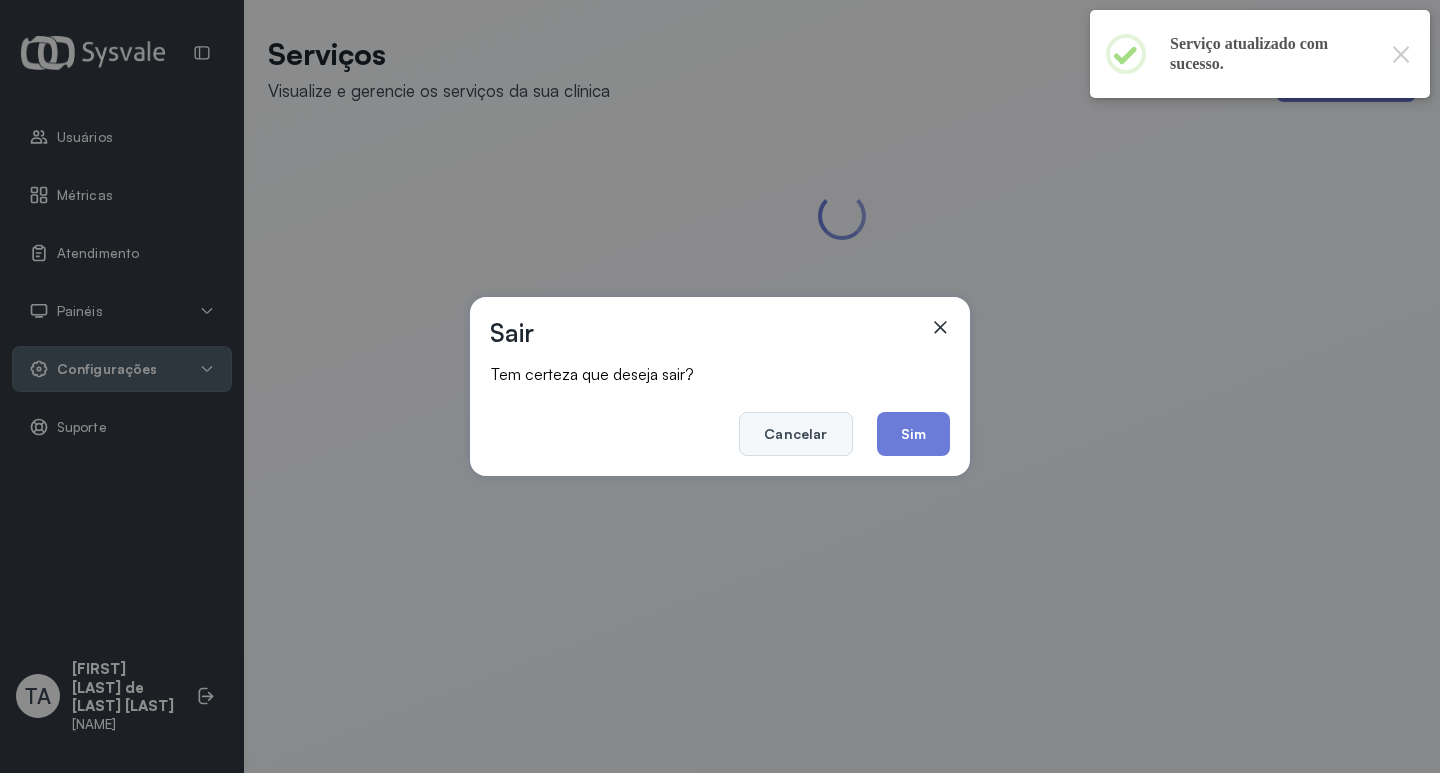 click on "Cancelar" 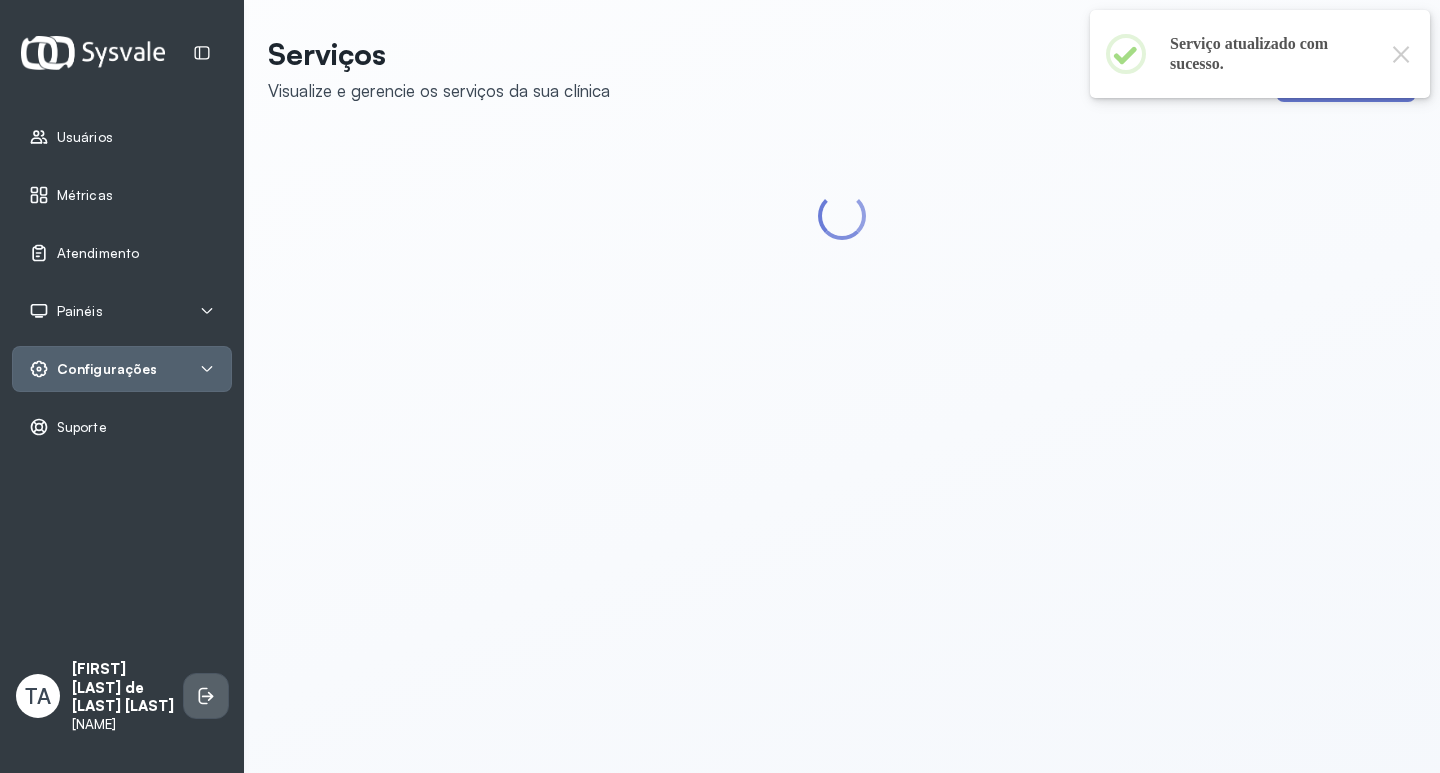click at bounding box center (206, 696) 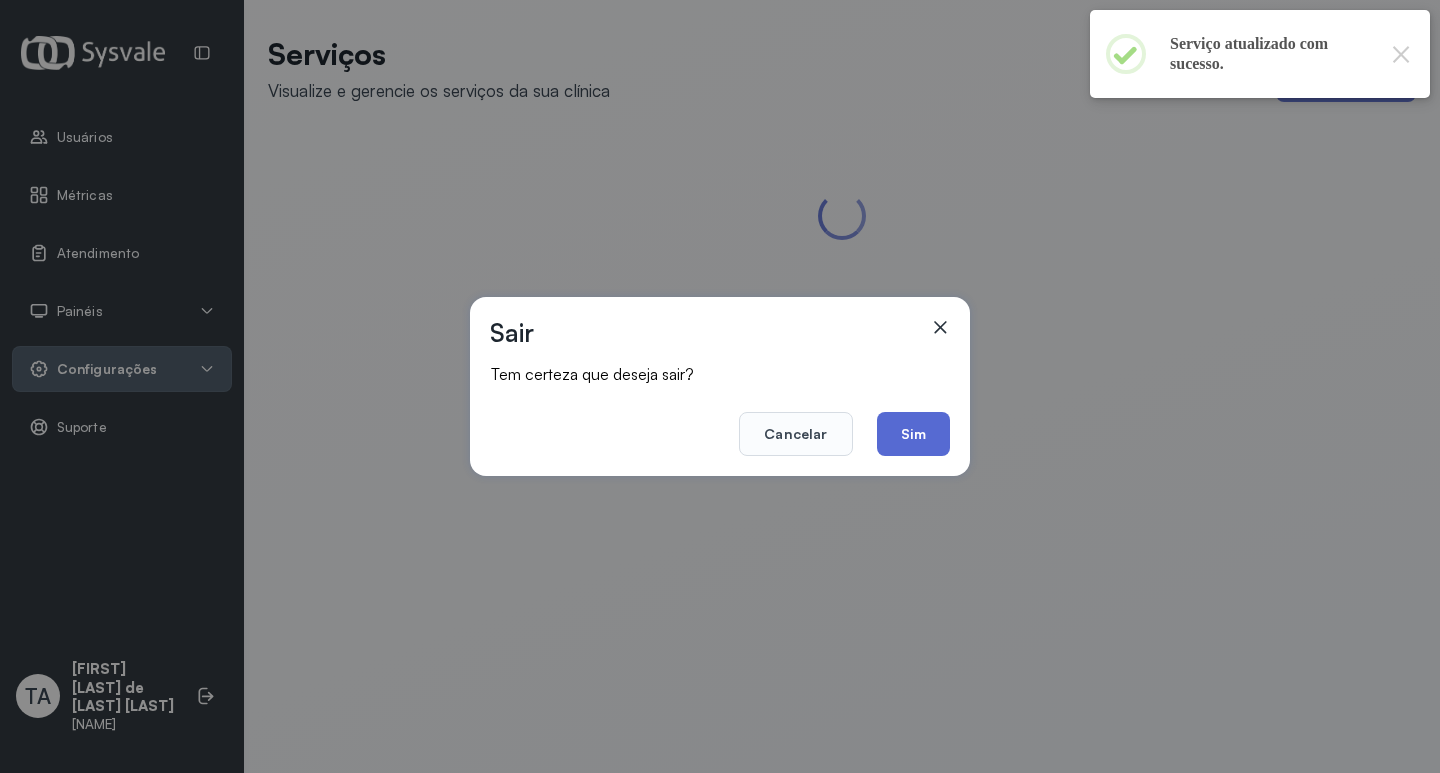 click on "Sim" 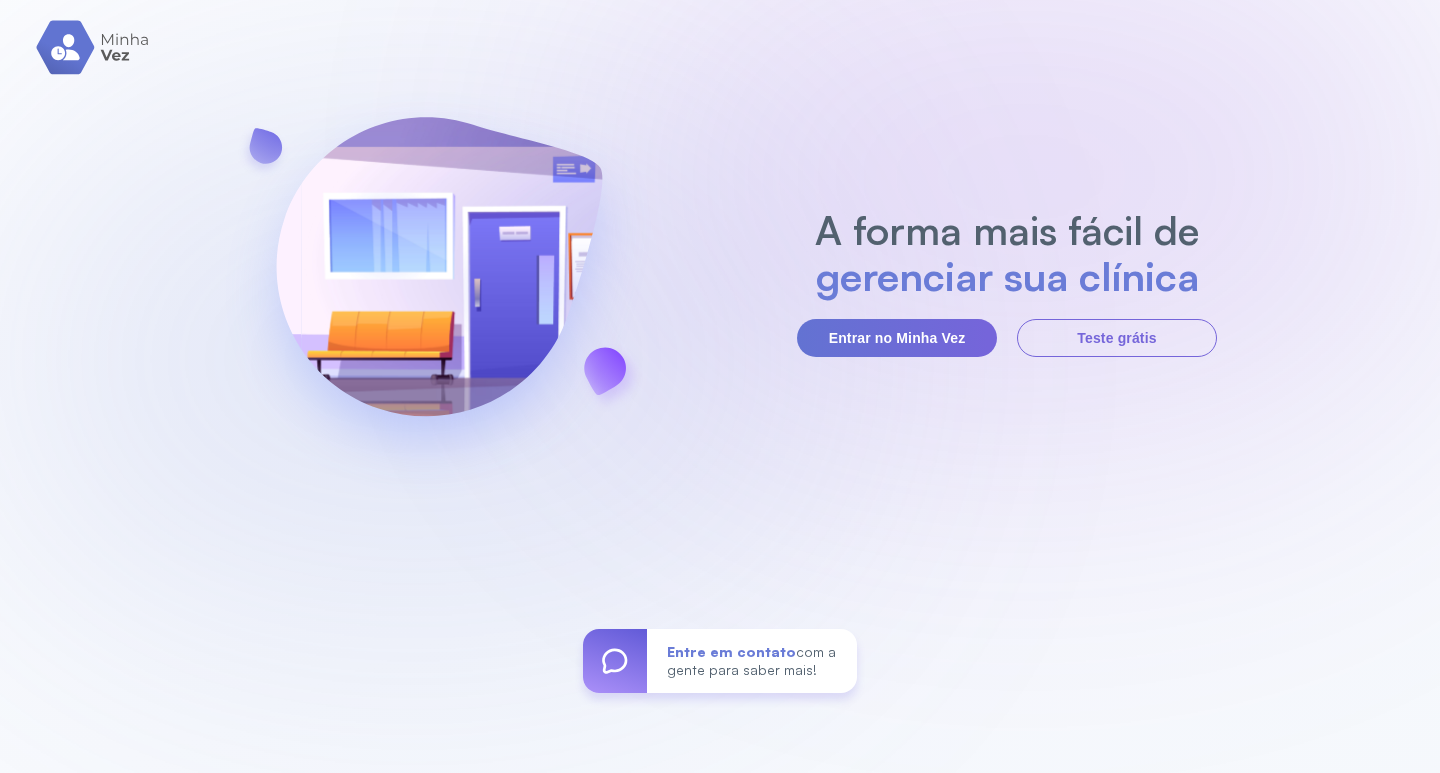 scroll, scrollTop: 0, scrollLeft: 0, axis: both 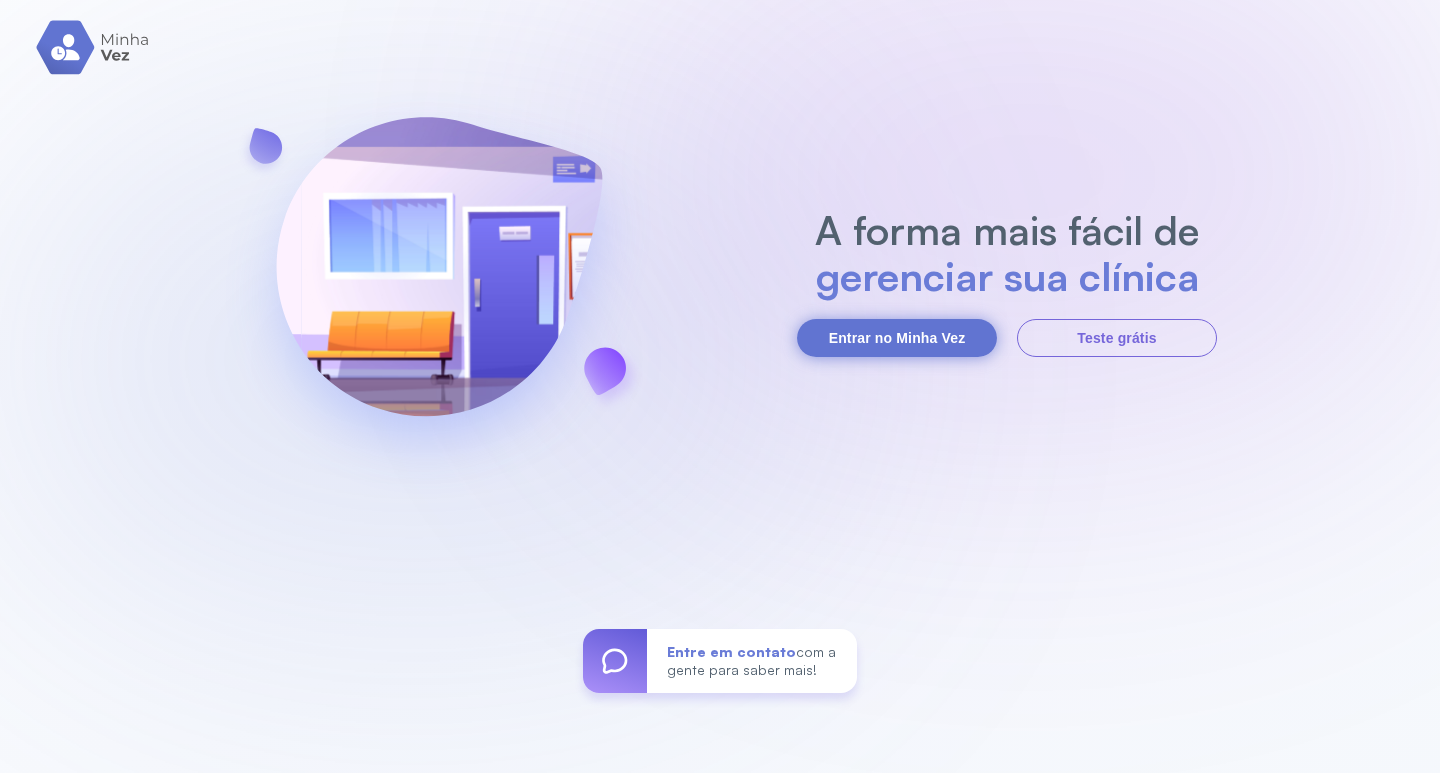 click on "Entrar no Minha Vez" at bounding box center (897, 338) 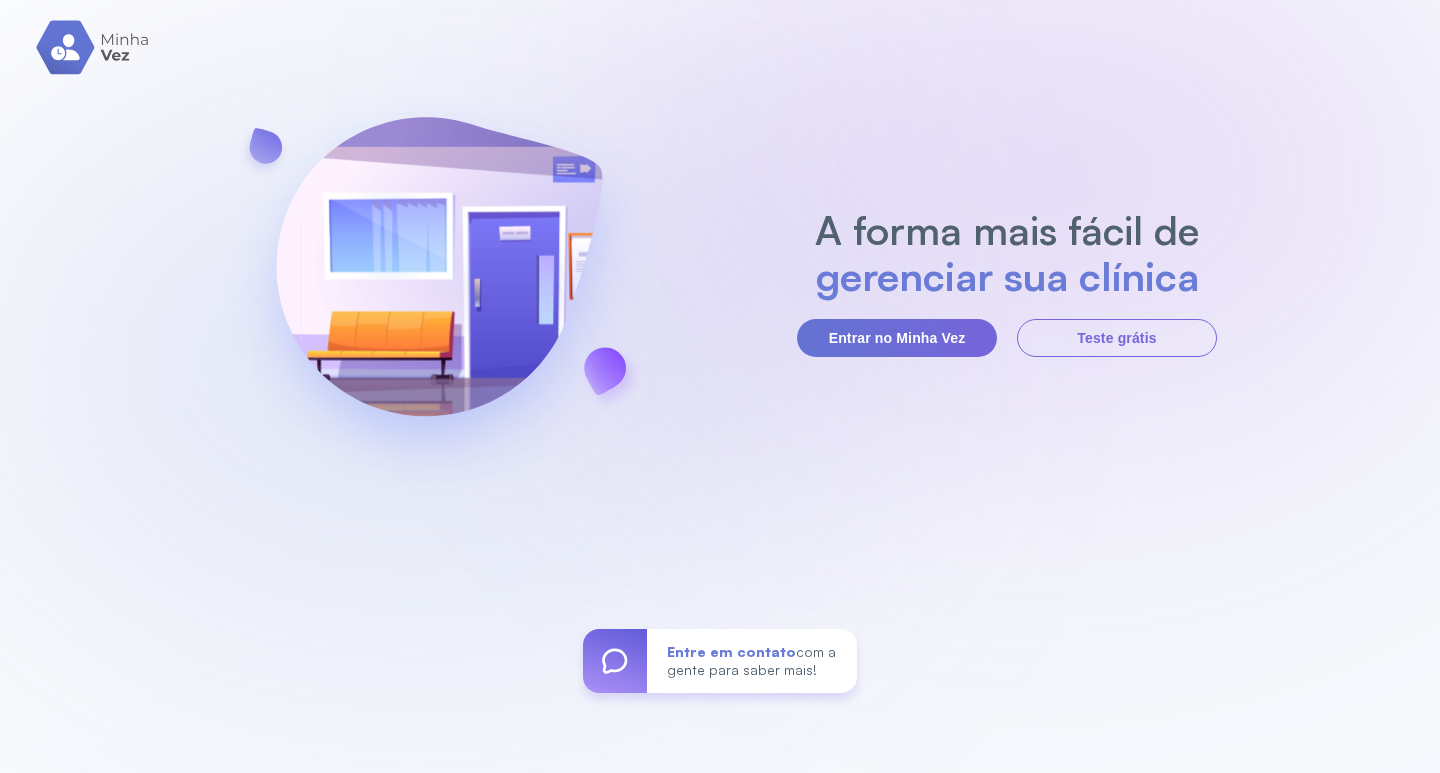 scroll, scrollTop: 0, scrollLeft: 0, axis: both 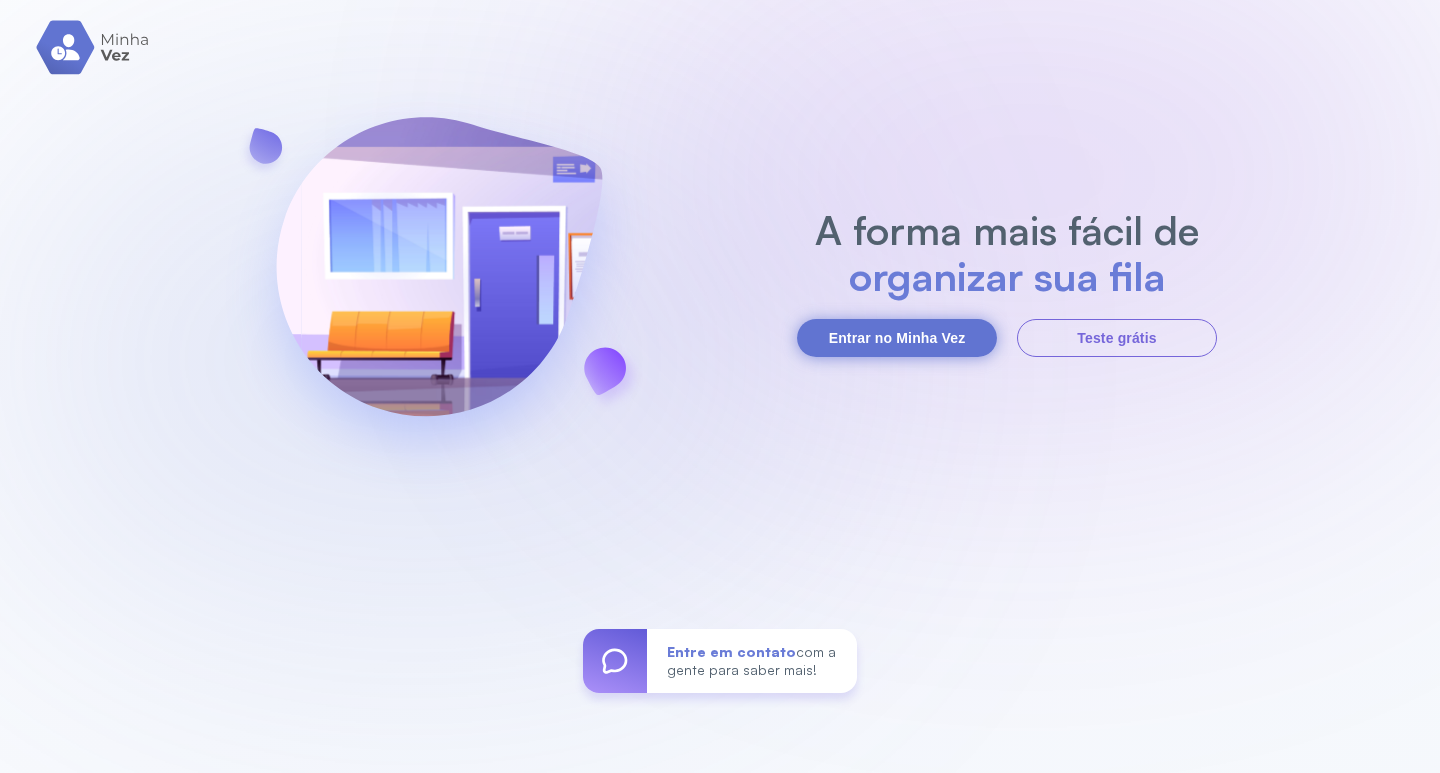 click on "Entrar no Minha Vez" at bounding box center (897, 338) 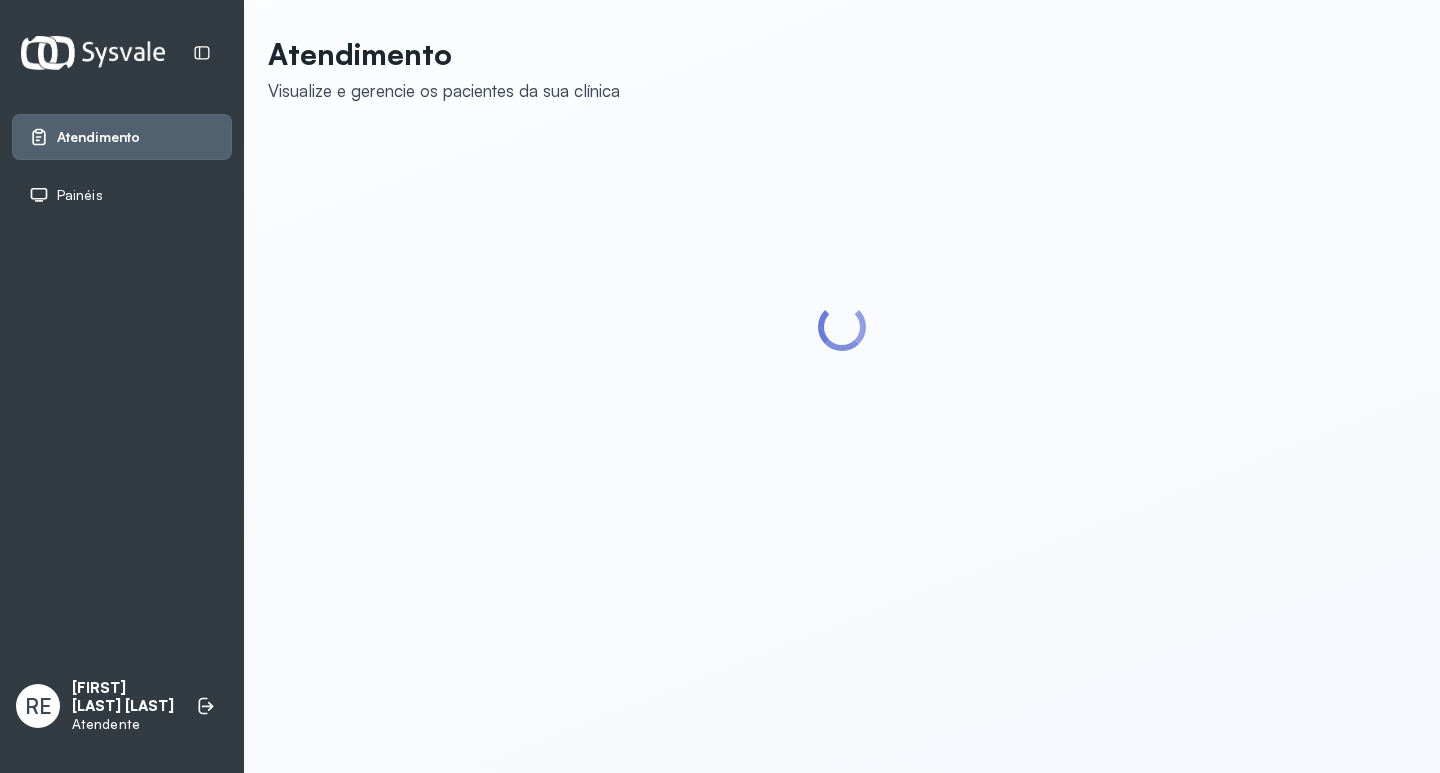 scroll, scrollTop: 0, scrollLeft: 0, axis: both 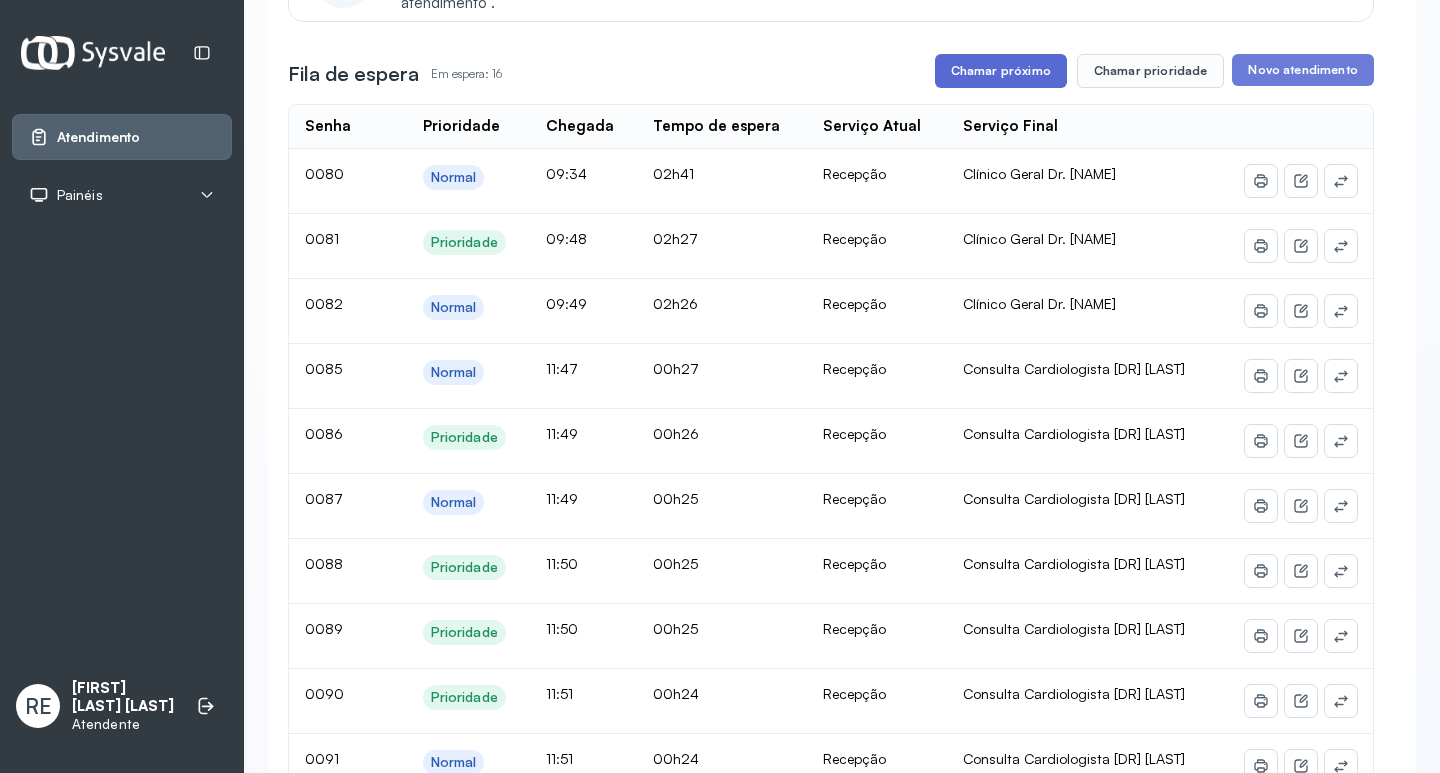 click on "Chamar próximo" at bounding box center [1001, 71] 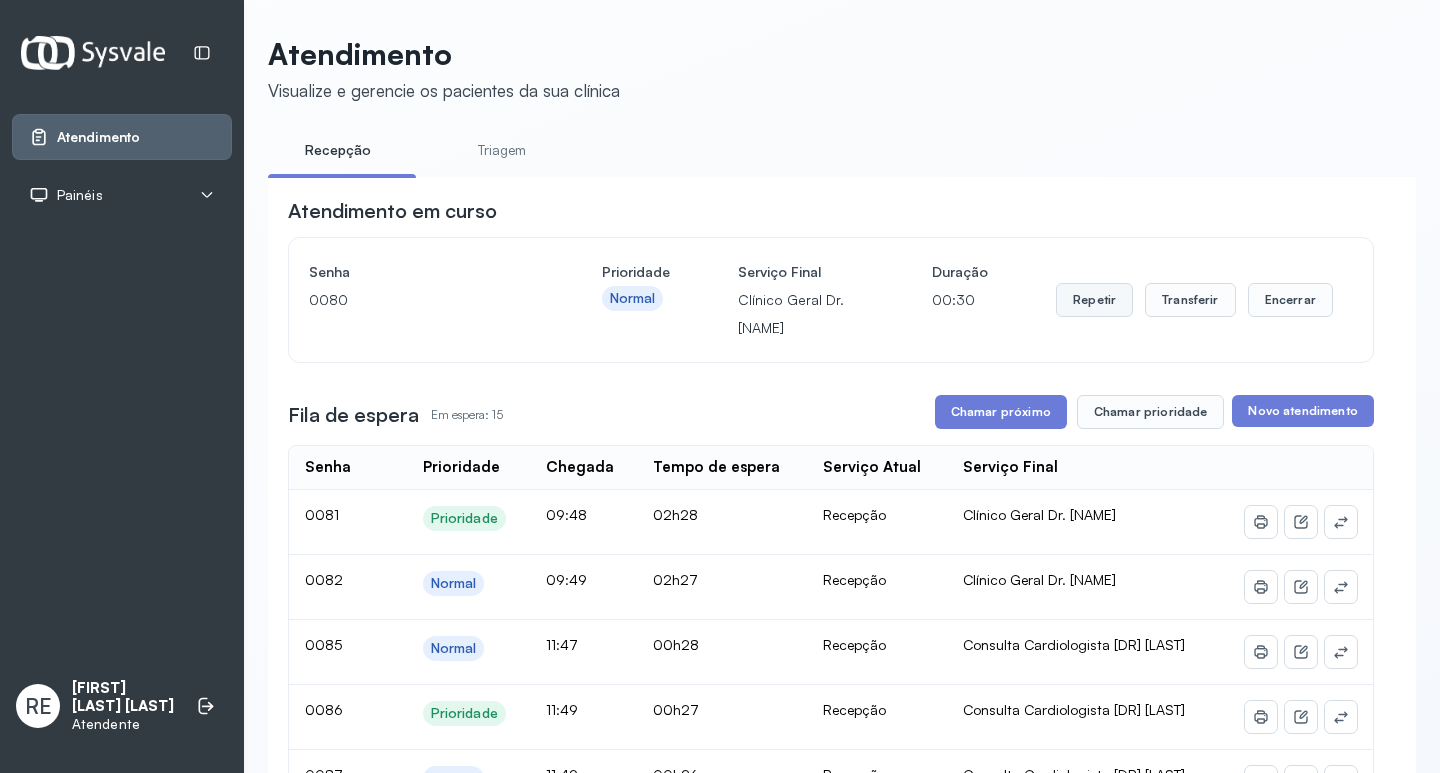 click on "Repetir" at bounding box center (1094, 300) 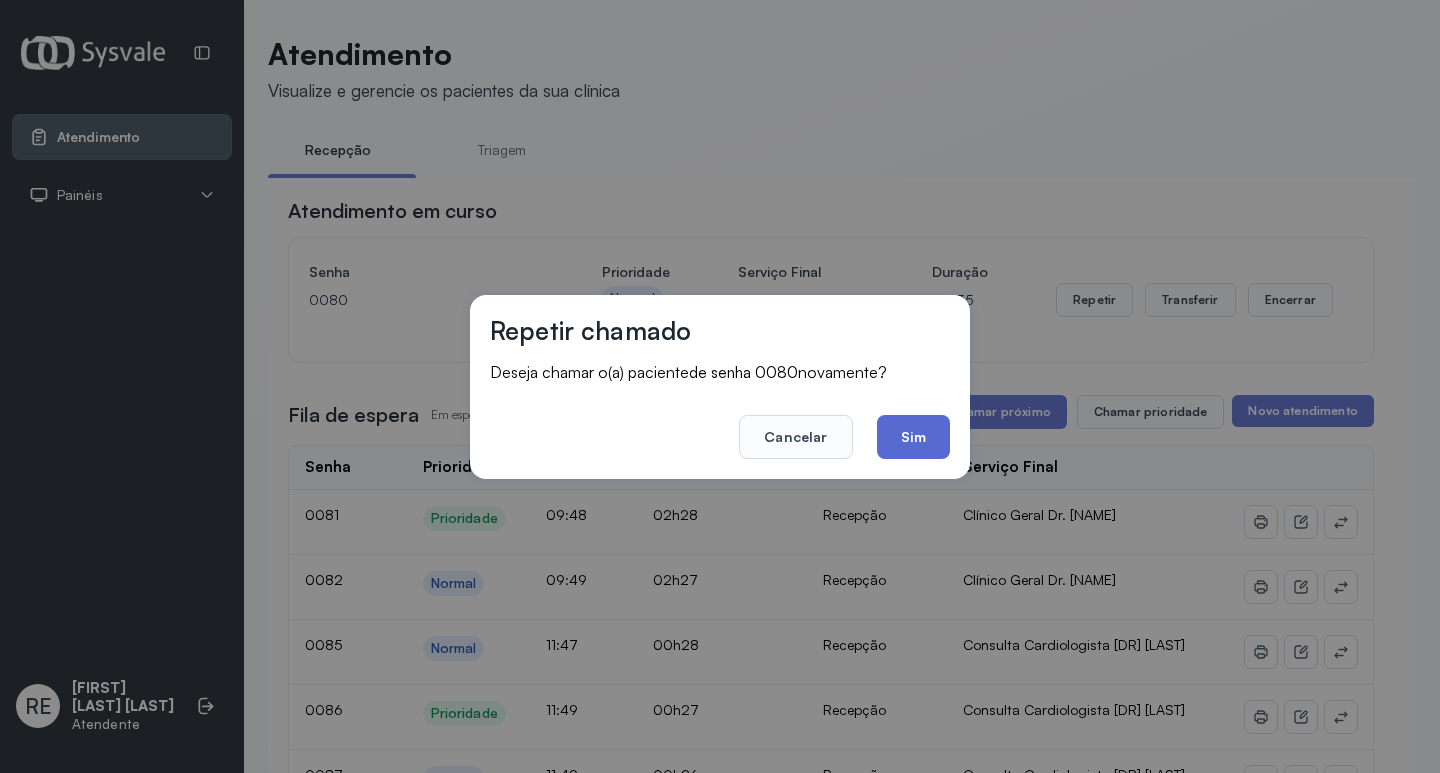 click on "Sim" 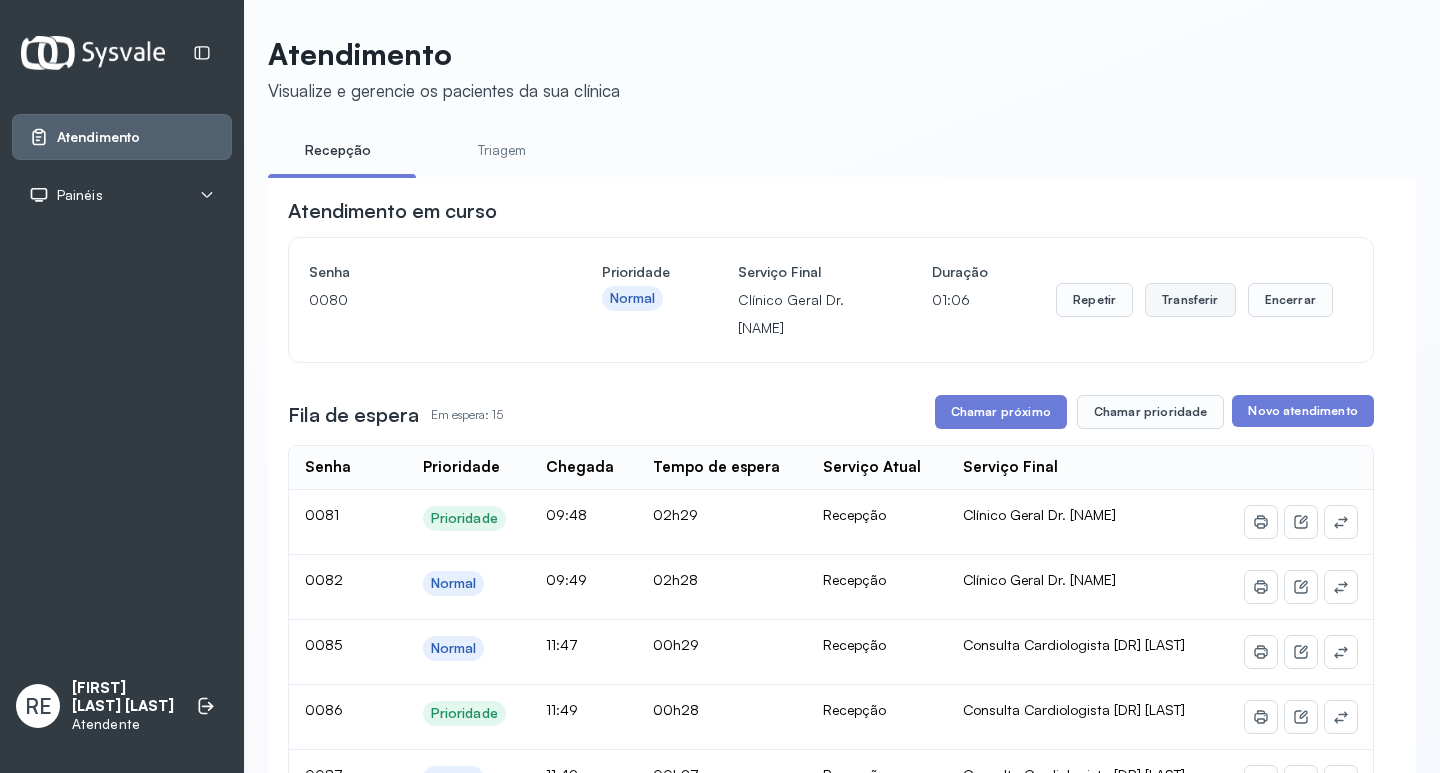 click on "Transferir" at bounding box center [1190, 300] 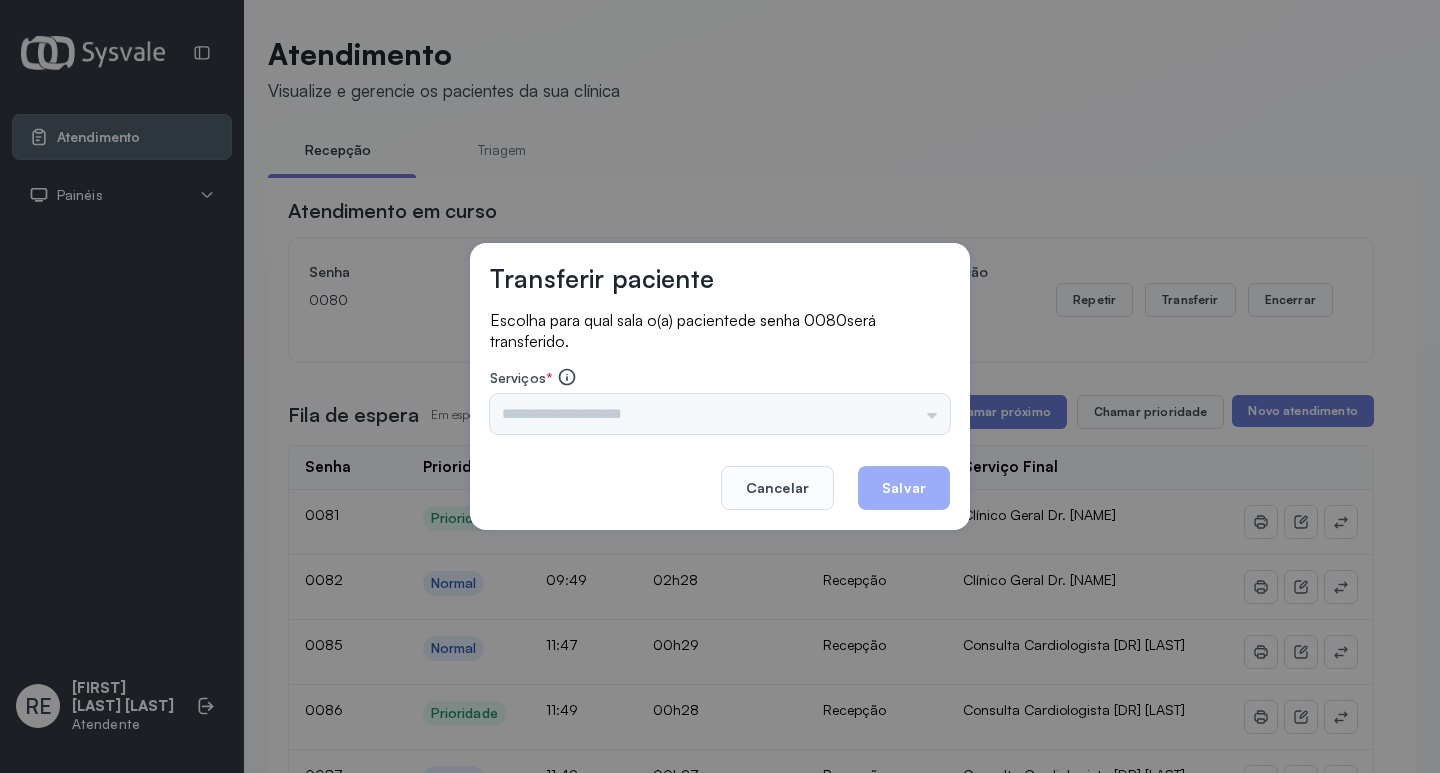 click on "Nenhuma opção encontrada" at bounding box center (720, 414) 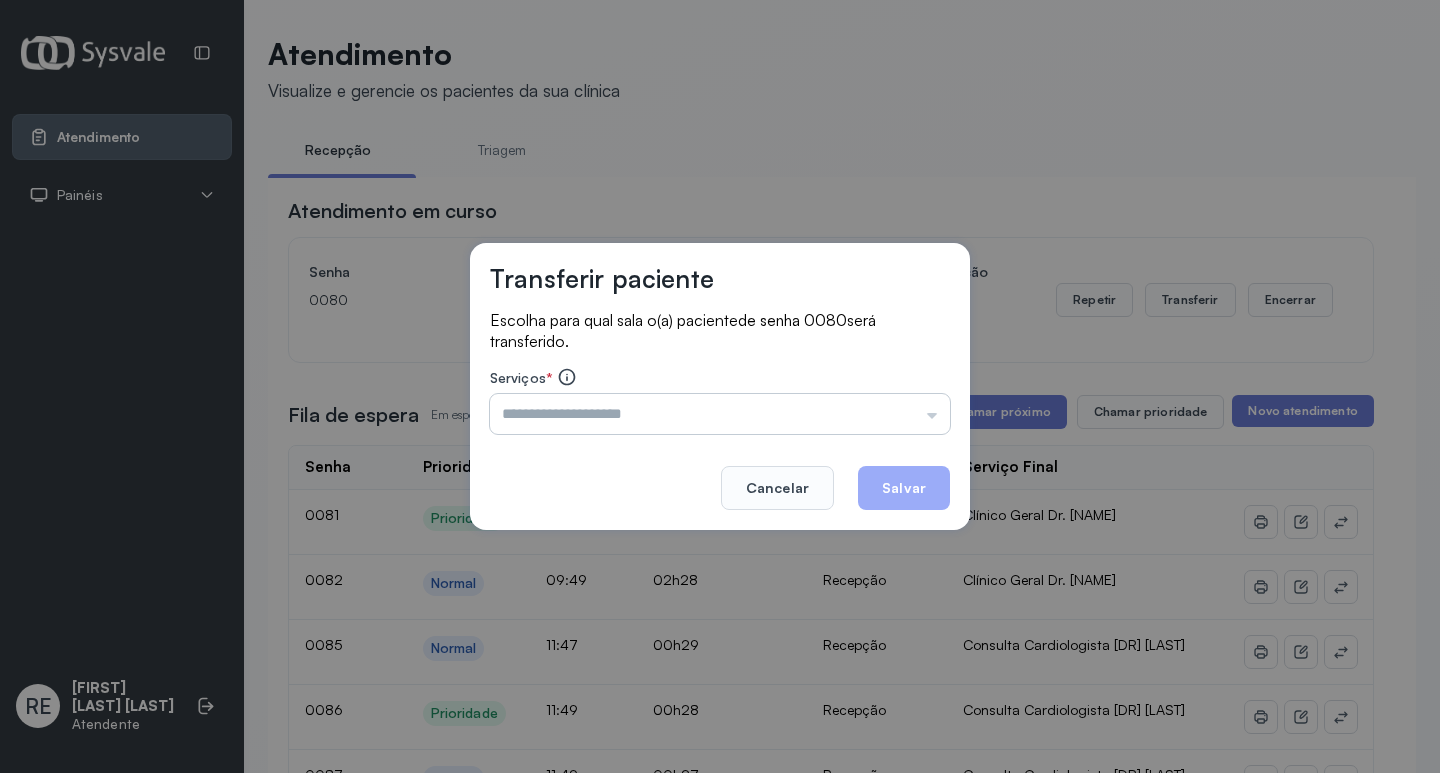 drag, startPoint x: 735, startPoint y: 426, endPoint x: 642, endPoint y: 429, distance: 93.04838 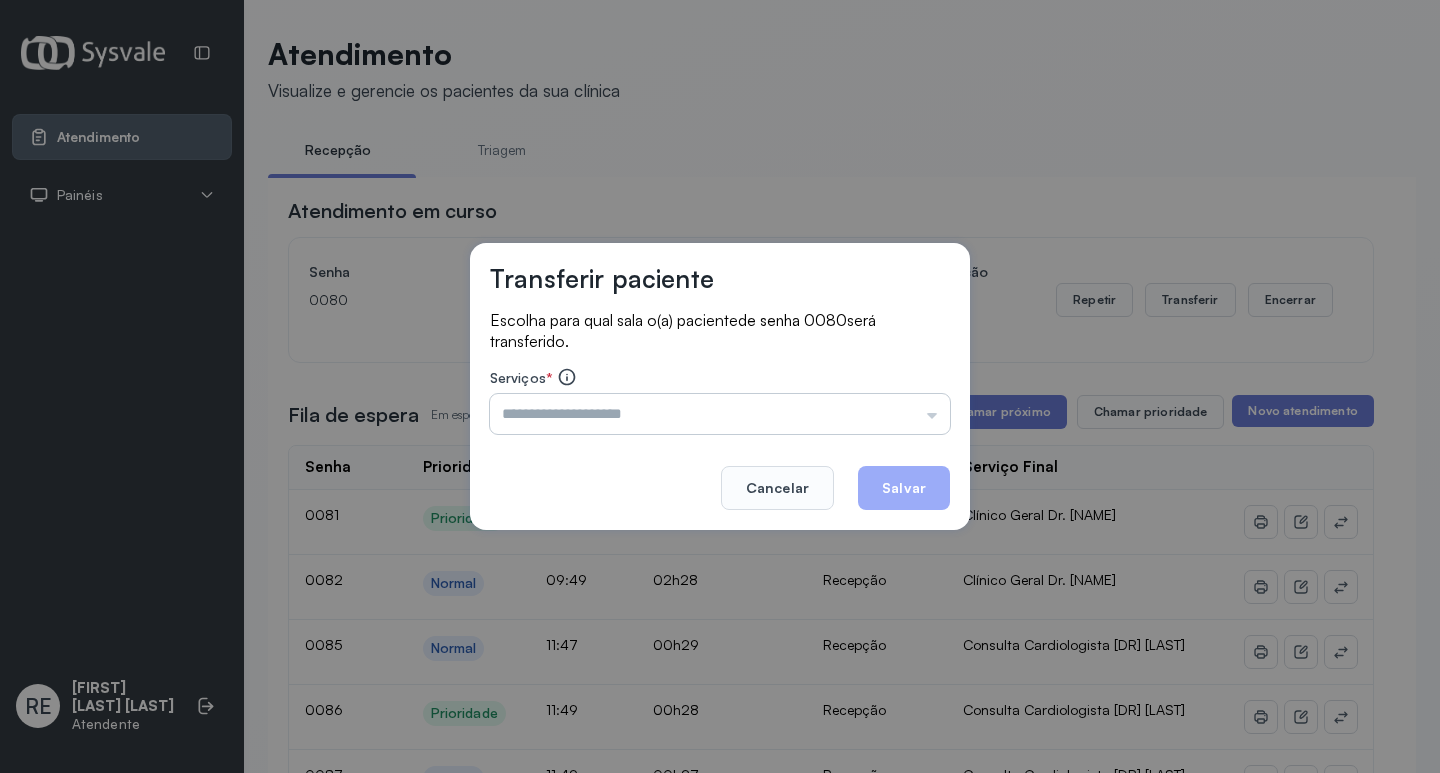 click at bounding box center [720, 414] 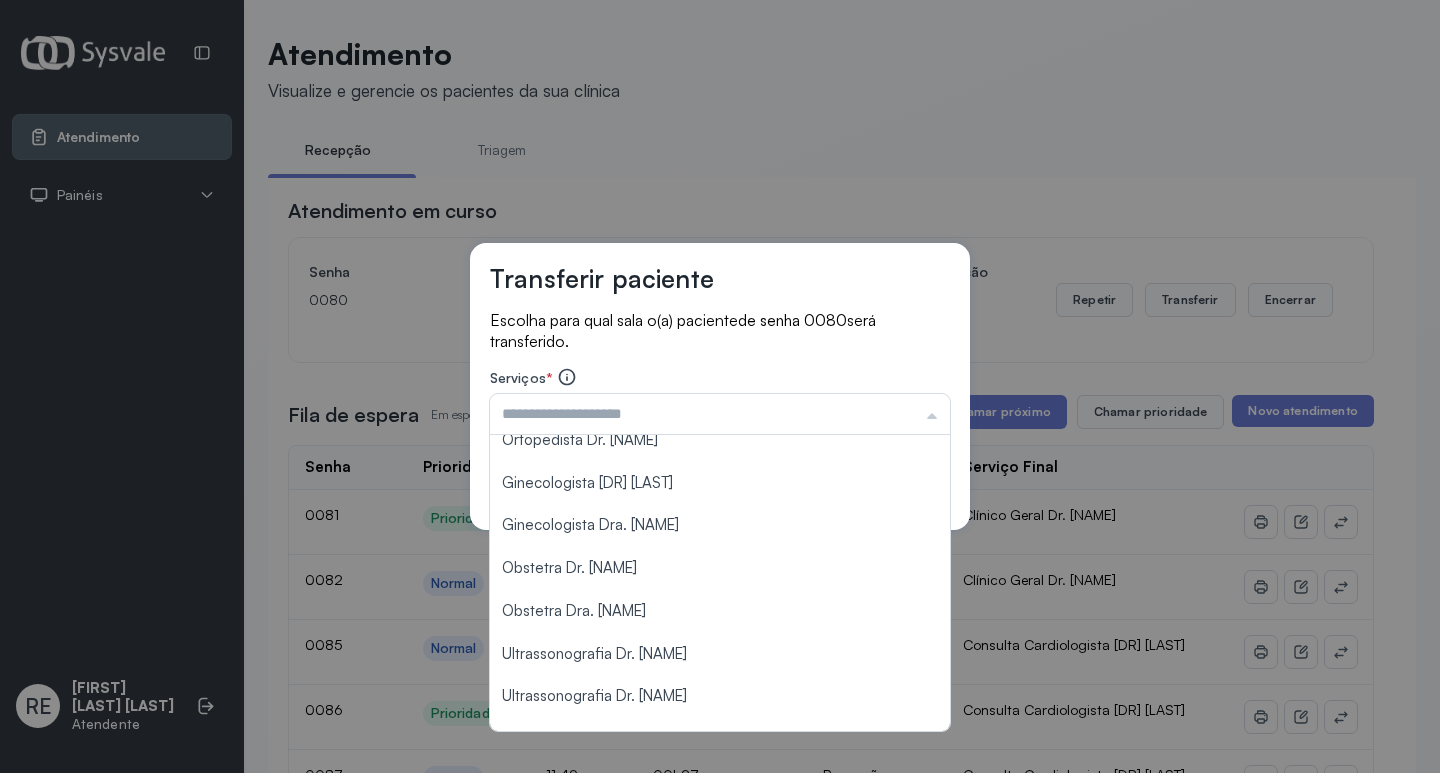 scroll, scrollTop: 200, scrollLeft: 0, axis: vertical 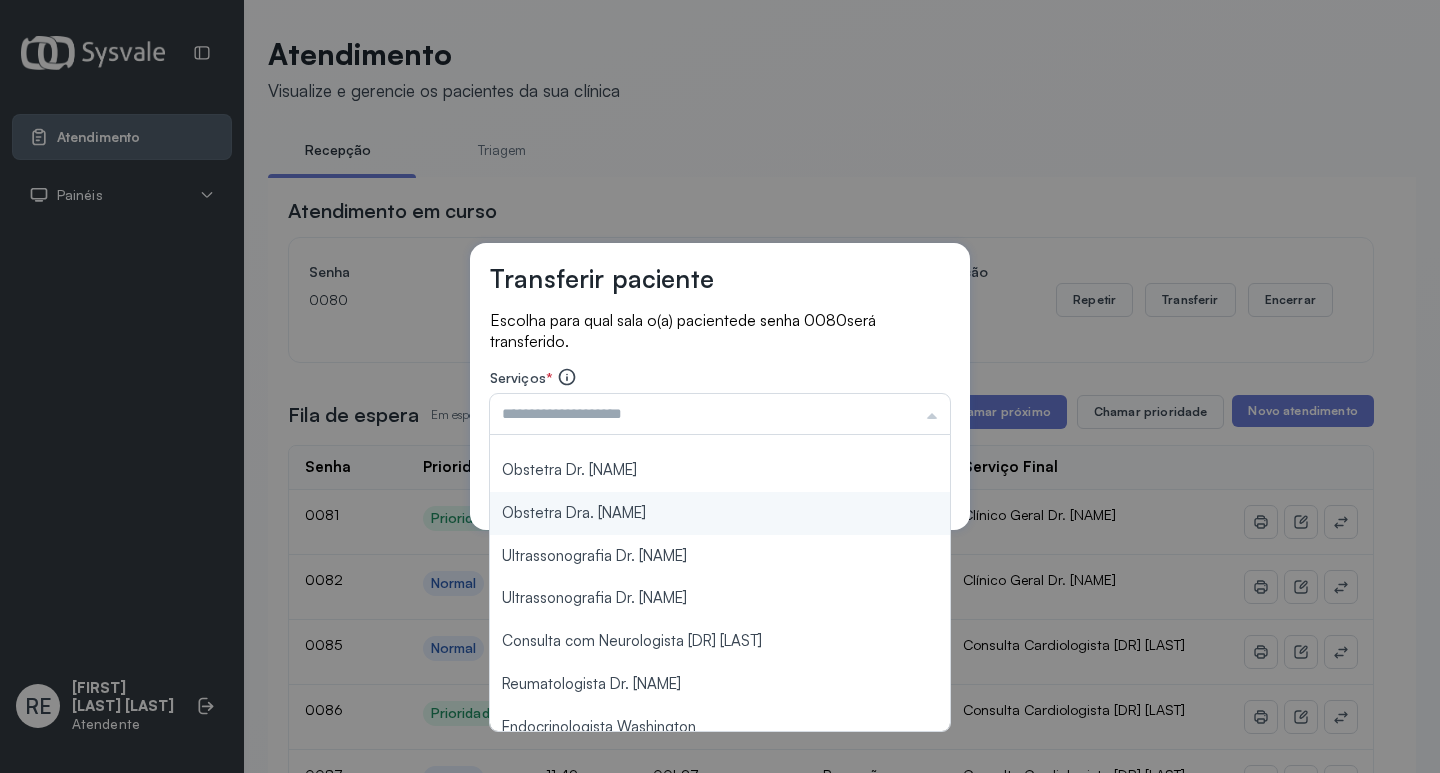 type on "**********" 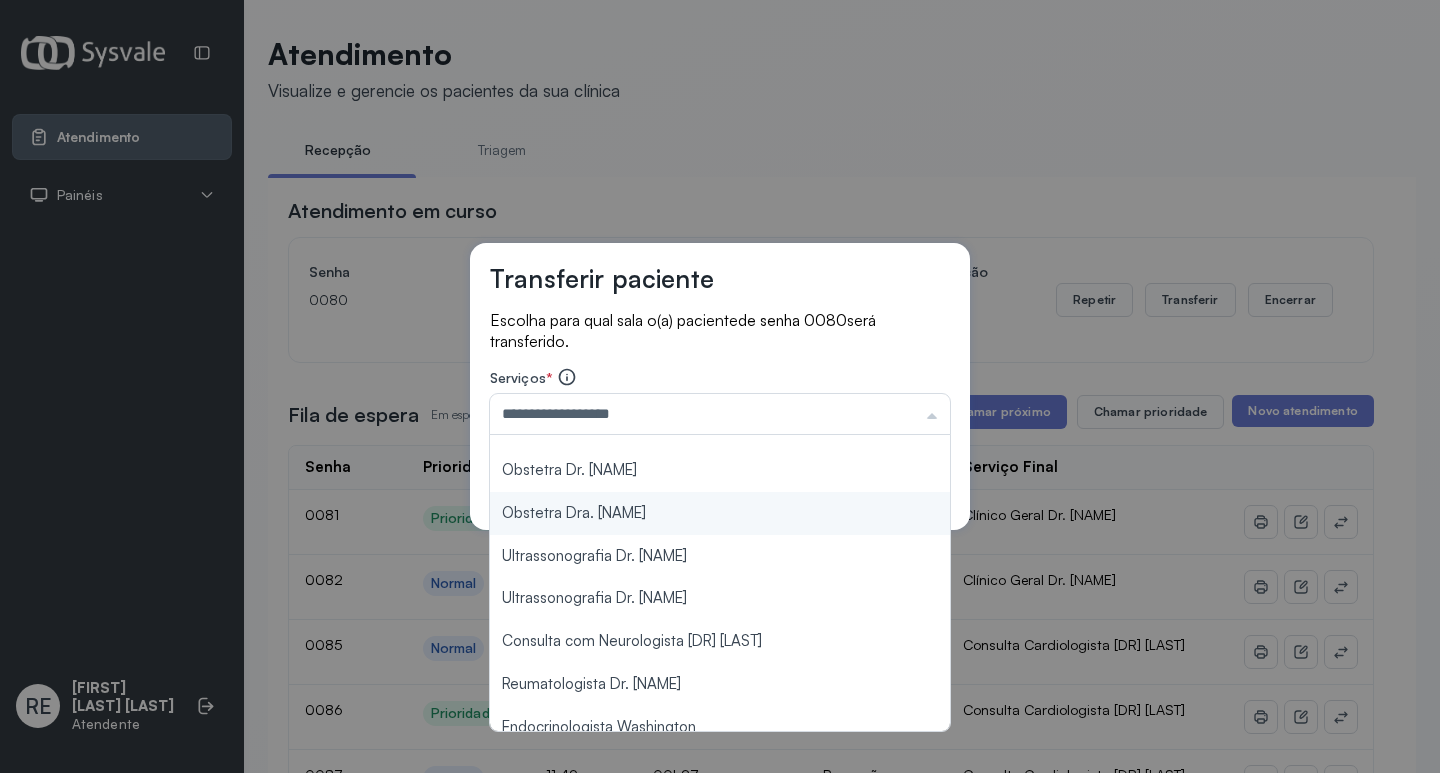 click on "**********" at bounding box center [720, 387] 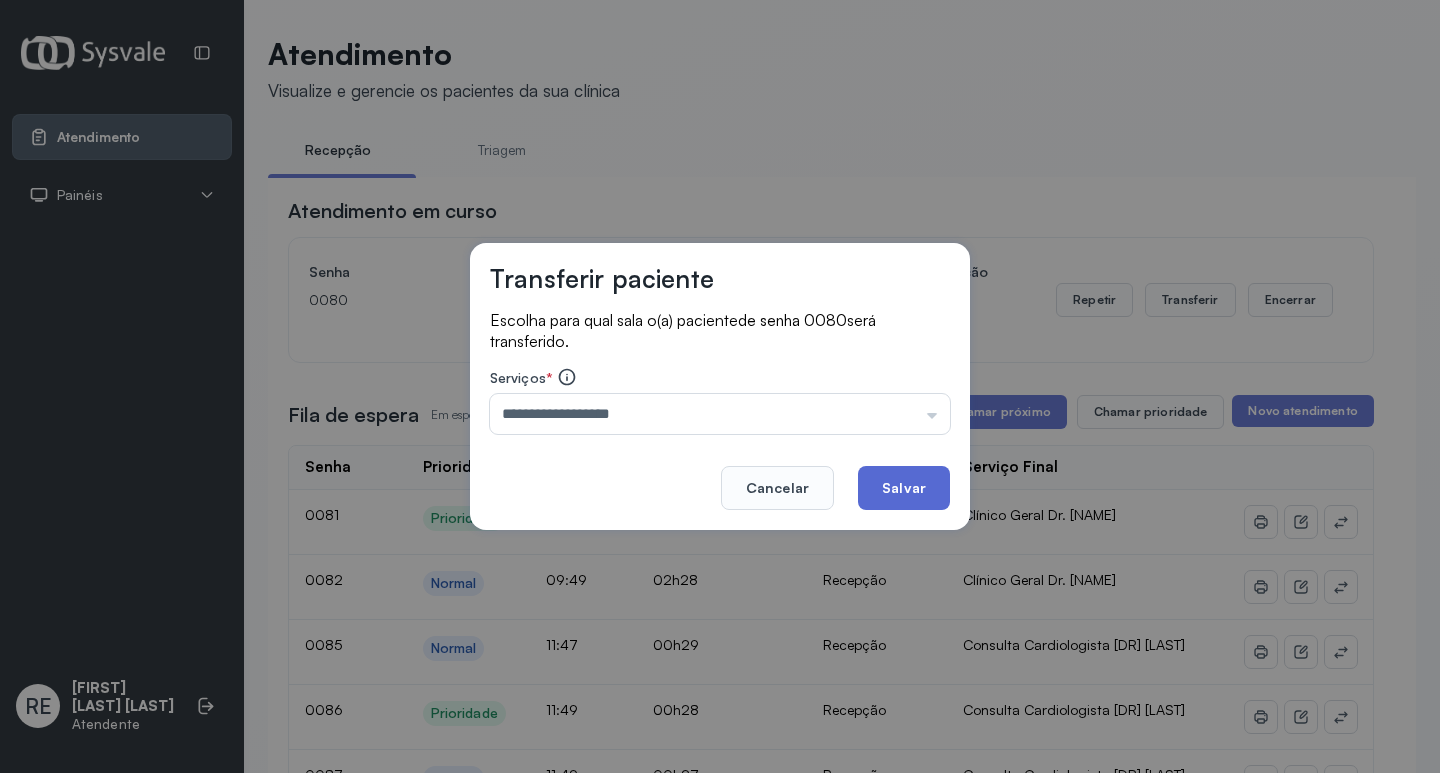 click on "Salvar" 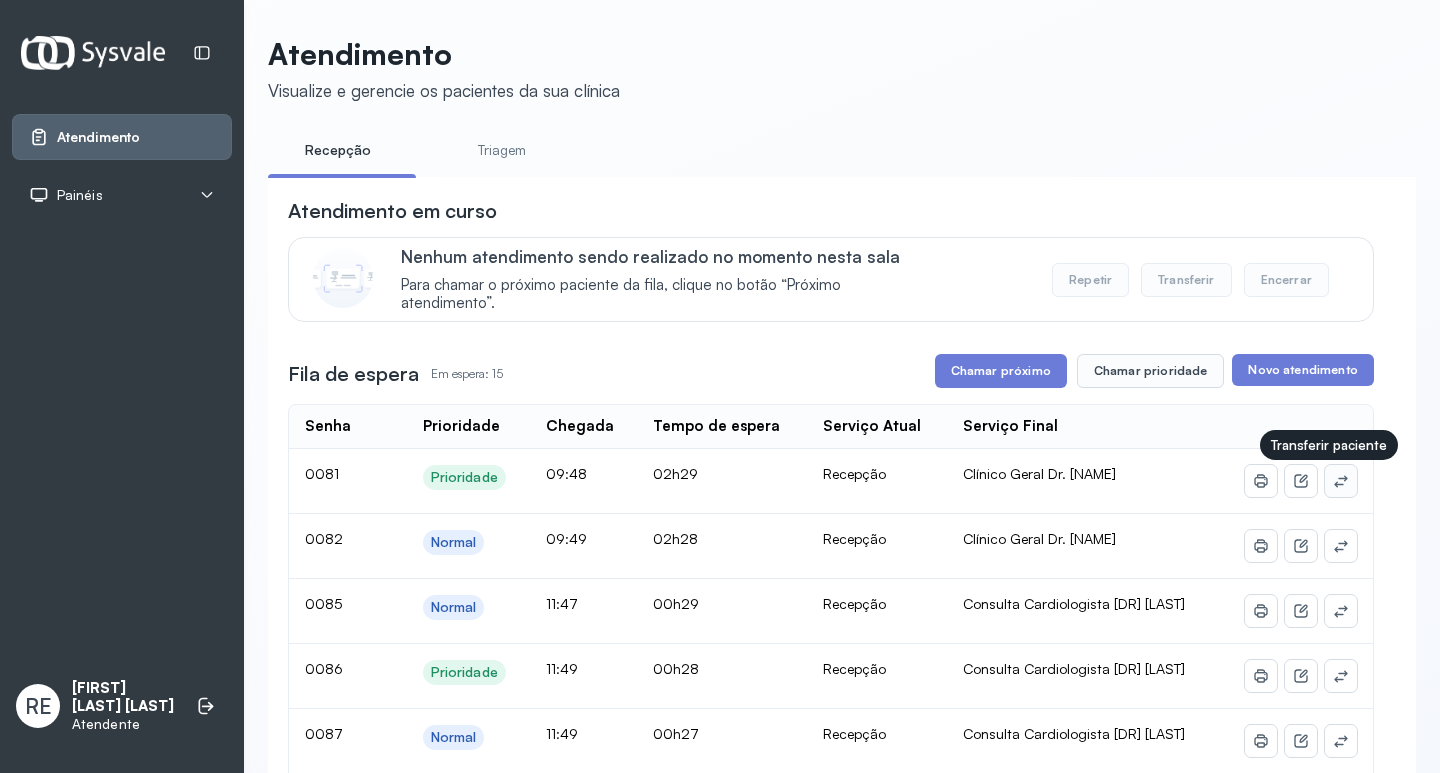 click 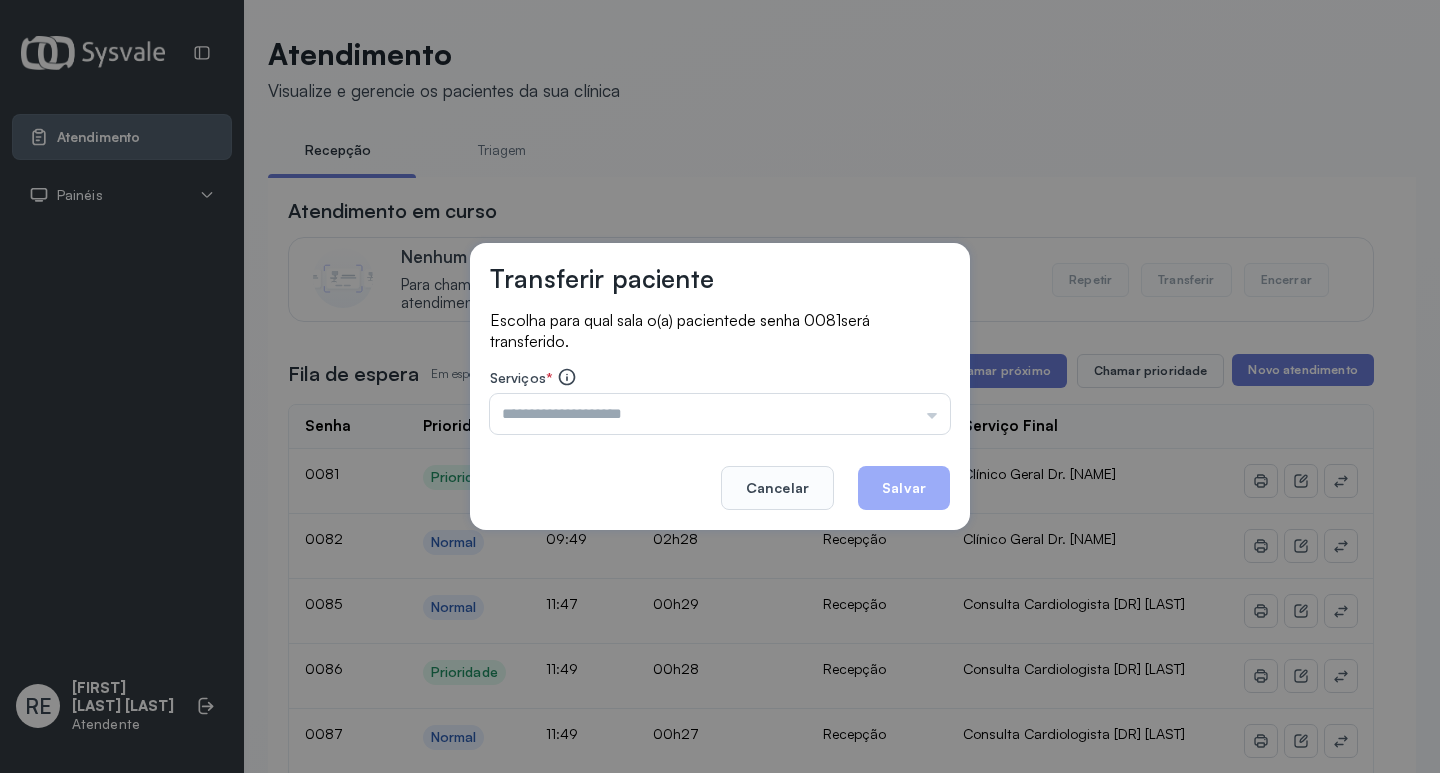 click at bounding box center (720, 414) 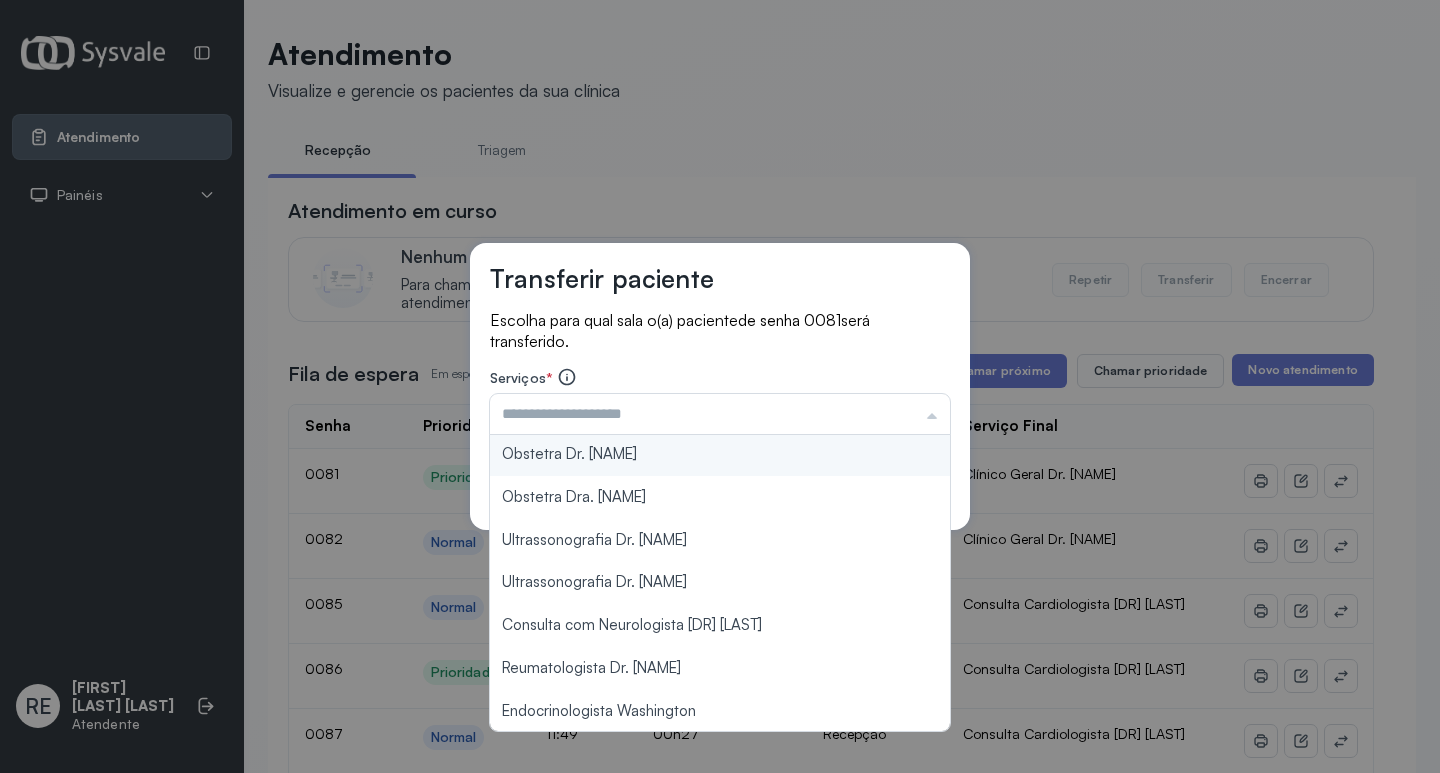scroll, scrollTop: 500, scrollLeft: 0, axis: vertical 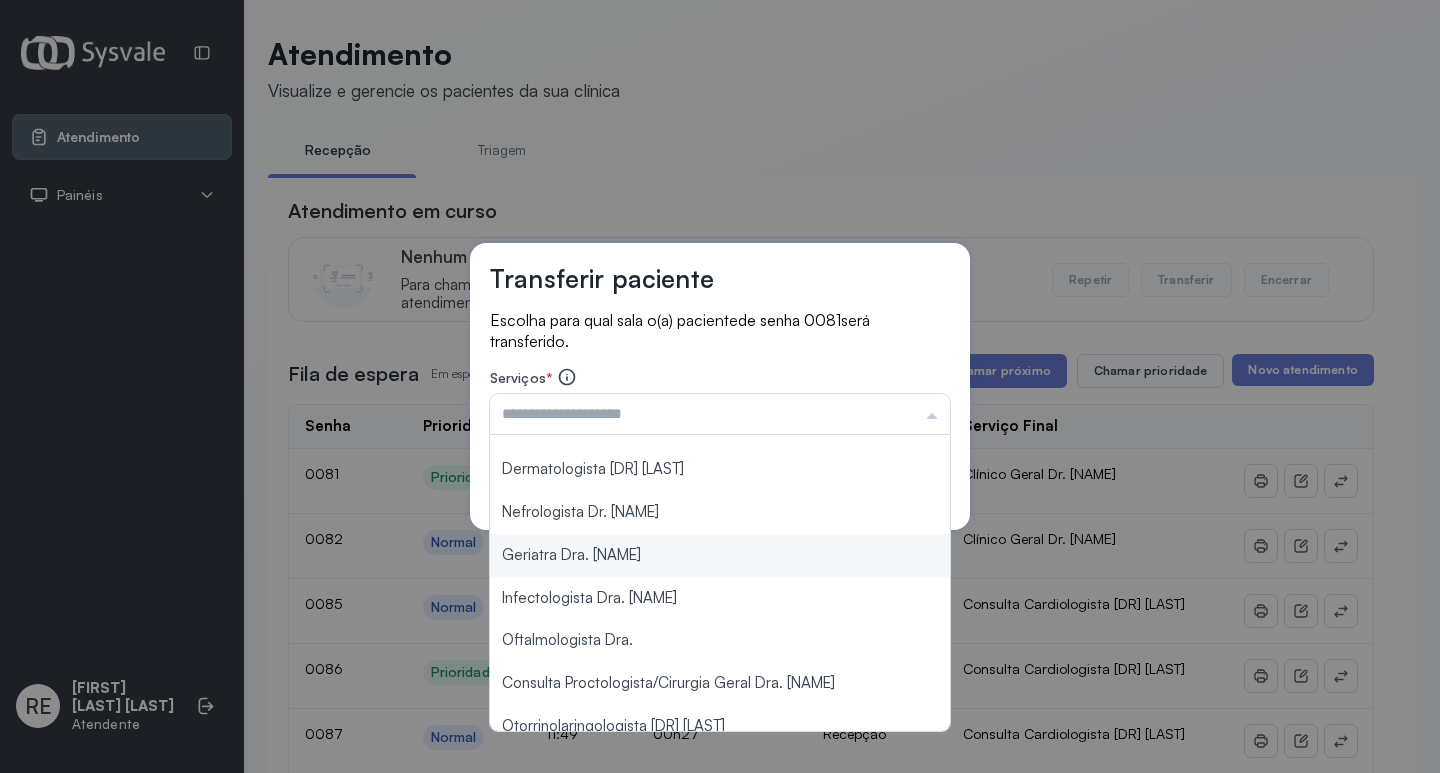 type on "**********" 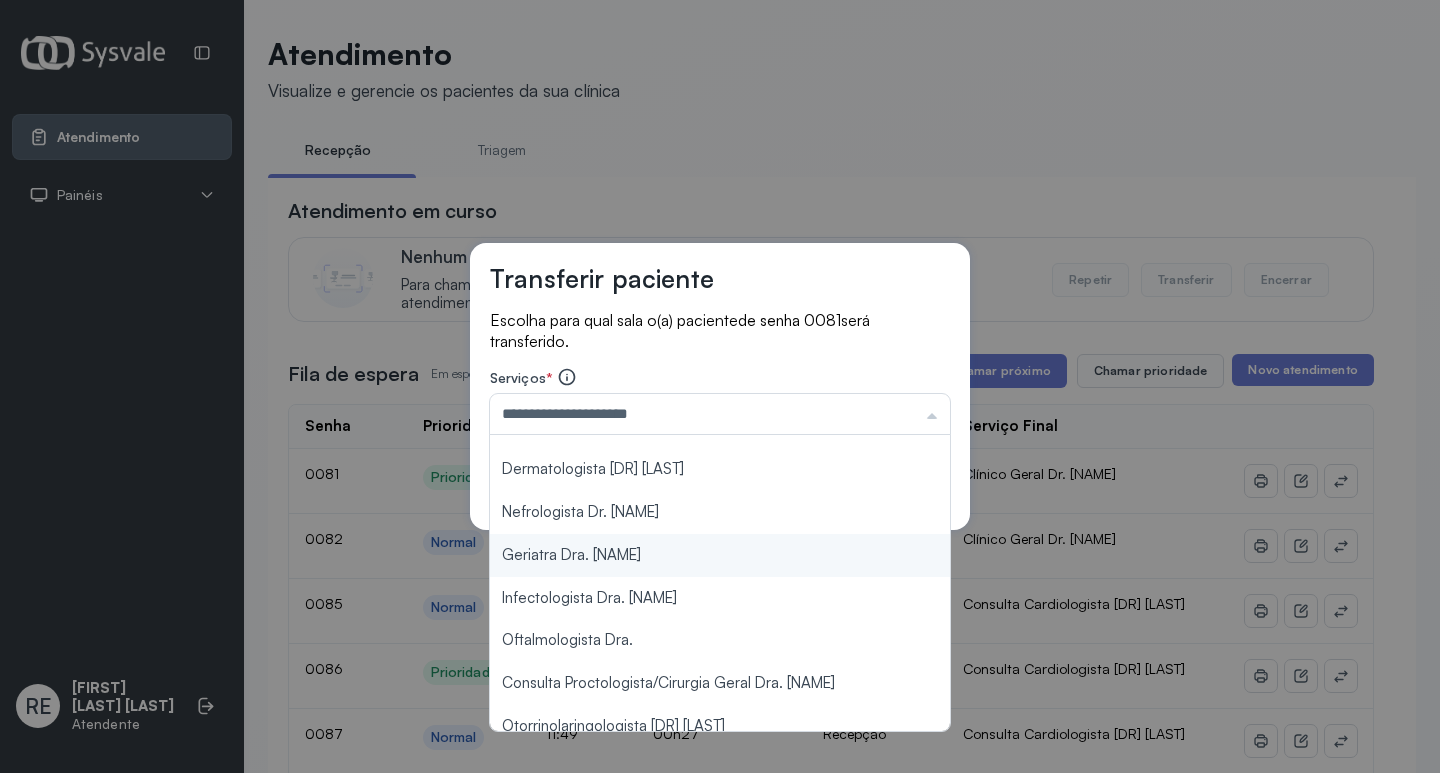 click on "**********" at bounding box center [720, 386] 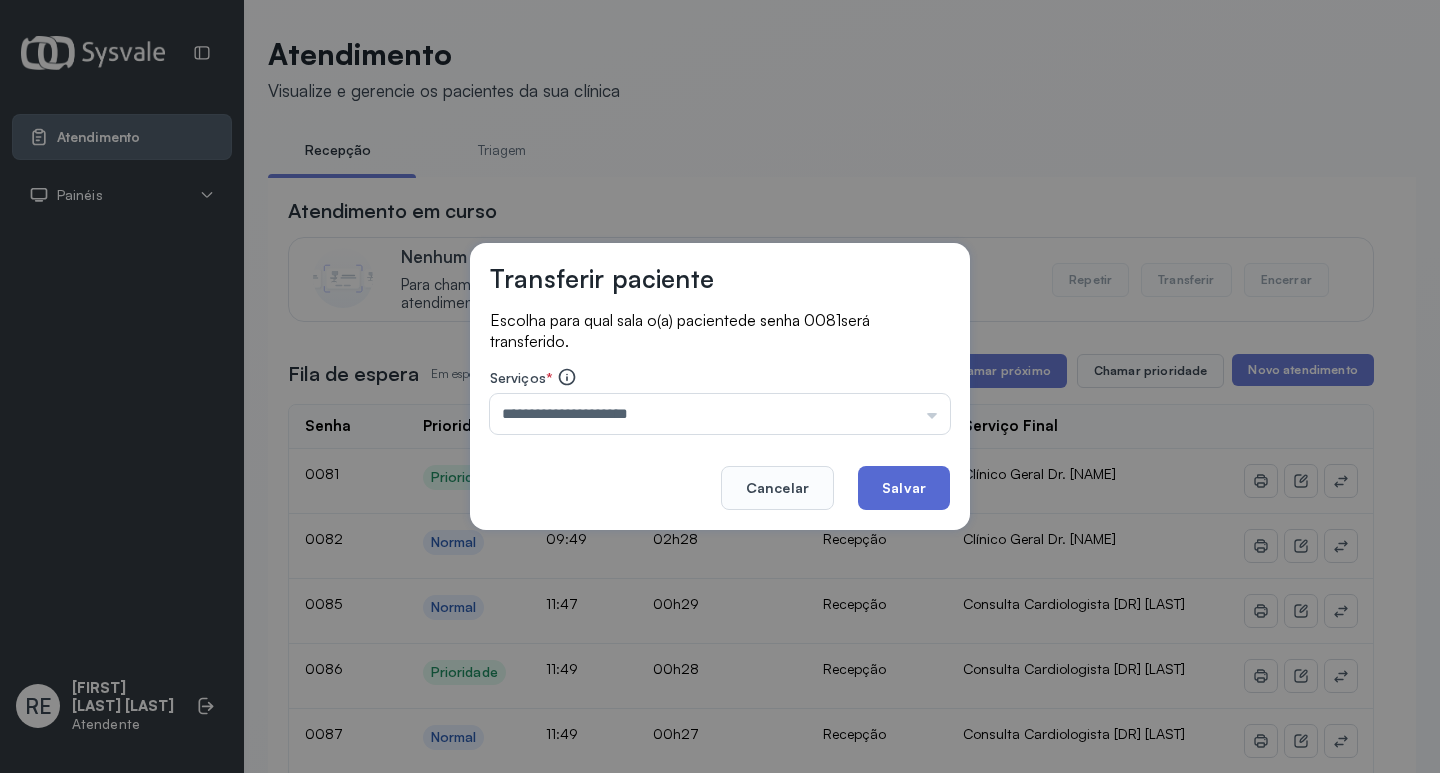 click on "Salvar" 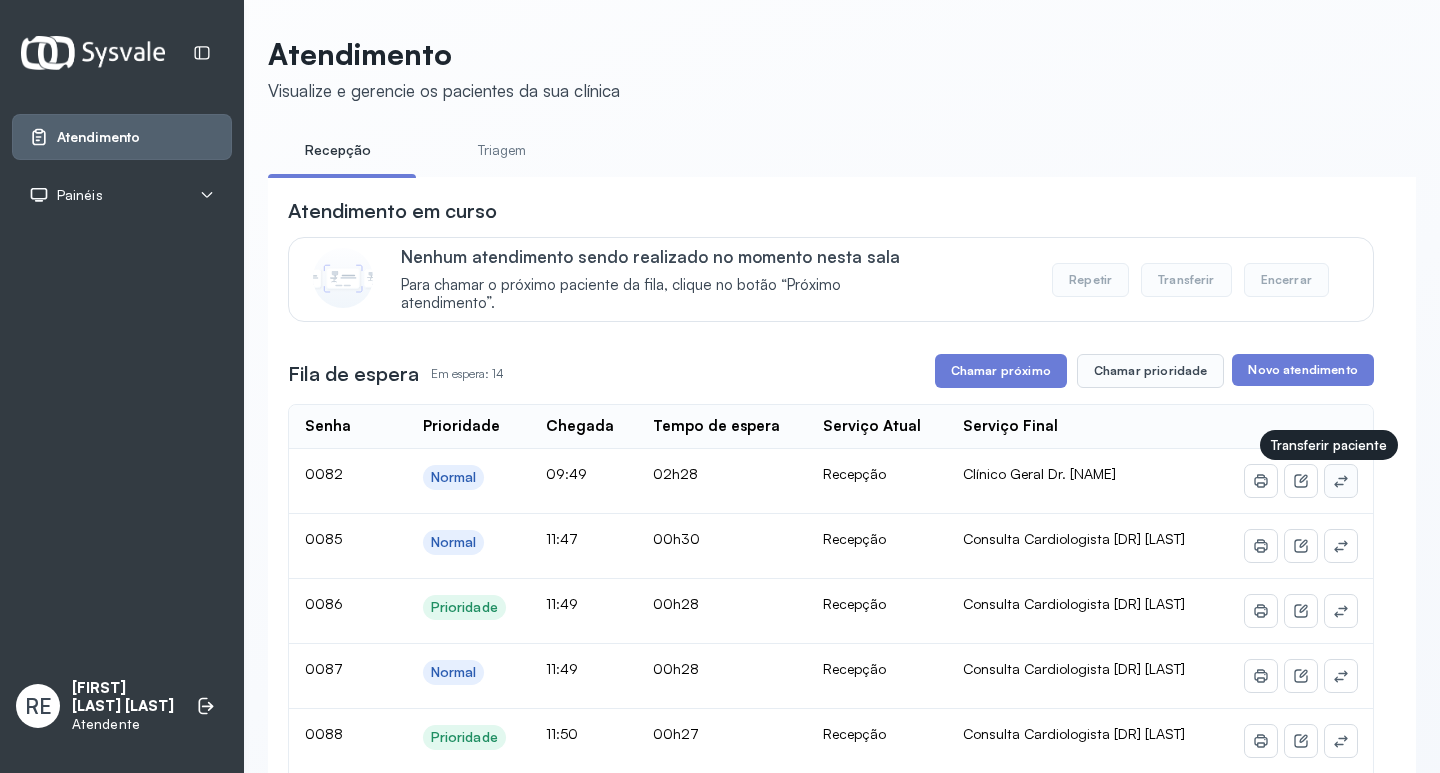 click 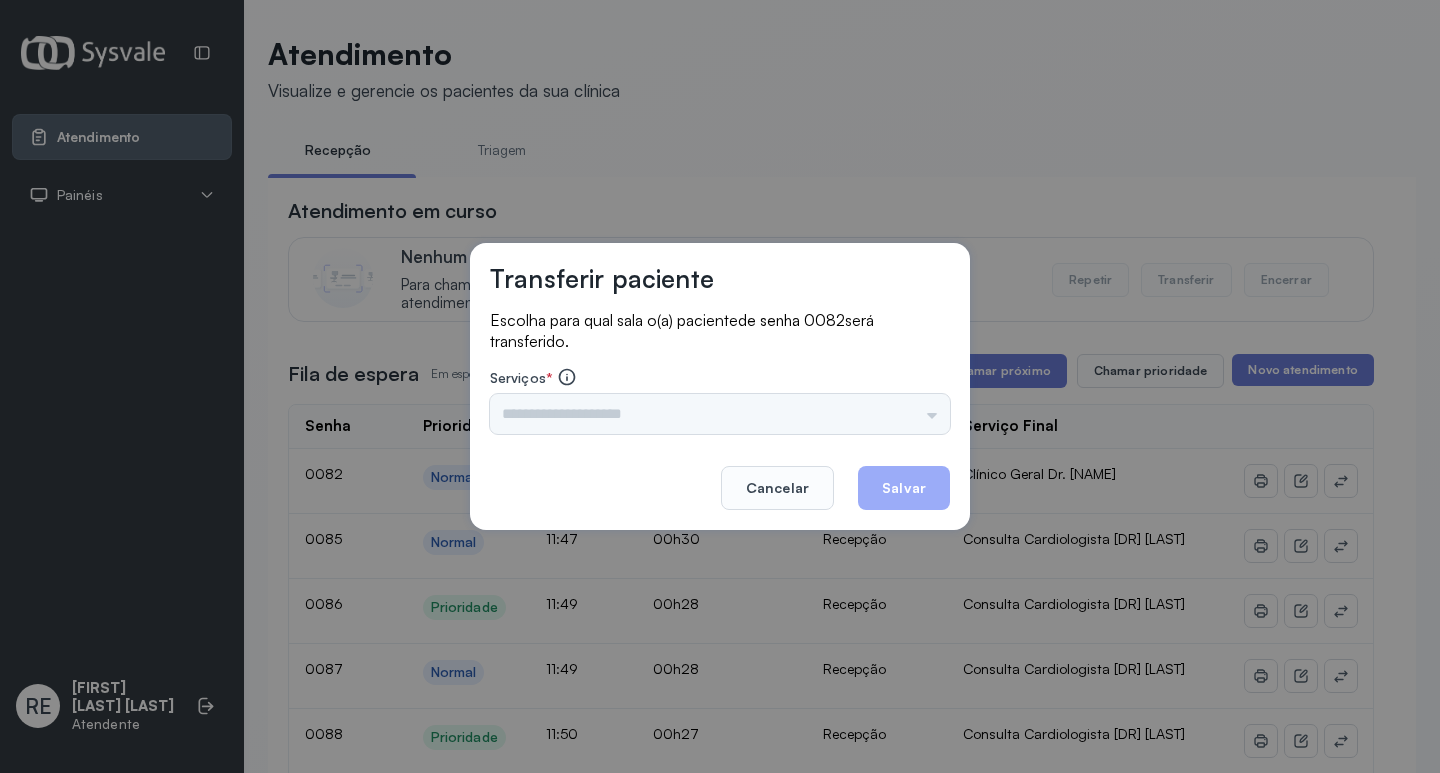 drag, startPoint x: 714, startPoint y: 415, endPoint x: 702, endPoint y: 416, distance: 12.0415945 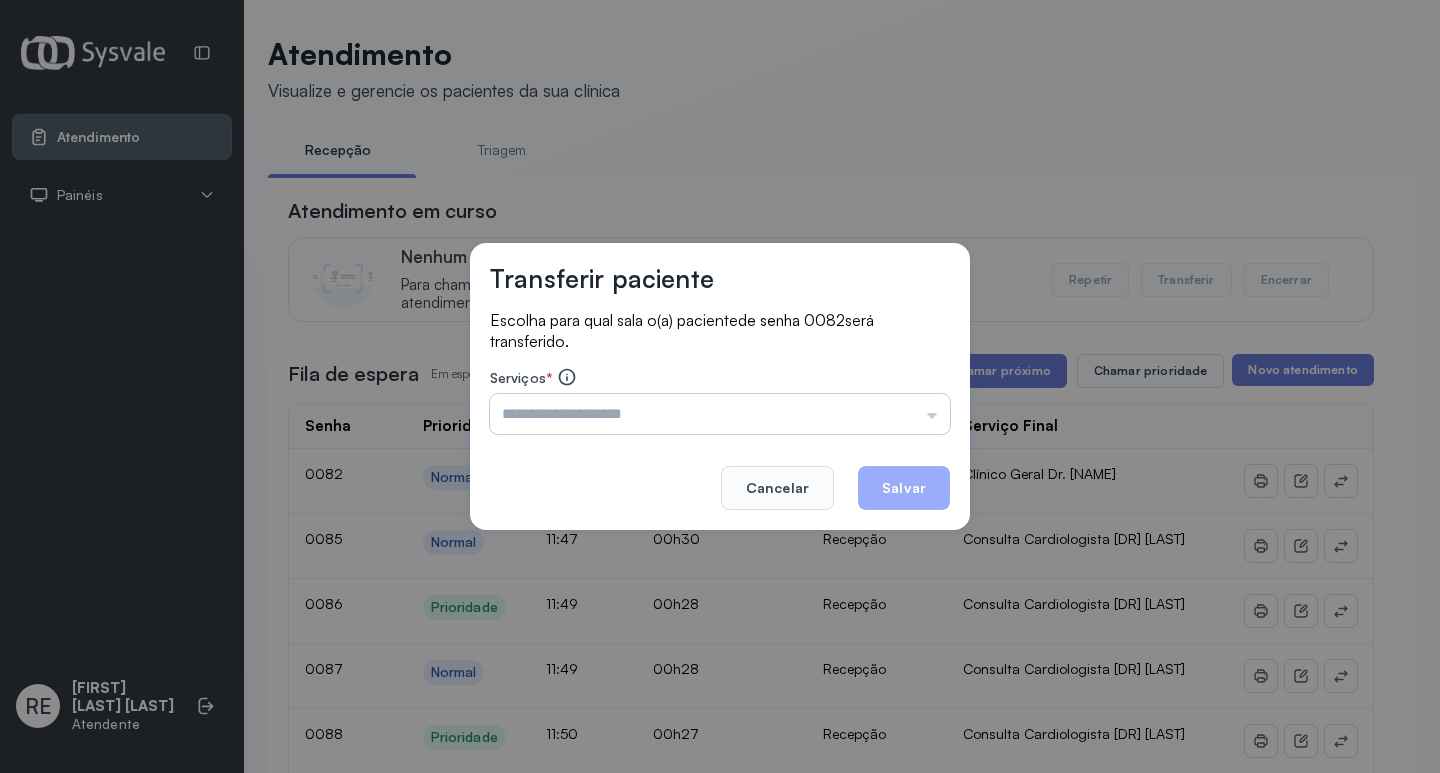 click at bounding box center (720, 414) 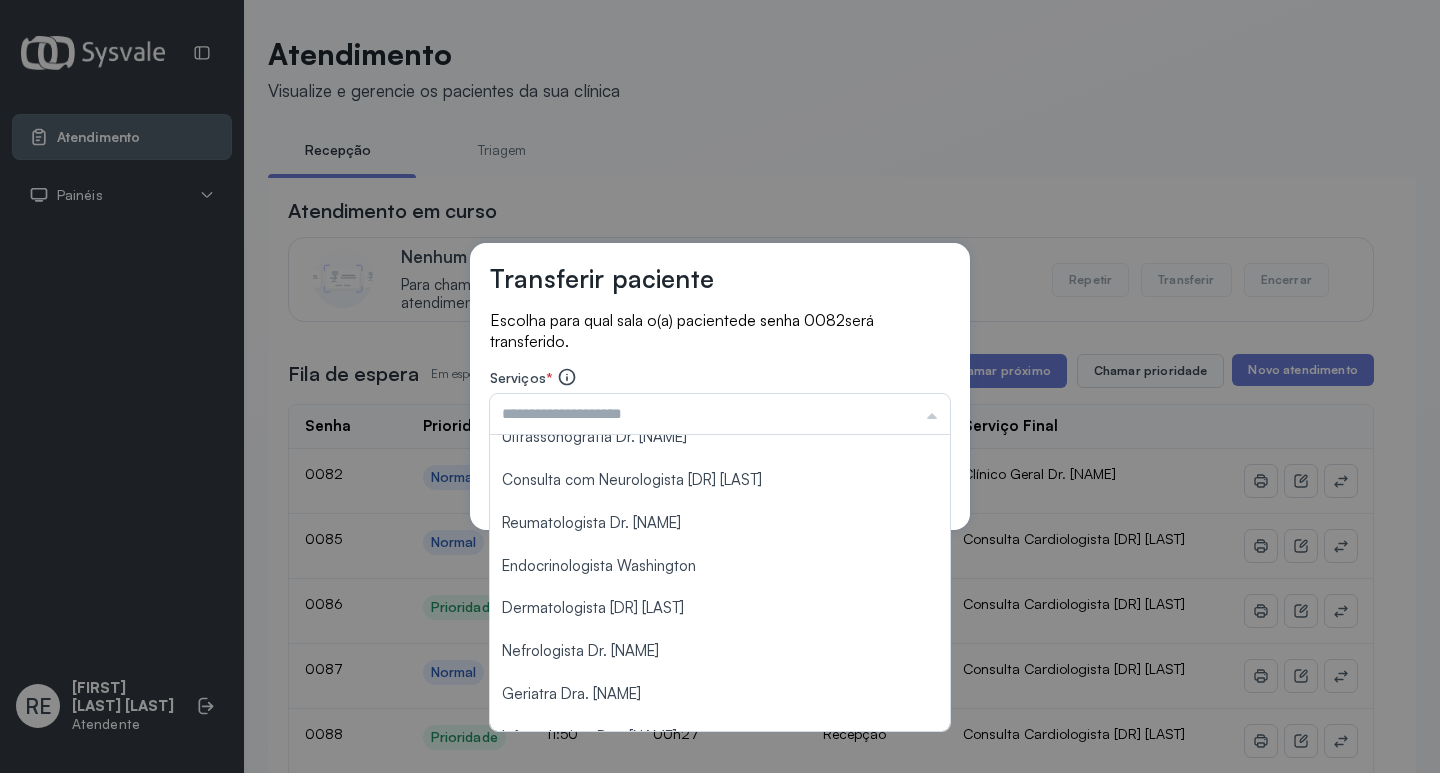 scroll, scrollTop: 900, scrollLeft: 0, axis: vertical 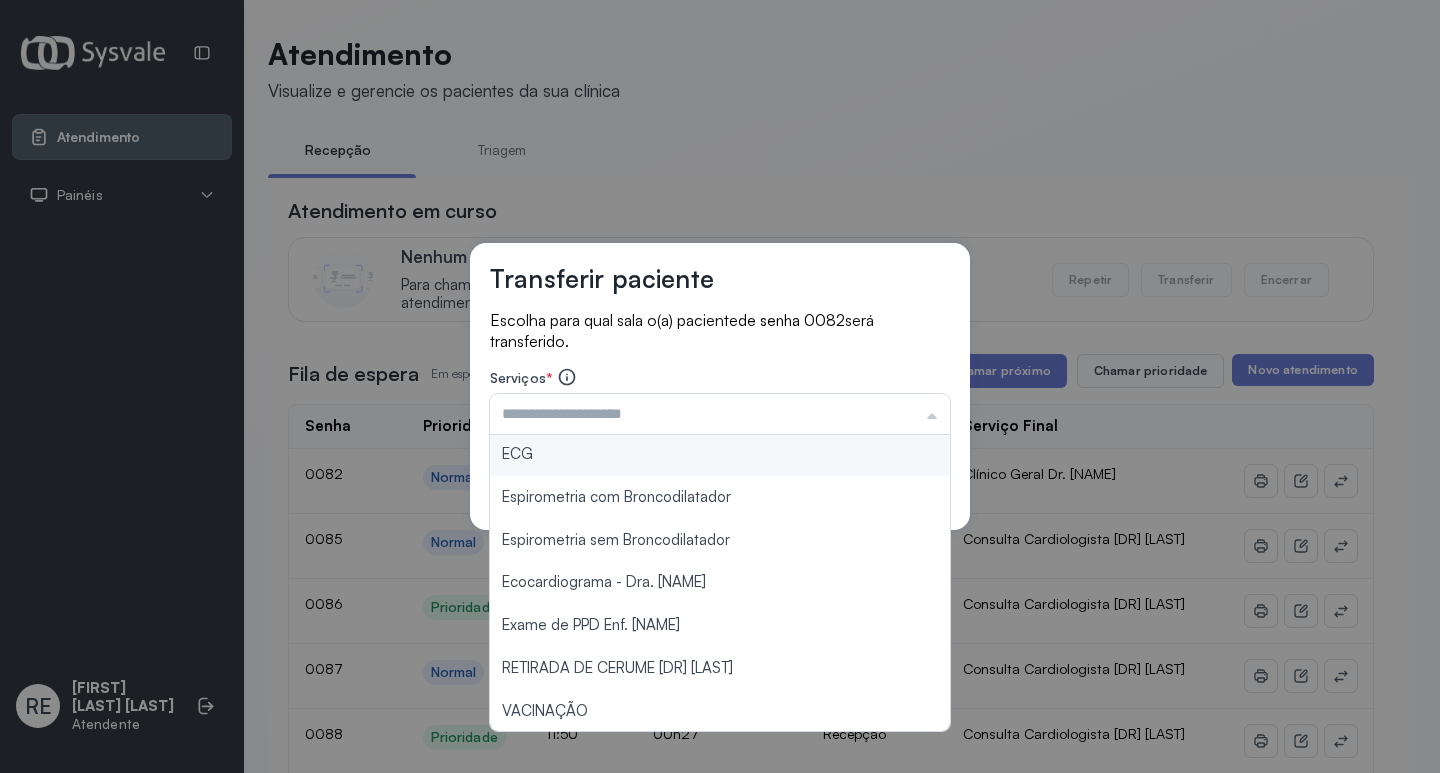 type on "***" 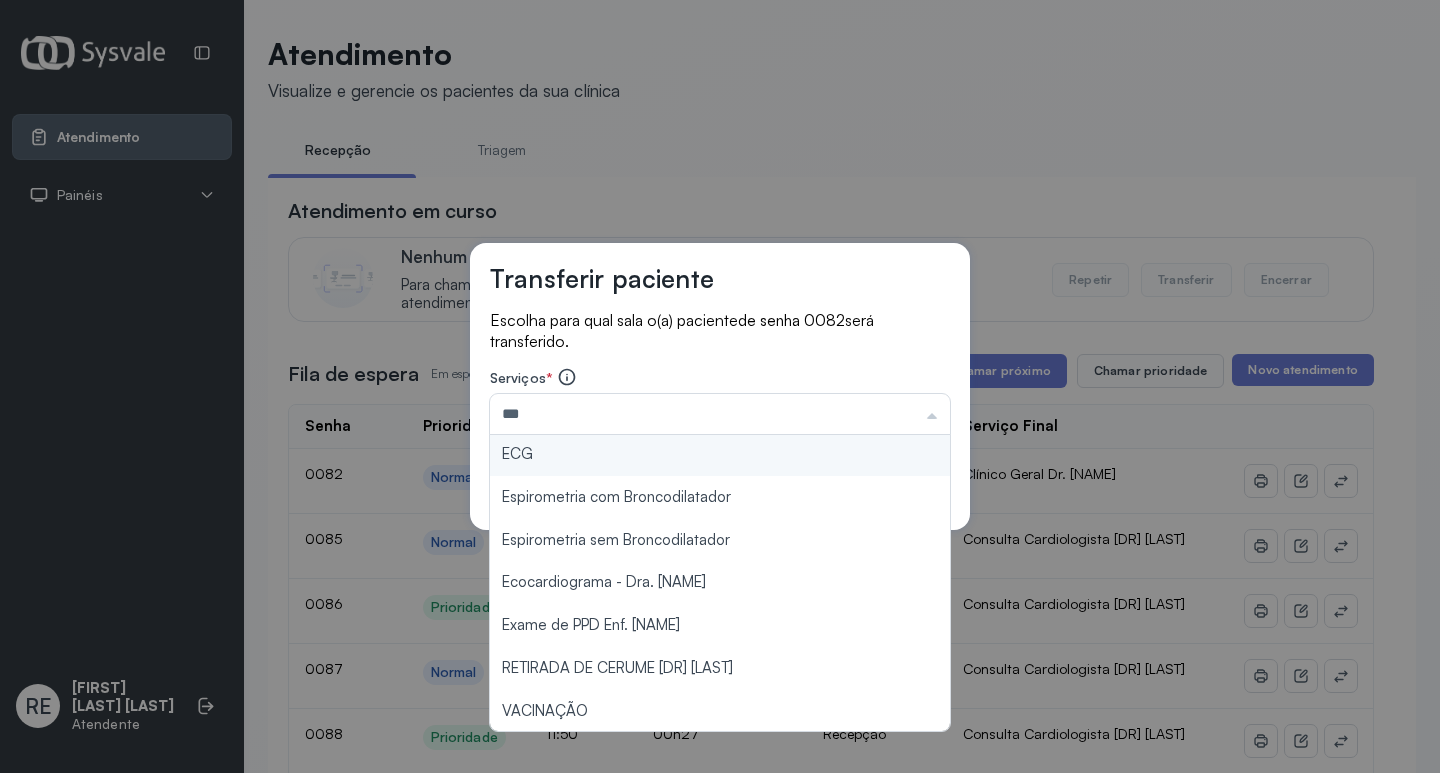 click on "Transferir paciente Escolha para qual sala o(a) paciente  de senha 0082  será transferido.  Serviços  *  *** Triagem Ortopedista Dr. [NAME] Ortopedista Dr. [NAME] Ginecologista Dr. [NAME] Ginecologista Dra. [NAME] Obstetra Dr. [NAME] Obstetra Dra. [NAME] Ultrassonografia Dr. [NAME] Ultrassonografia Dr. [NAME] Consulta com Neurologista Dr. [NAME] Reumatologista Dr. [NAME] Endocrinologista [NAME] Dermatologista Dra. [NAME] Nefrologista Dr. [NAME] Geriatra Dra. [NAME] Infectologista Dra. [NAME] Oftalmologista Dra. Consulta Proctologista/Cirurgia Geral Dra. [NAME] Otorrinolaringologista Dr. [NAME] Pequena Cirurgia Dr. [NAME] Pequena Cirurgia Dr. [NAME] ECG Espirometria com Broncodilatador Espirometria sem Broncodilatador Ecocardiograma - Dra. [NAME] Exame de PPD Enf. [NAME] RETIRADA DE CERUME DR. [NAME] VACINAÇÃO Preventivo Enf. [NAME] Preventivo Enf. [NAME] Consulta de Enfermagem Enf. [NAME] Consulta de Enfermagem Enf. [NAME] Consulta  Cardiologista Dr. [NAME] Cancelar" at bounding box center [720, 387] 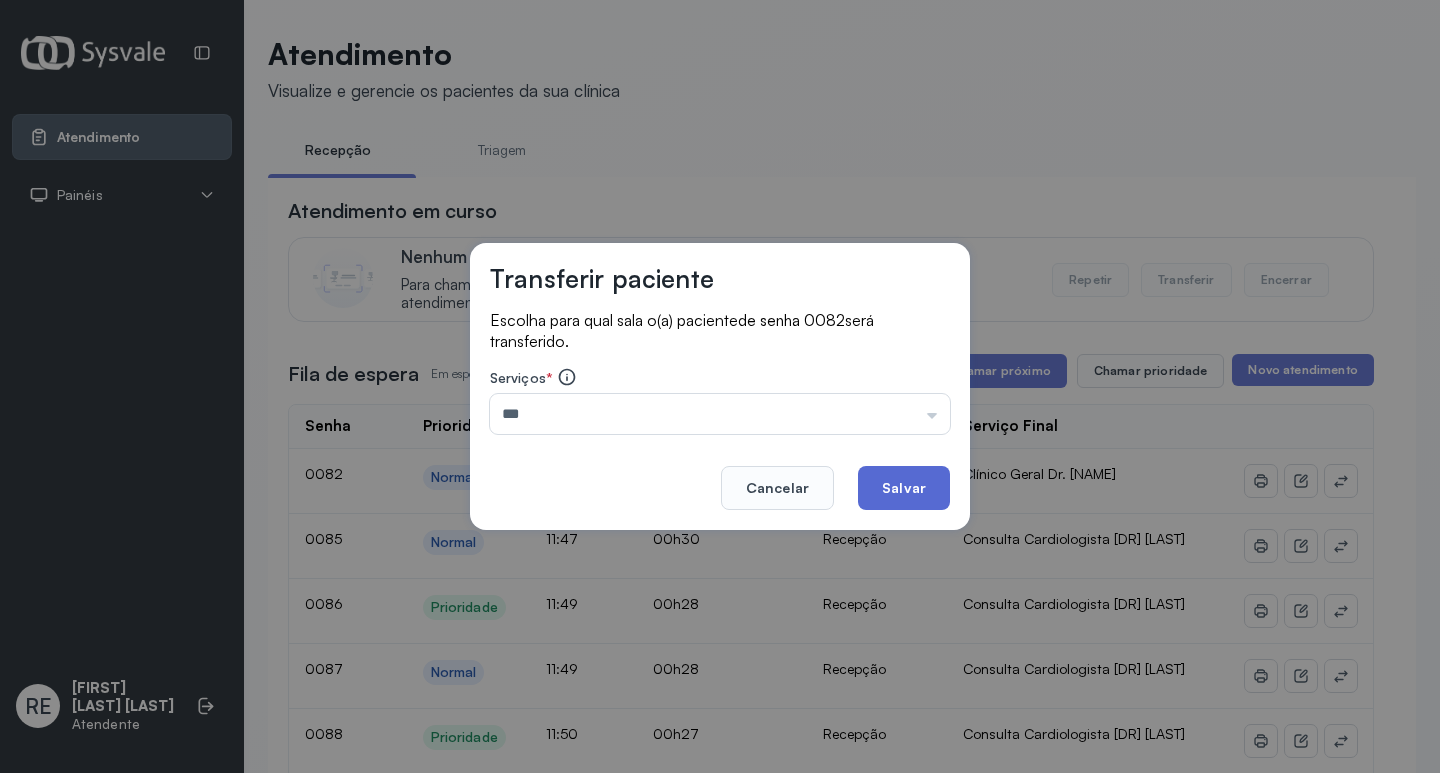 click on "Salvar" 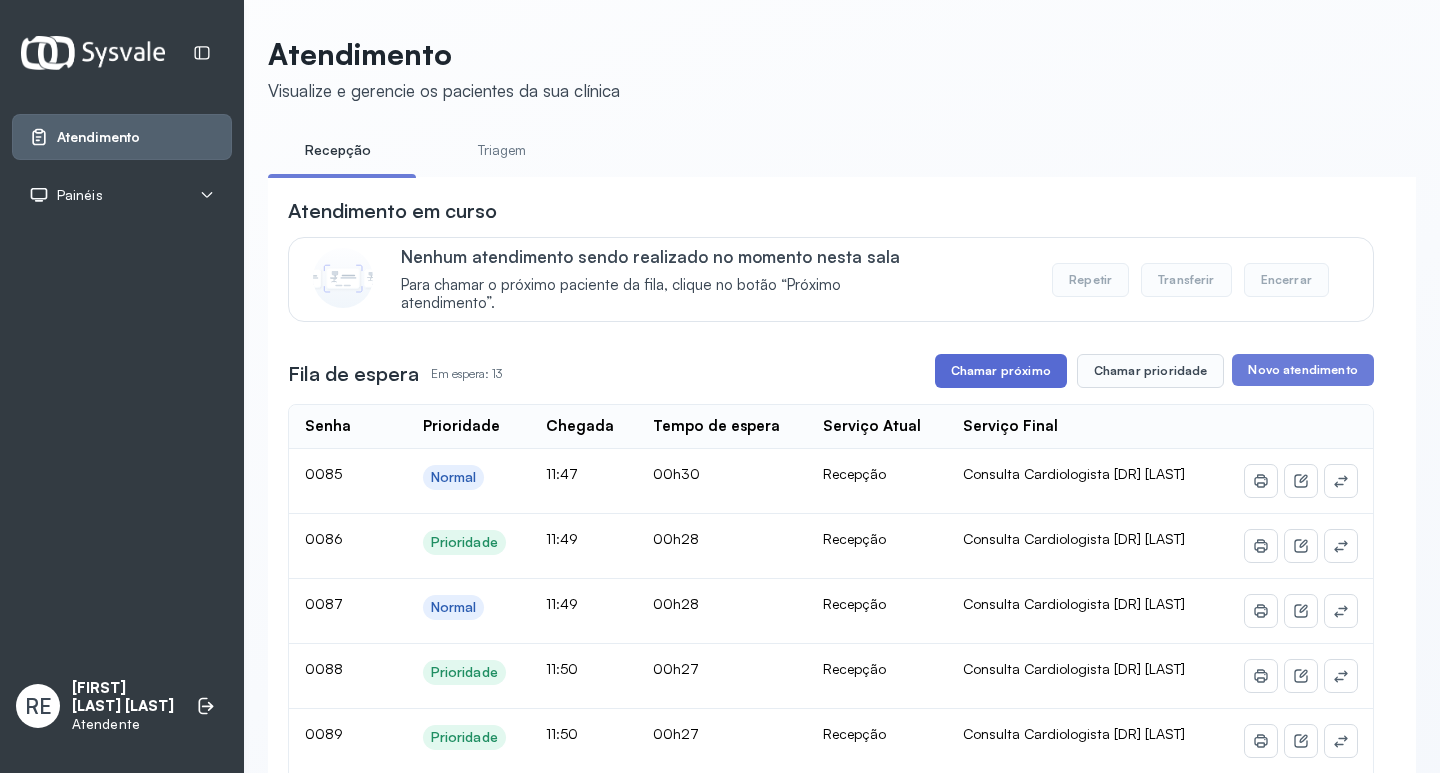 click on "Chamar próximo" at bounding box center [1001, 371] 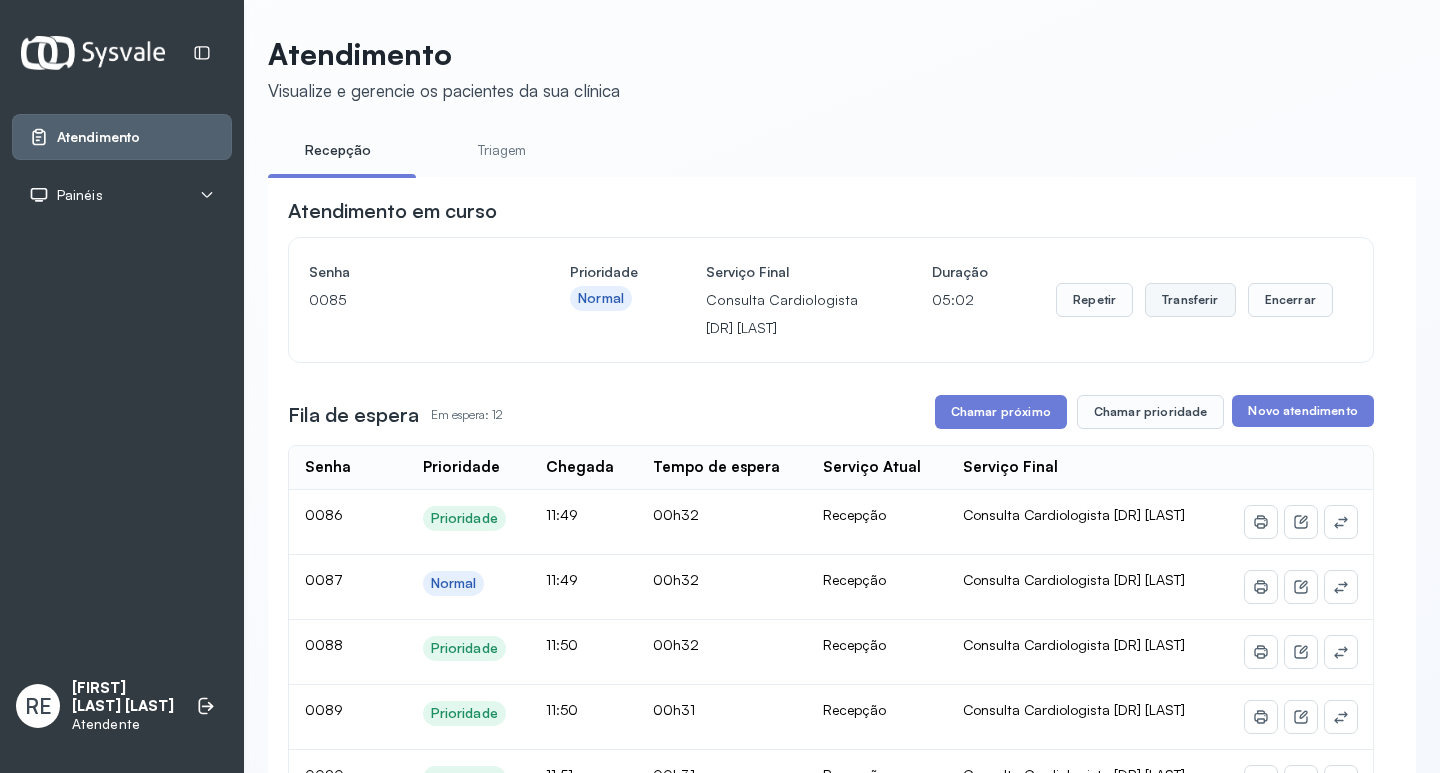 click on "Transferir" at bounding box center [1190, 300] 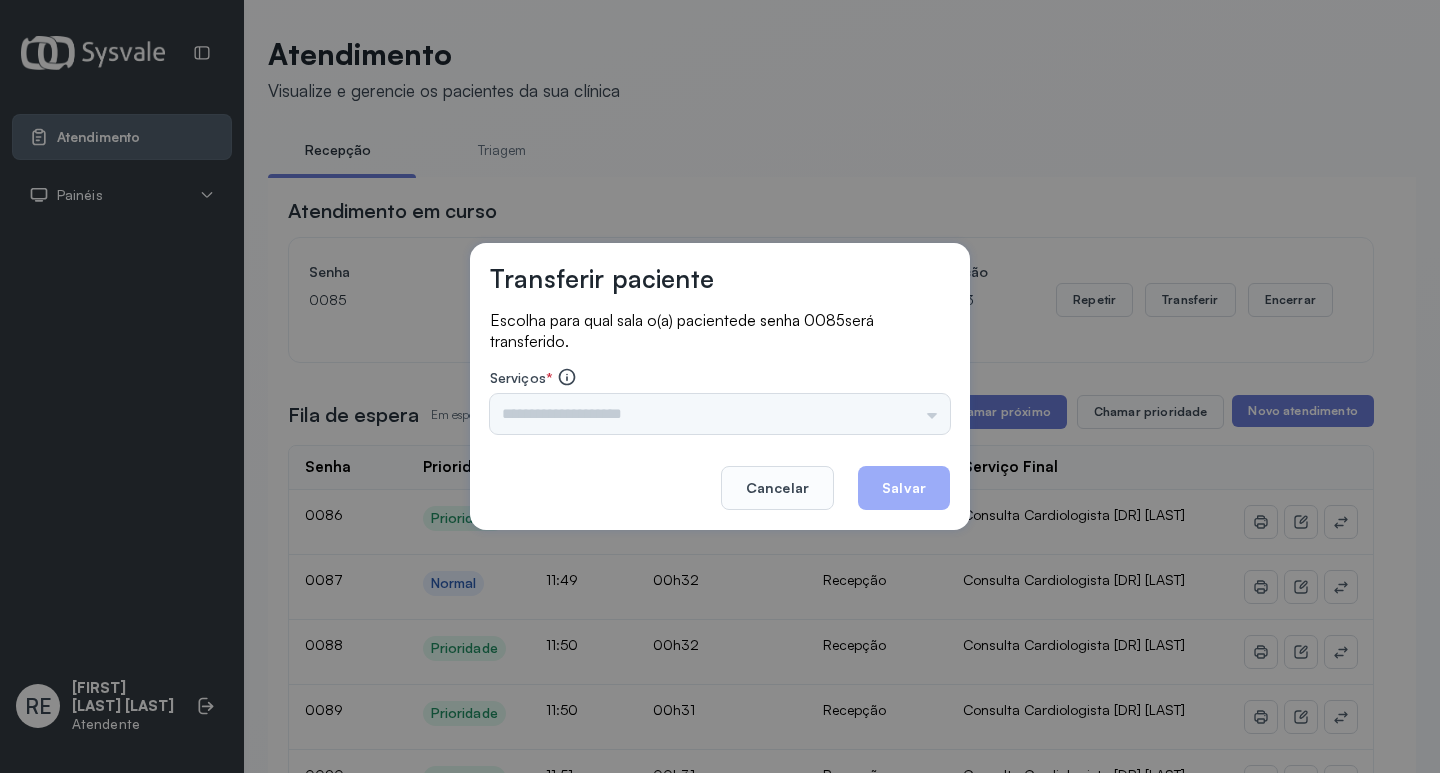 click on "Triagem Ortopedista [DR] [LAST] Ortopedista [DR] [LAST] Ginecologista [DR] [LAST] Ginecologista [DR] [LAST] Obstetra [DR] [LAST] Obstetra [DR] [LAST] Ultrassonografia [DR] [LAST] Ultrassonografia [DR] [LAST] Consulta com Neurologista [DR] [LAST] Reumatologista [DR] [LAST] Endocrinologista [LAST] Dermatologista [DR] [LAST] Nefrologista [DR] [LAST] Geriatra [DR] [LAST] Infectologista [DR] [LAST] Oftalmologista [DR] Consulta Proctologista/Cirurgia Geral [DR] [LAST] Otorrinolaringologista [DR] [LAST] Pequena Cirurgia [DR] [LAST] Pequena Cirurgia [DR] [LAST] AMILTON ECG Espirometria com Broncodilatador Espirometria sem Broncodilatador Ecocardiograma - [DR] [LAST] Exame de PPD [ENF] [LAST] RETIRADA DE CERUME [DR] [LAST] VACINAÇÃO Preventivo [ENF] [LAST] Preventivo [ENF] [LAST] Consulta de Enfermagem [ENF] [LAST] Consulta de Enfermagem [ENF] [LAST] Consulta  Cardiologista [DR] [LAST] Consulta [ENF] [LAST] Dispensação de Medicação Agendamento Consulta [ENF] [LAST] Agendamento consulta [ENF] [LAST]" at bounding box center (720, 414) 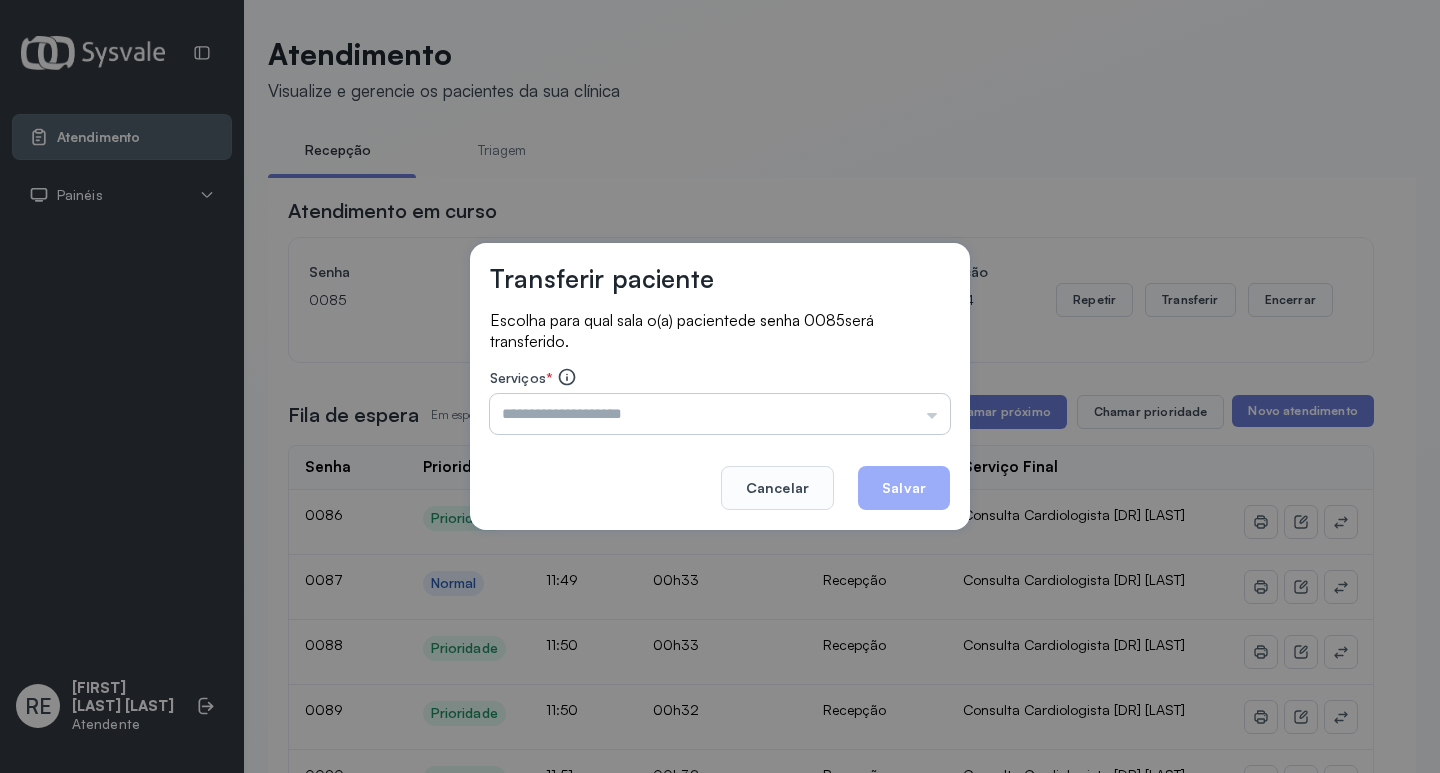 click at bounding box center (720, 414) 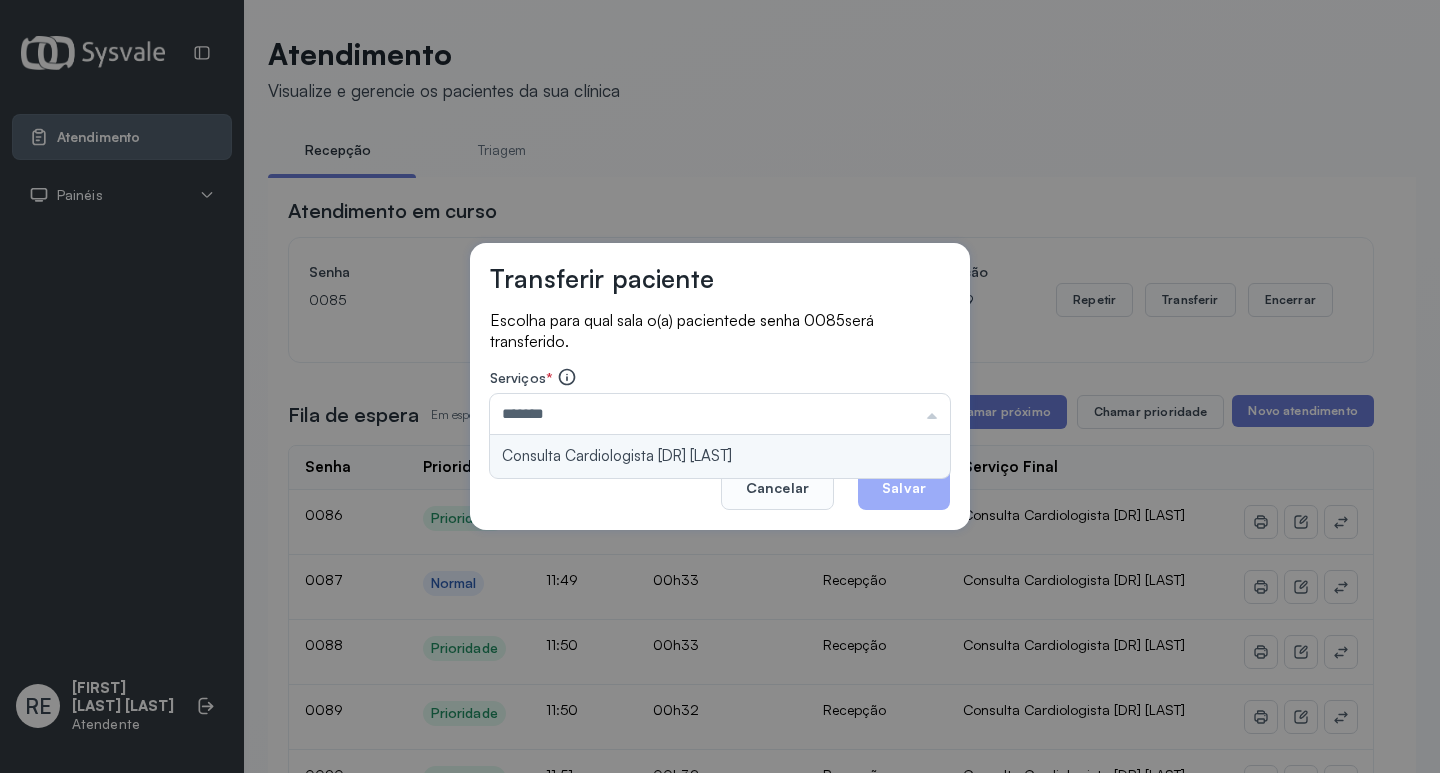 type on "**********" 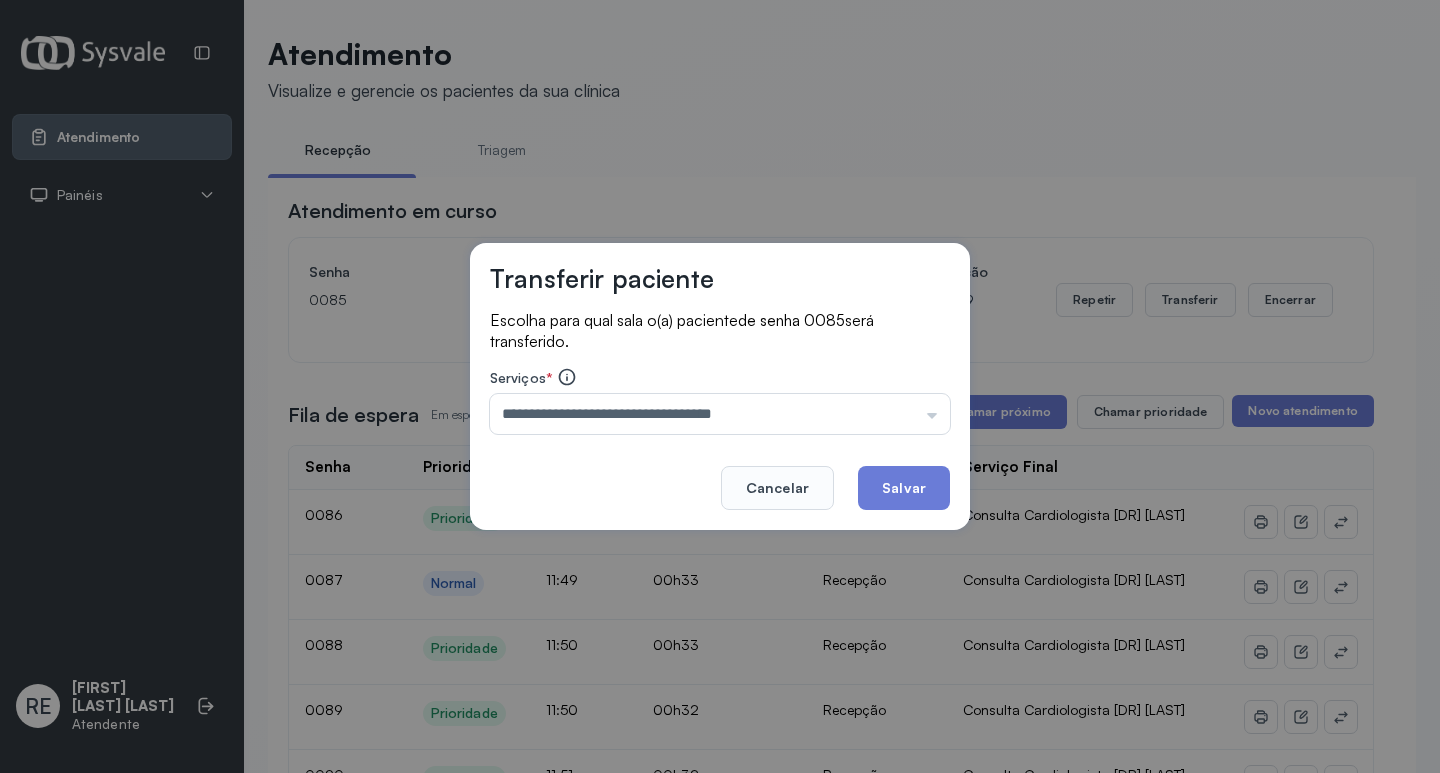 click on "**********" at bounding box center (720, 387) 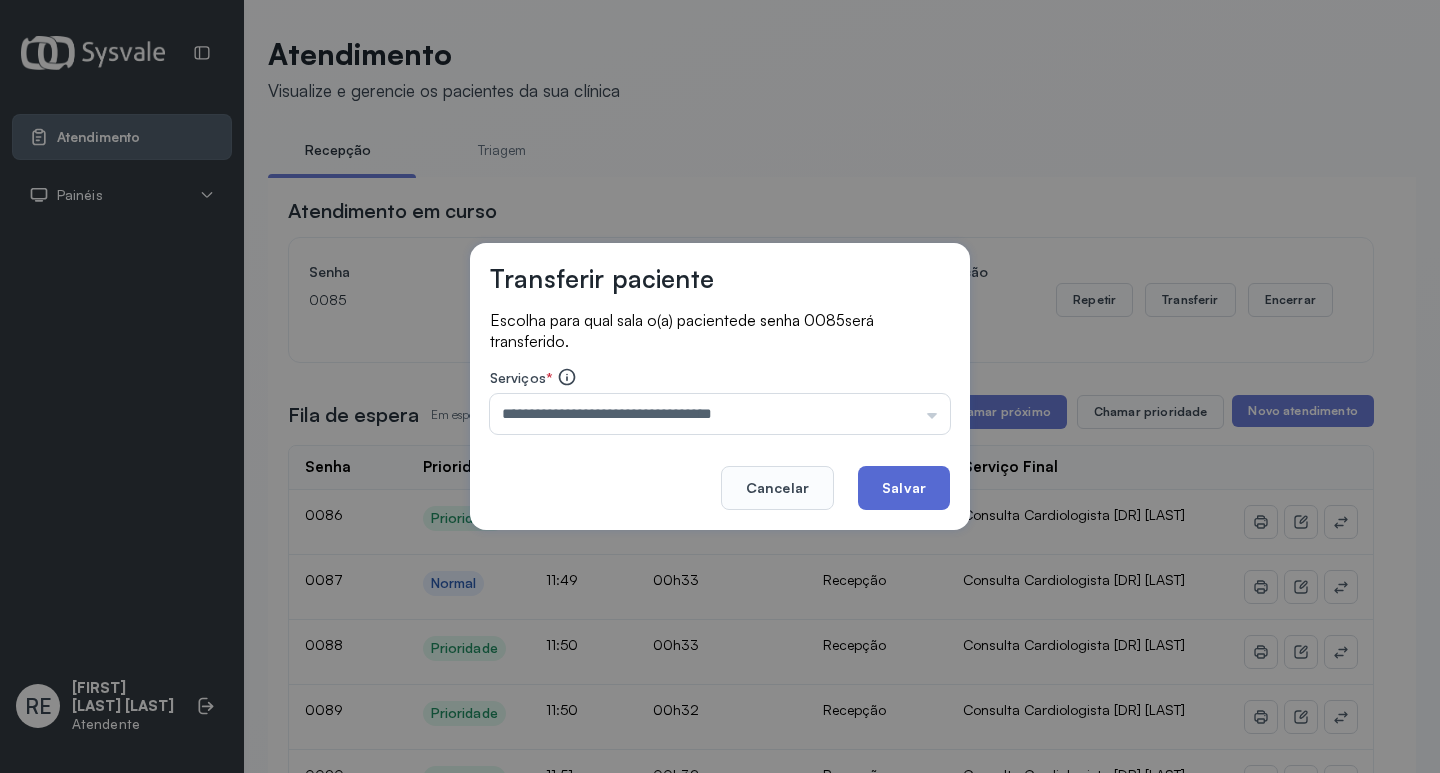click on "Salvar" 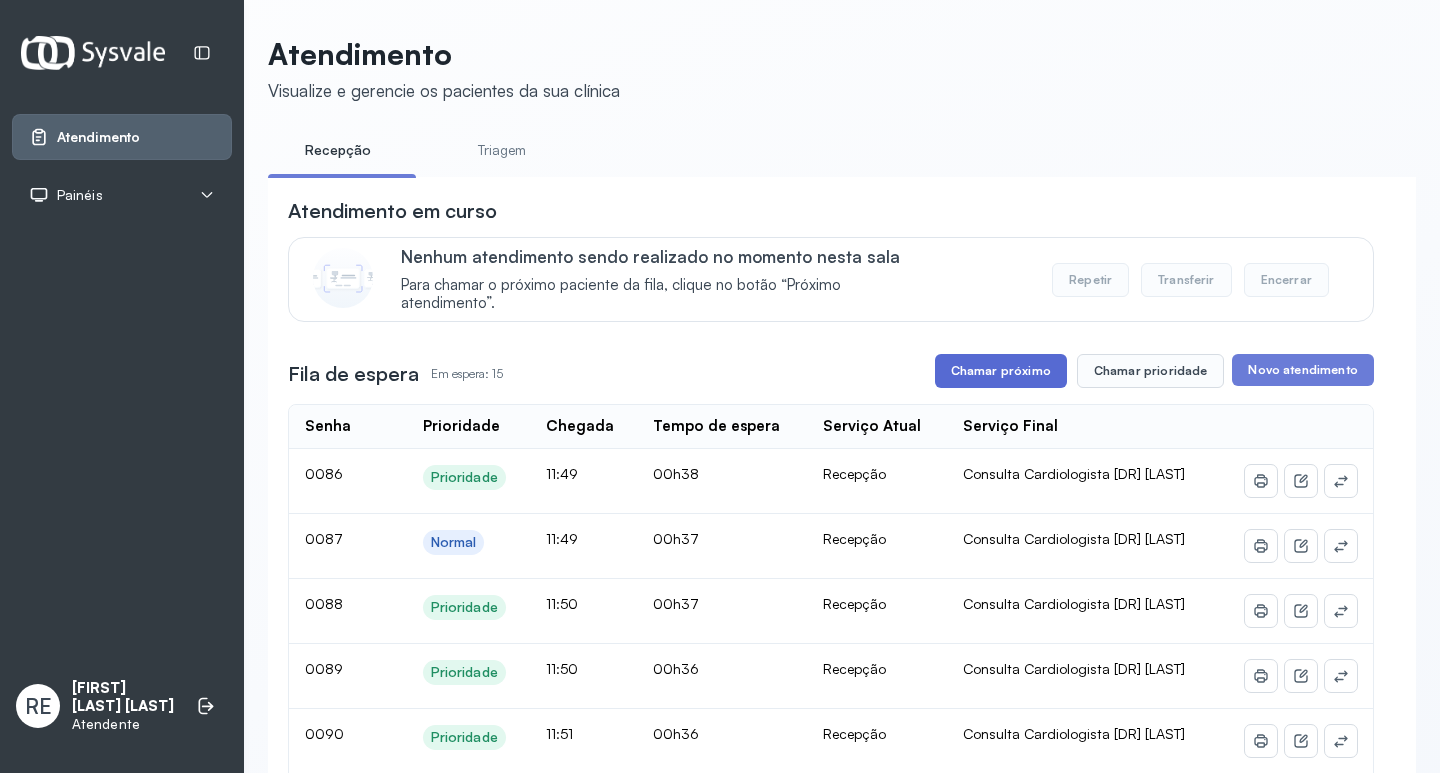 click on "Chamar próximo" at bounding box center (1001, 371) 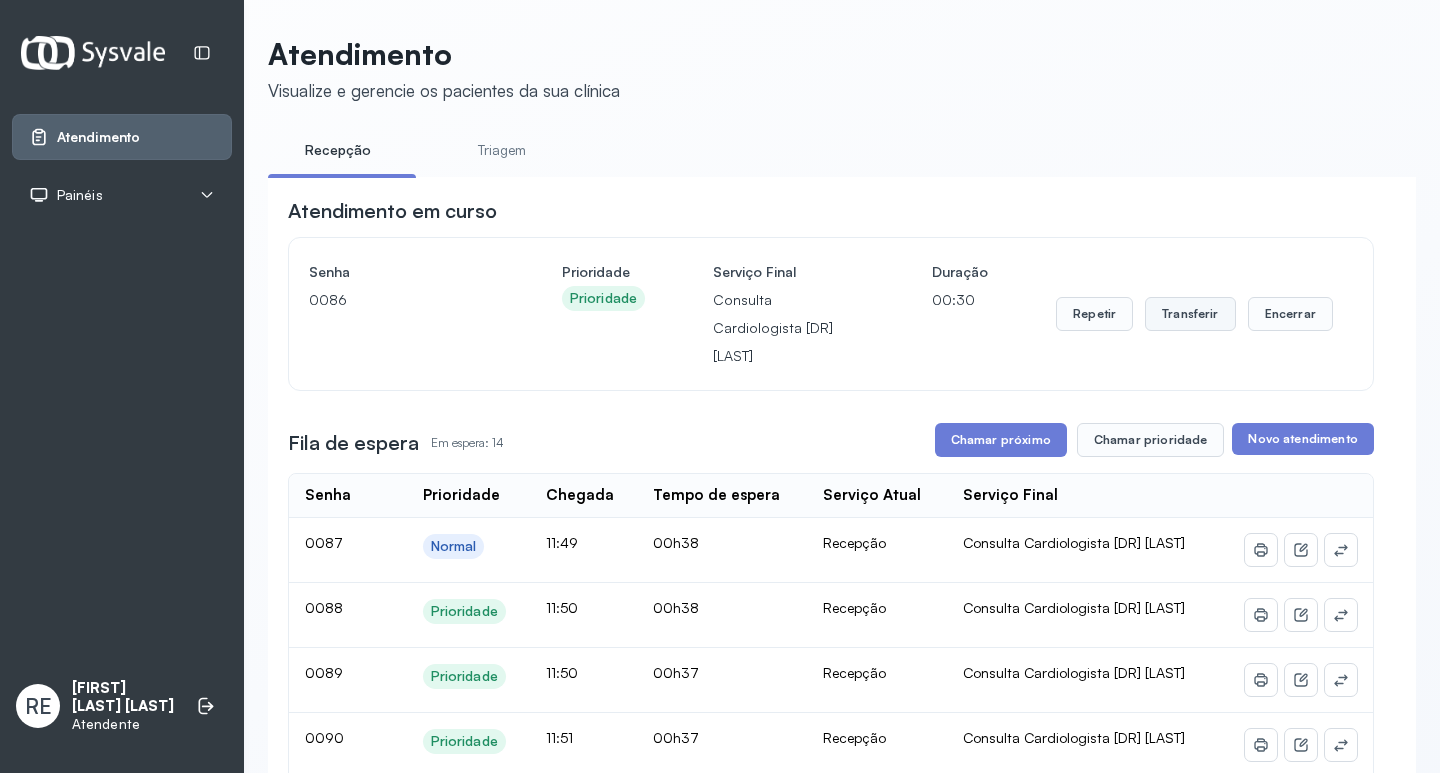 click on "Transferir" at bounding box center [1190, 314] 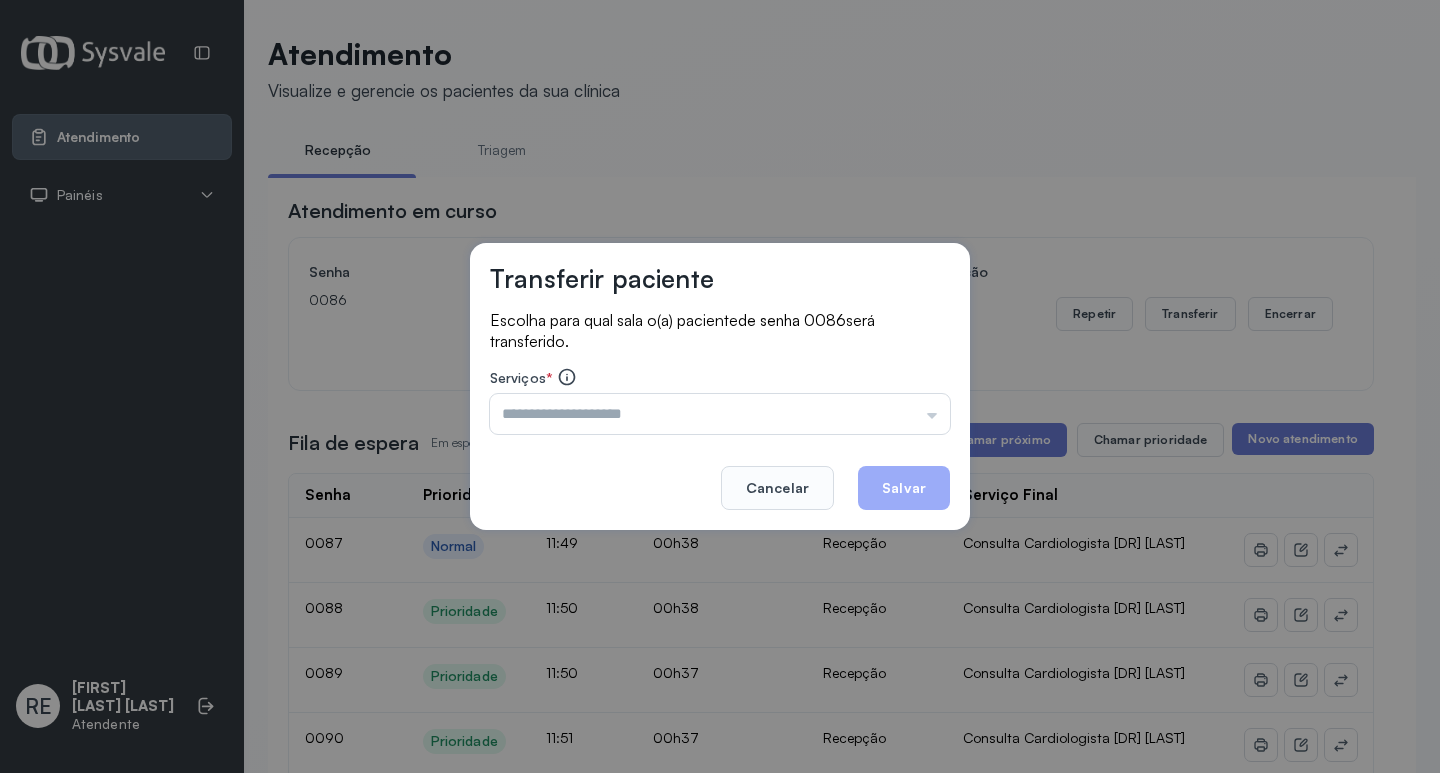 click at bounding box center (720, 414) 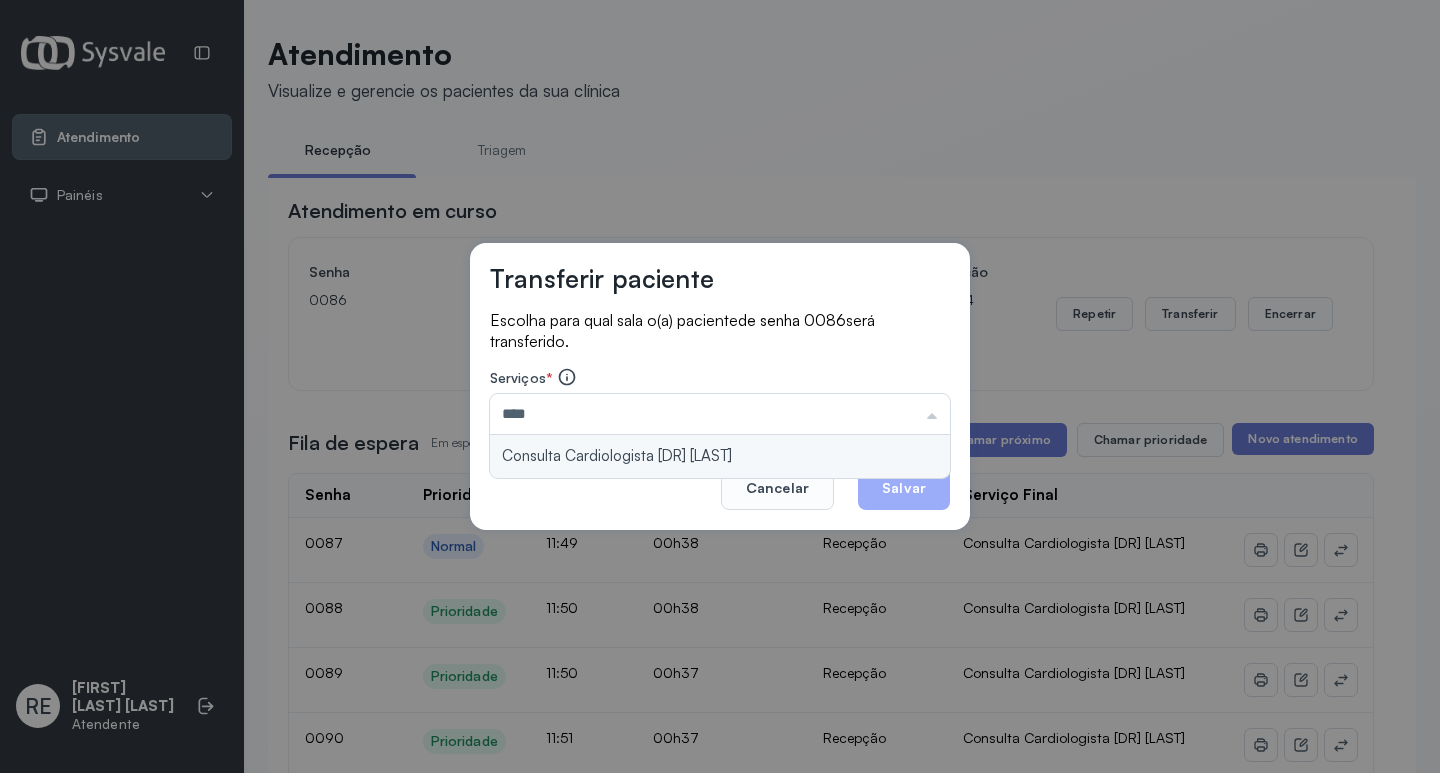 type on "**********" 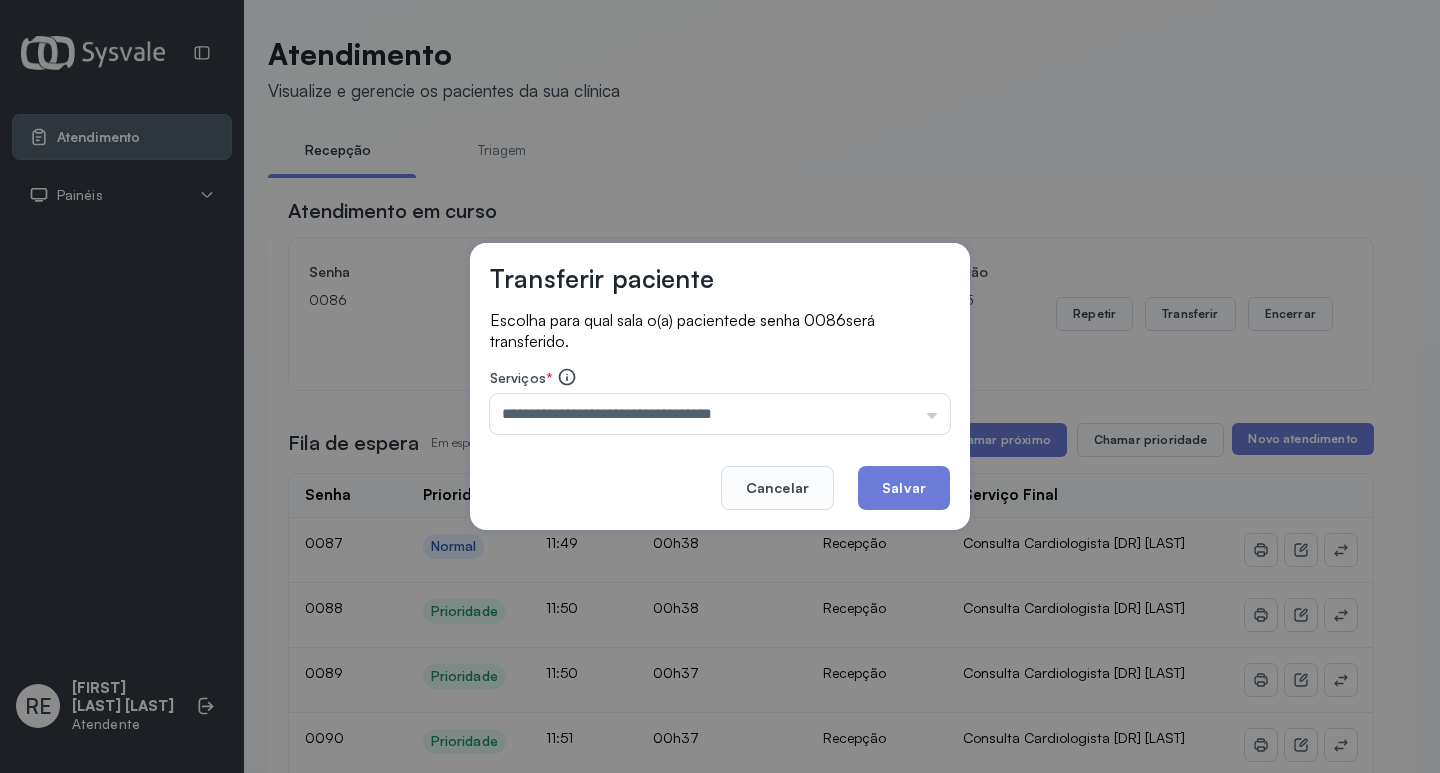 drag, startPoint x: 869, startPoint y: 456, endPoint x: 960, endPoint y: 455, distance: 91.00549 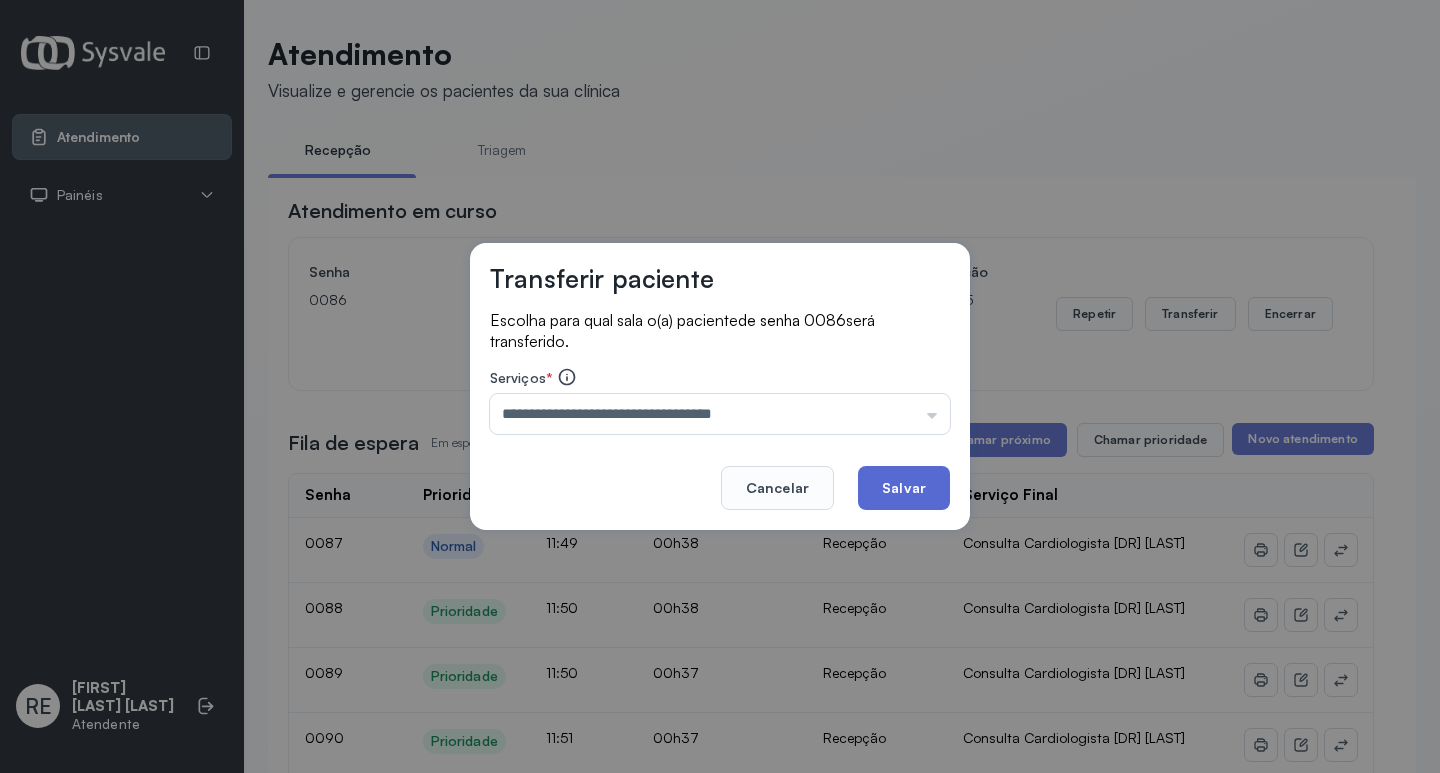 click on "Salvar" 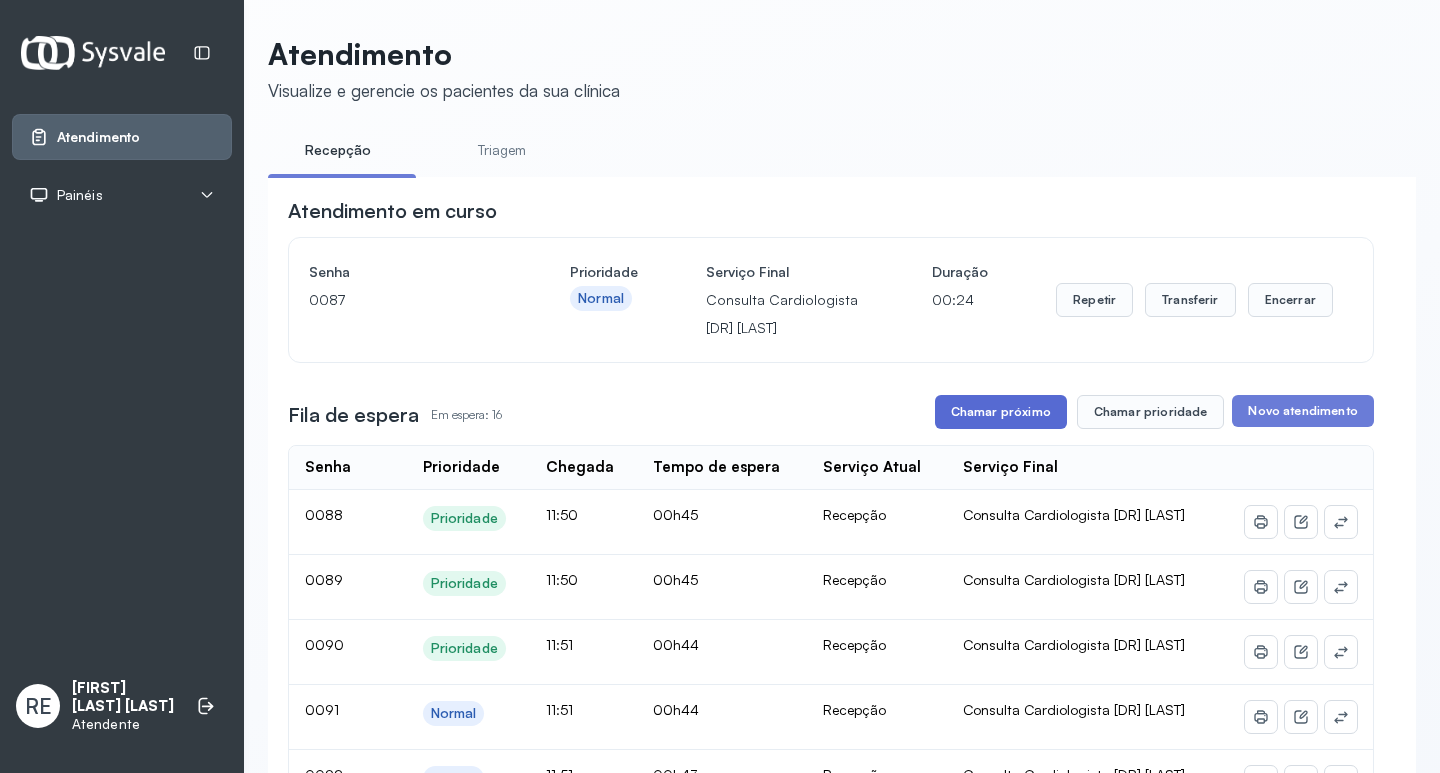 click on "Chamar próximo" at bounding box center [1001, 412] 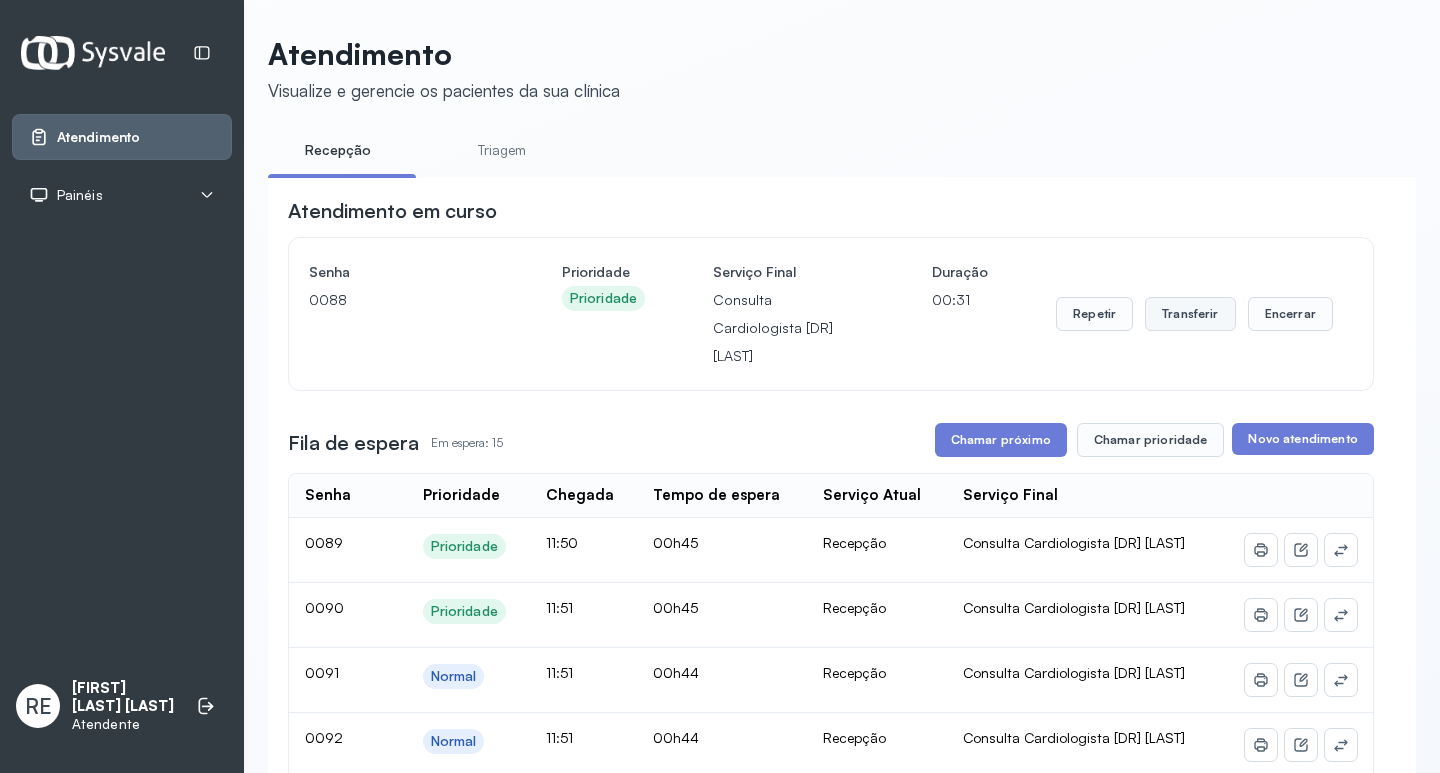 click on "Transferir" at bounding box center (1190, 314) 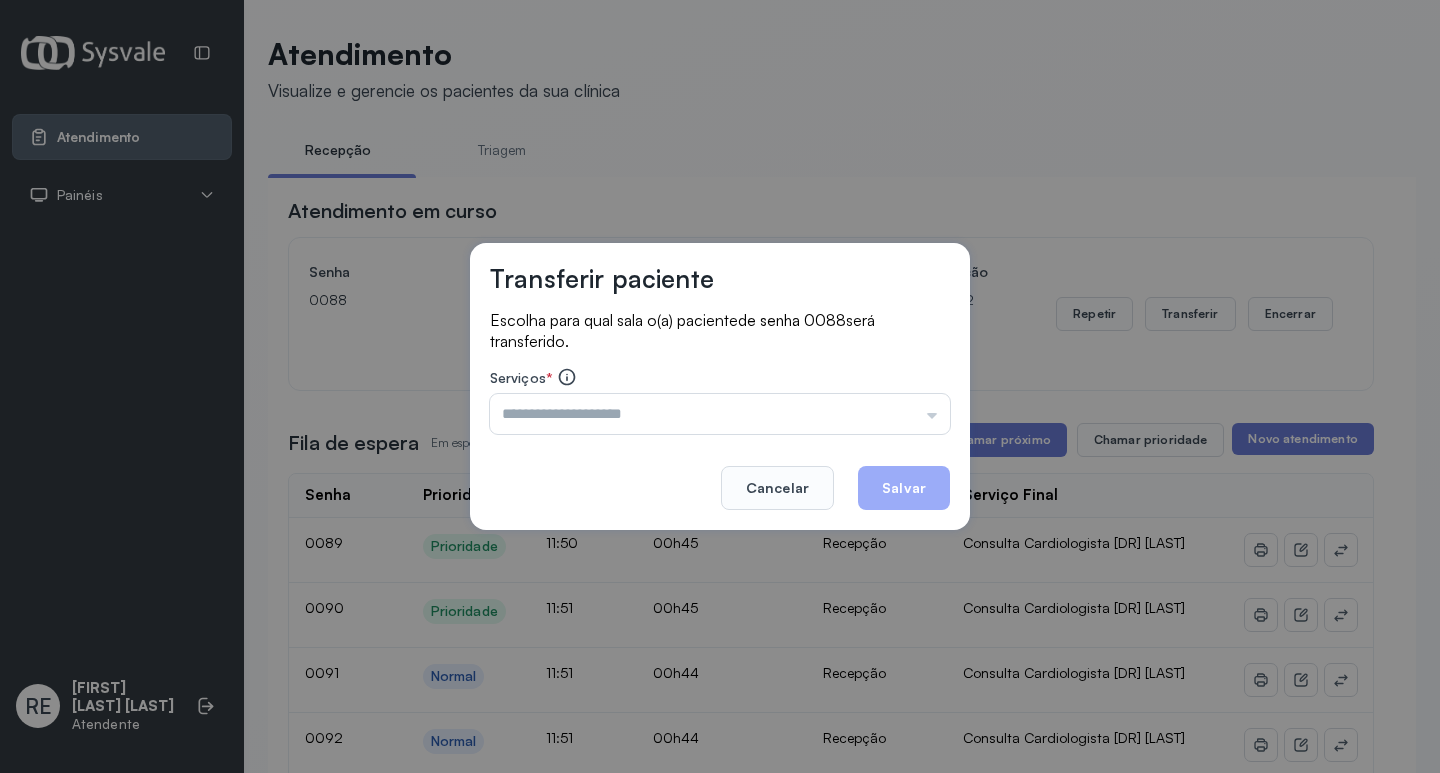 click at bounding box center (720, 414) 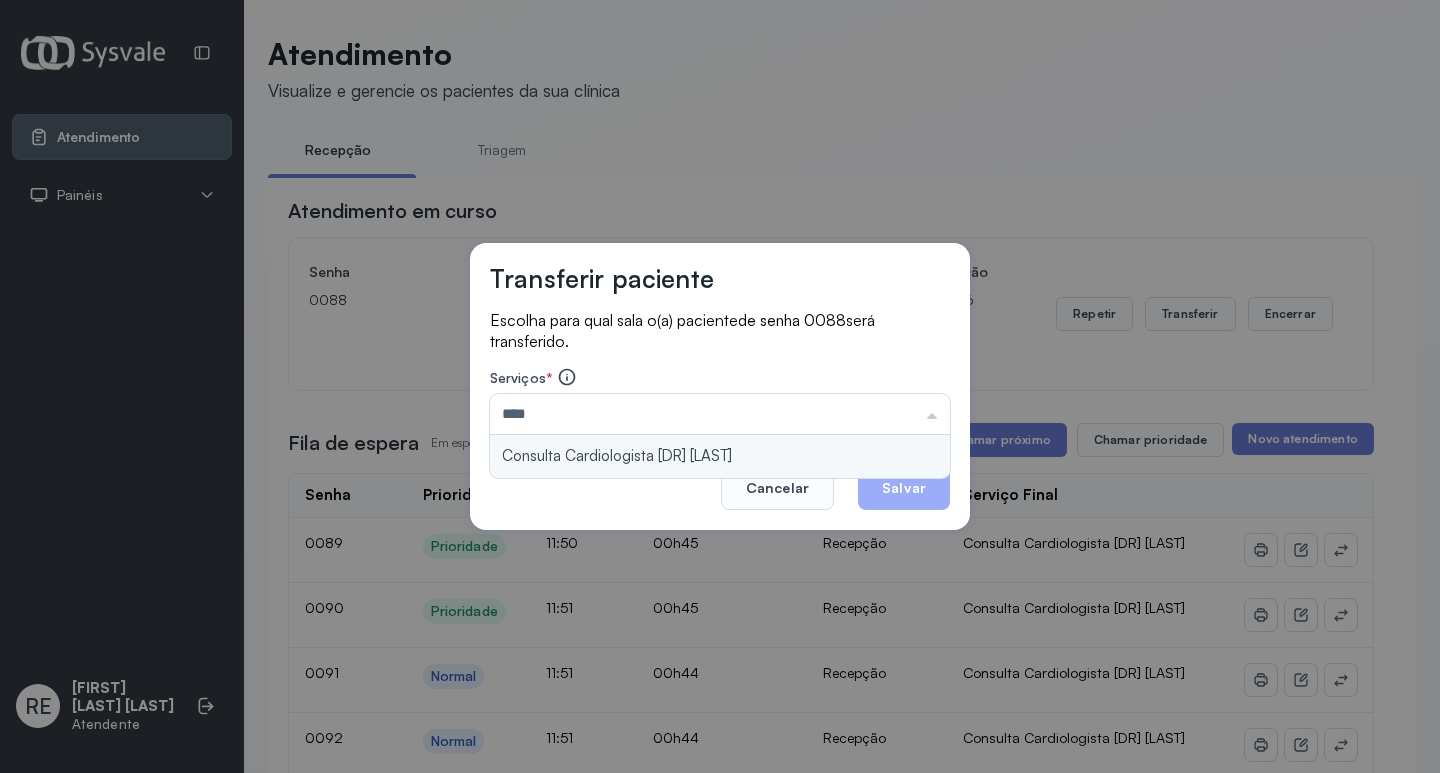 type on "**********" 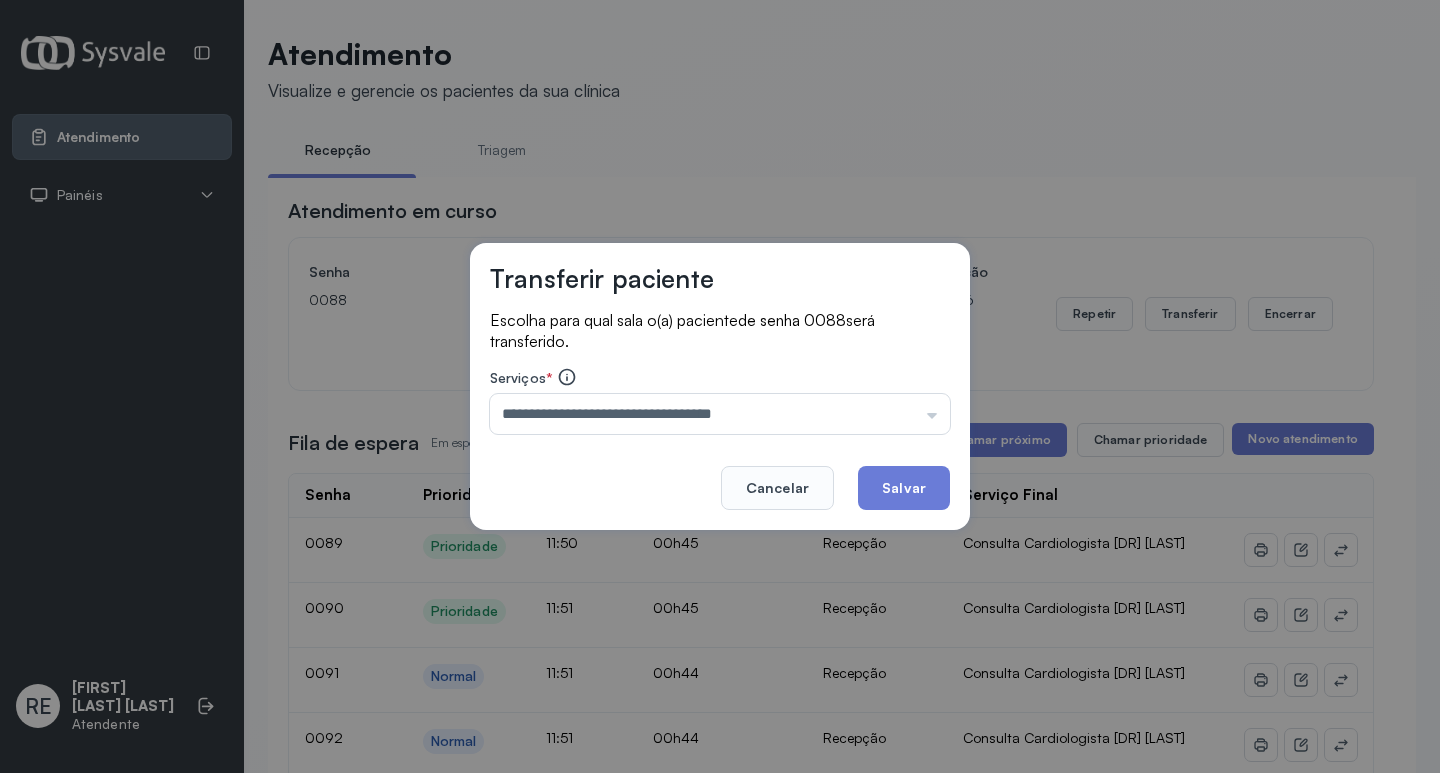 click on "**********" at bounding box center (720, 387) 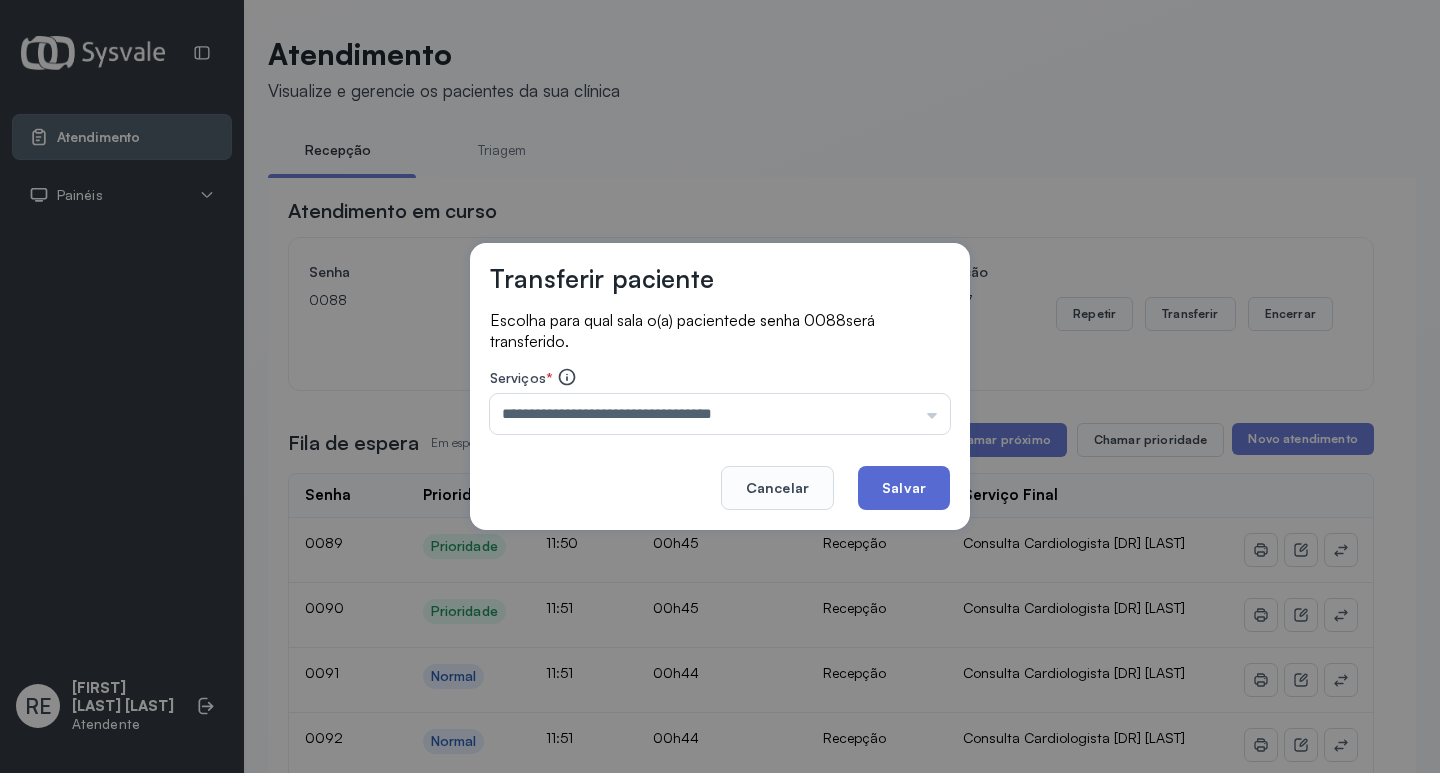 click on "Salvar" 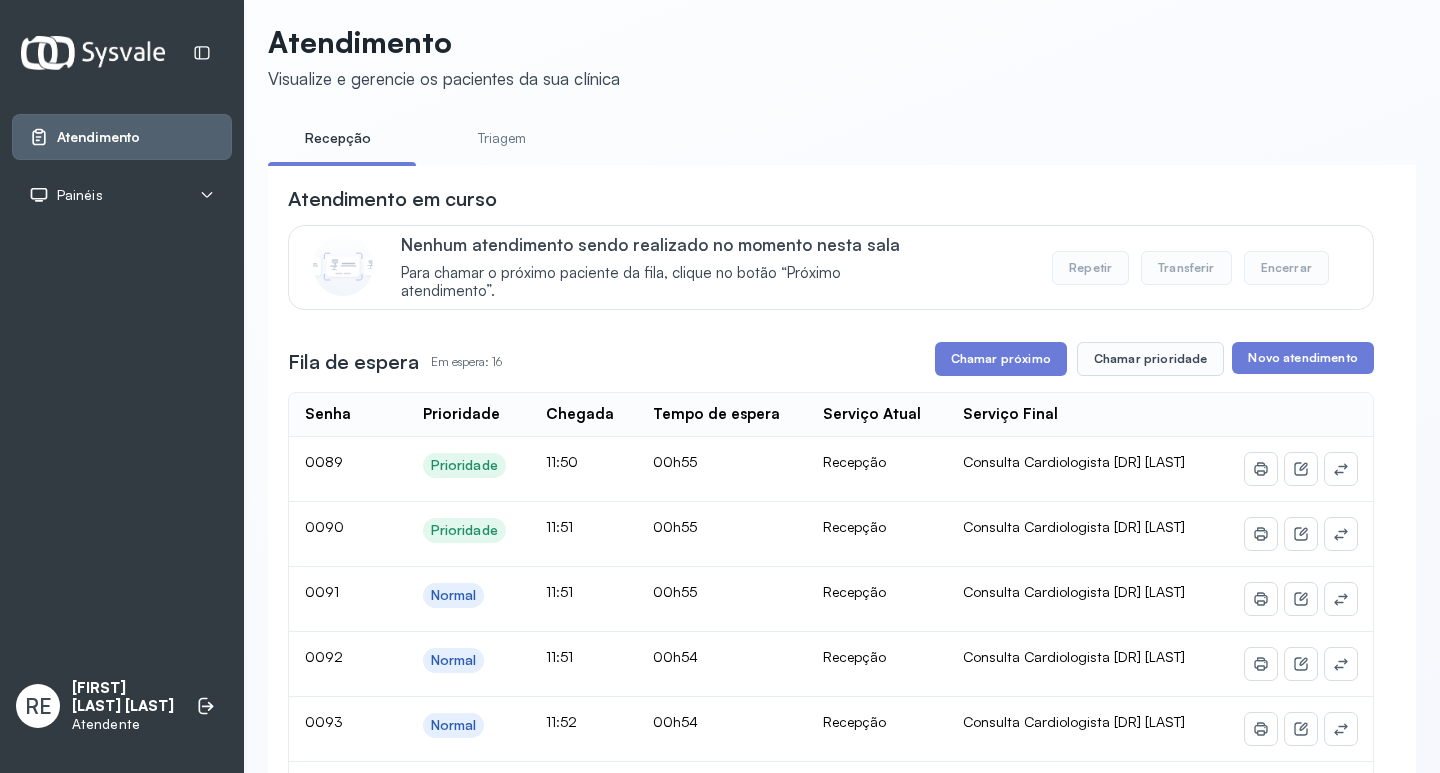 scroll, scrollTop: 0, scrollLeft: 0, axis: both 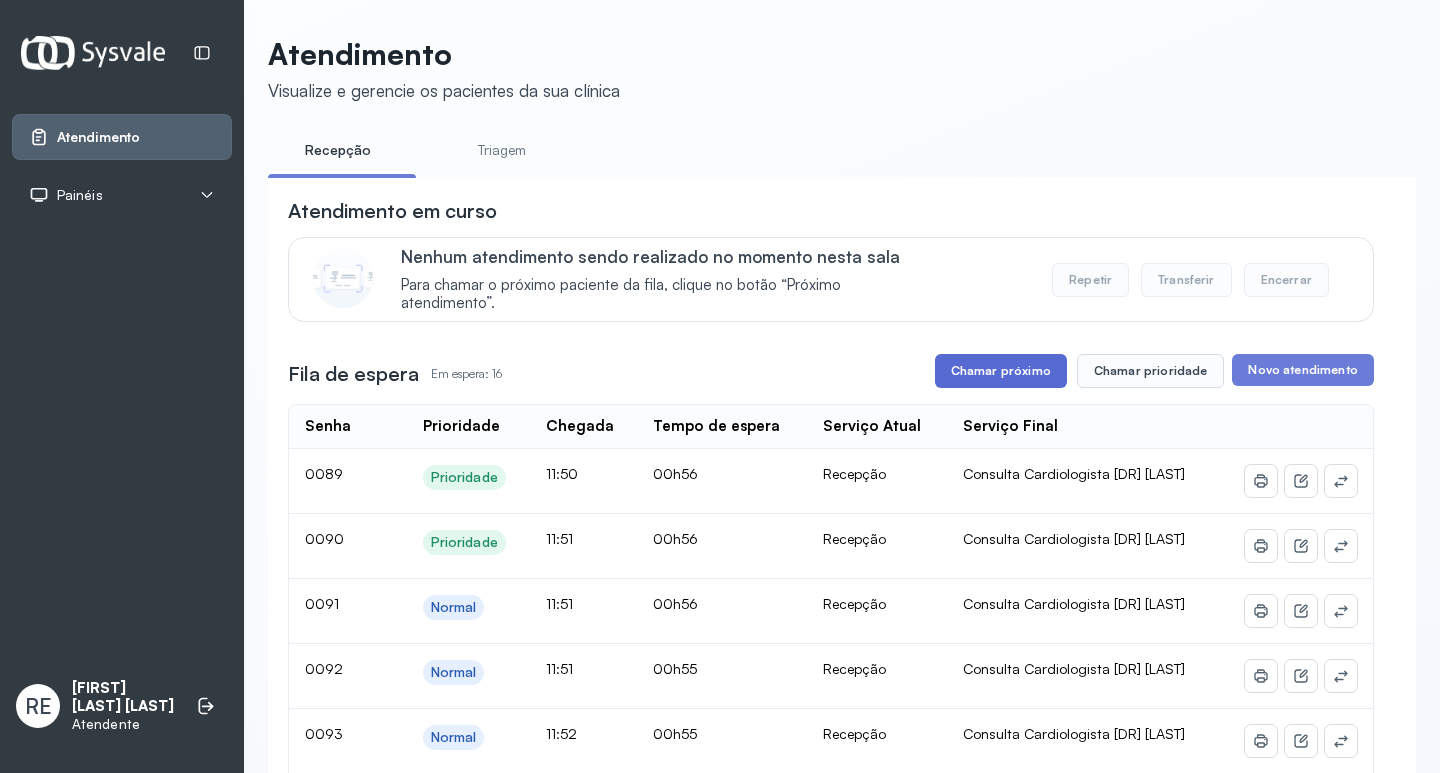 click on "Chamar próximo" at bounding box center (1001, 371) 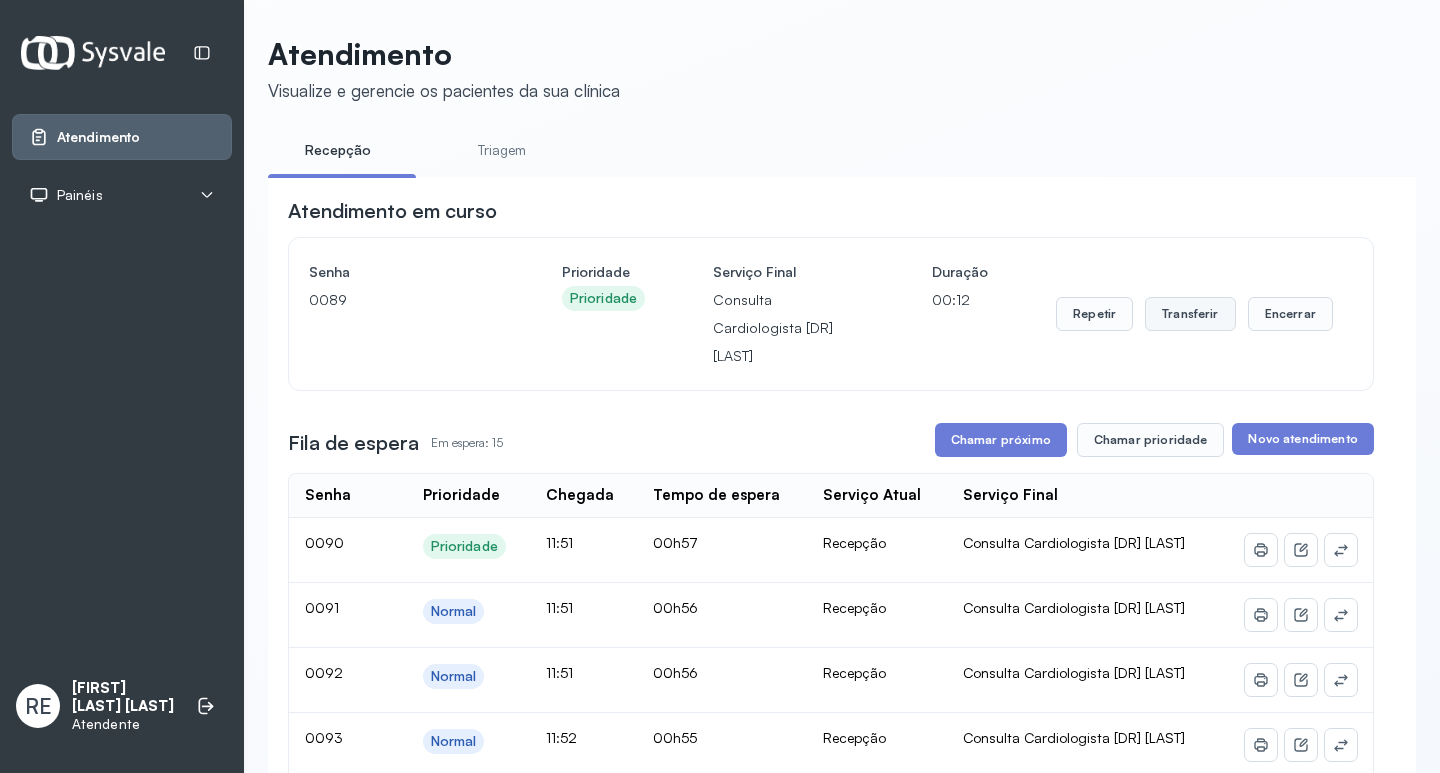 click on "Transferir" at bounding box center (1190, 314) 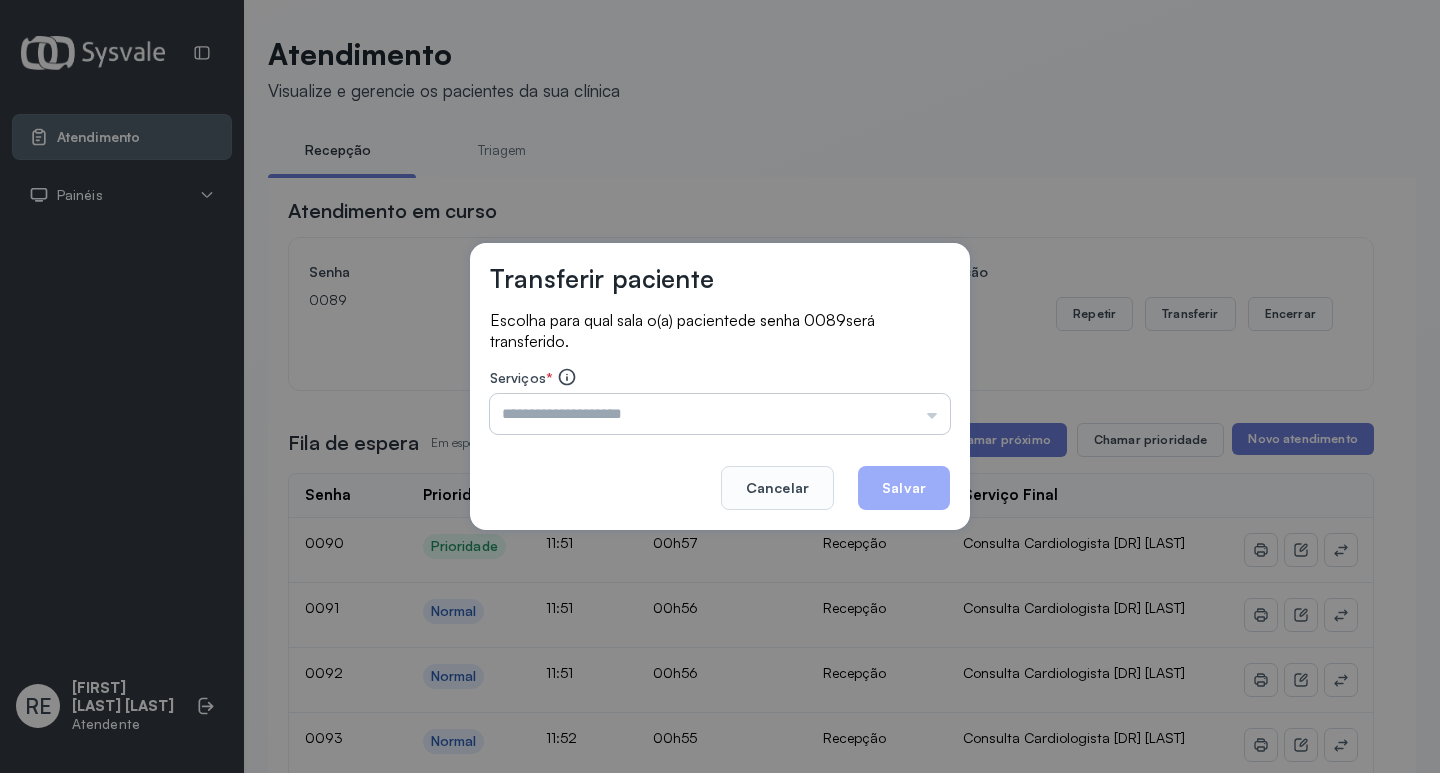 click at bounding box center [720, 414] 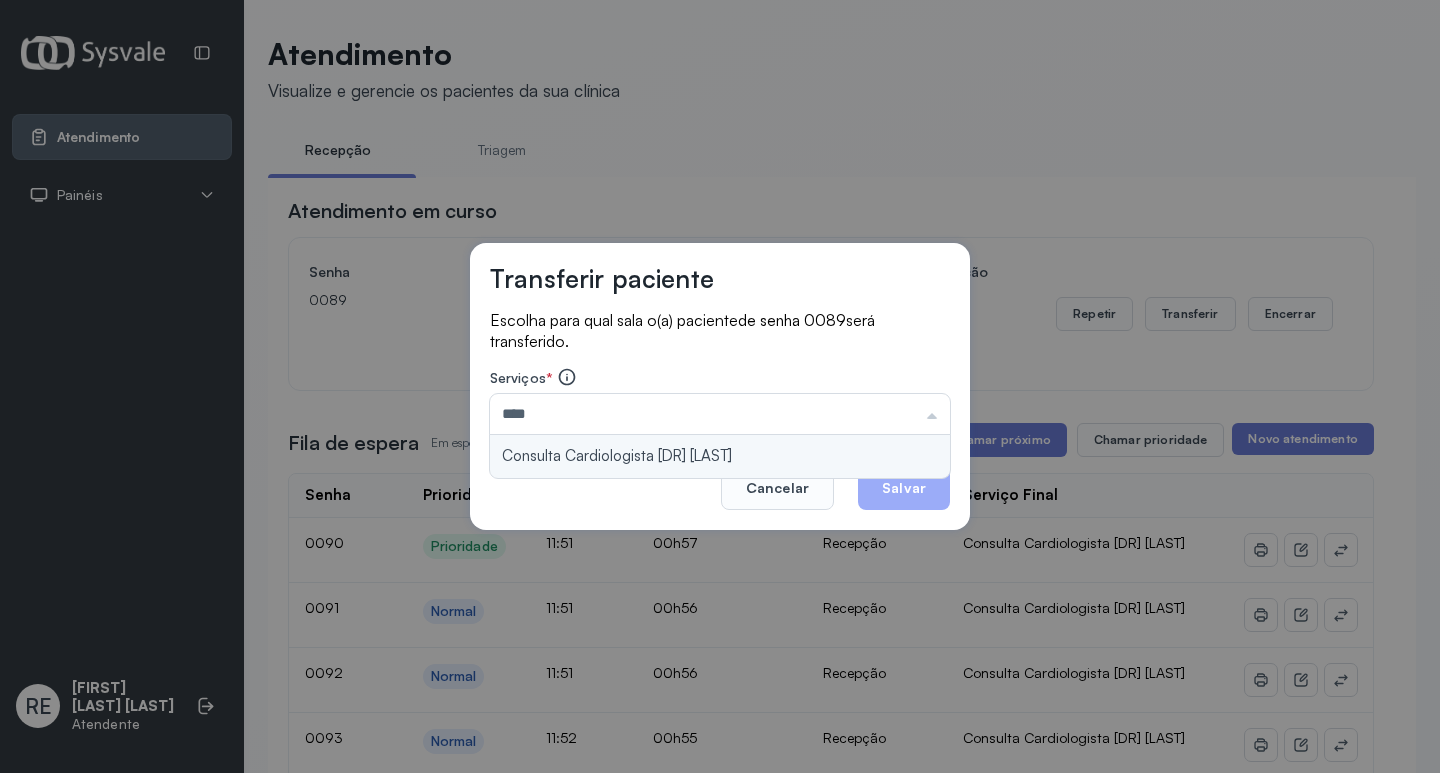 type on "**********" 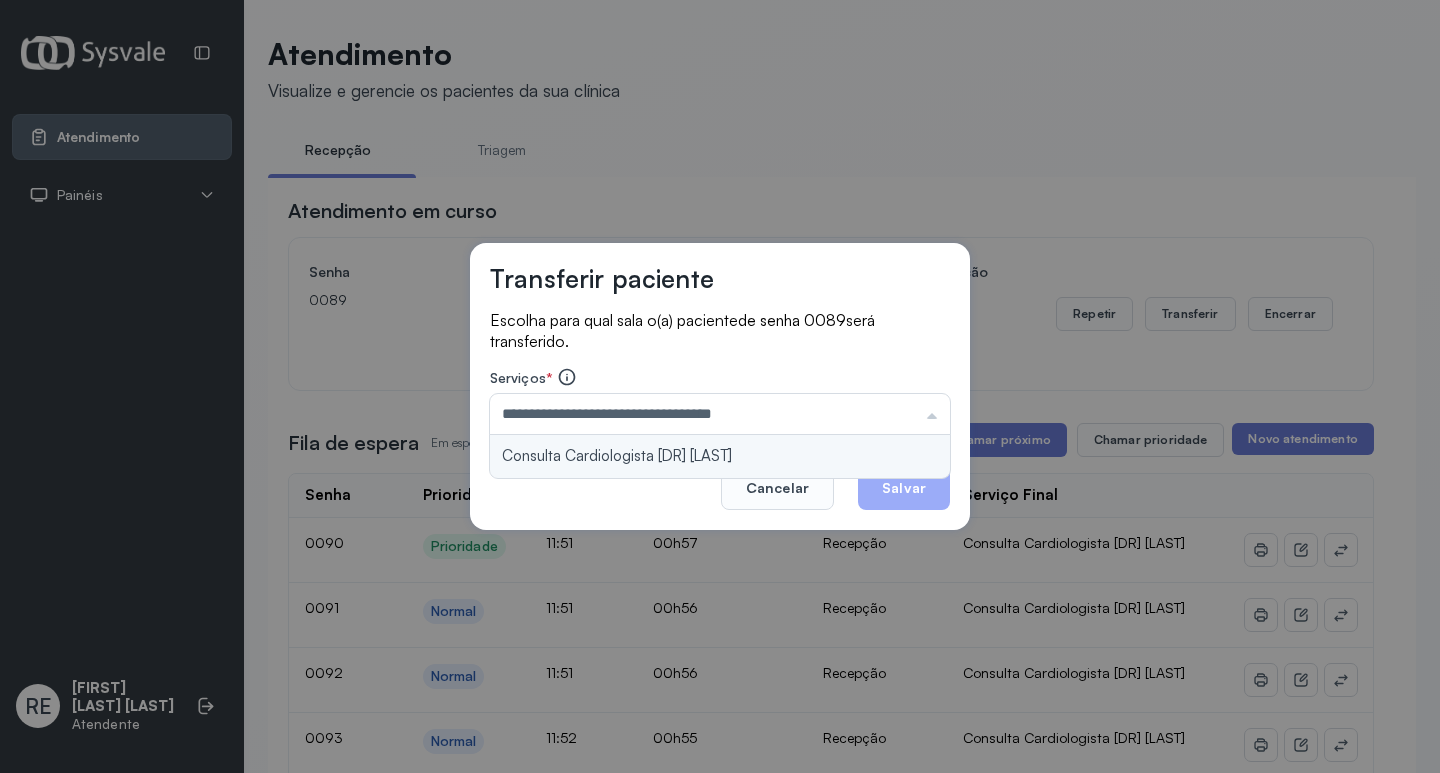 click on "**********" at bounding box center [720, 387] 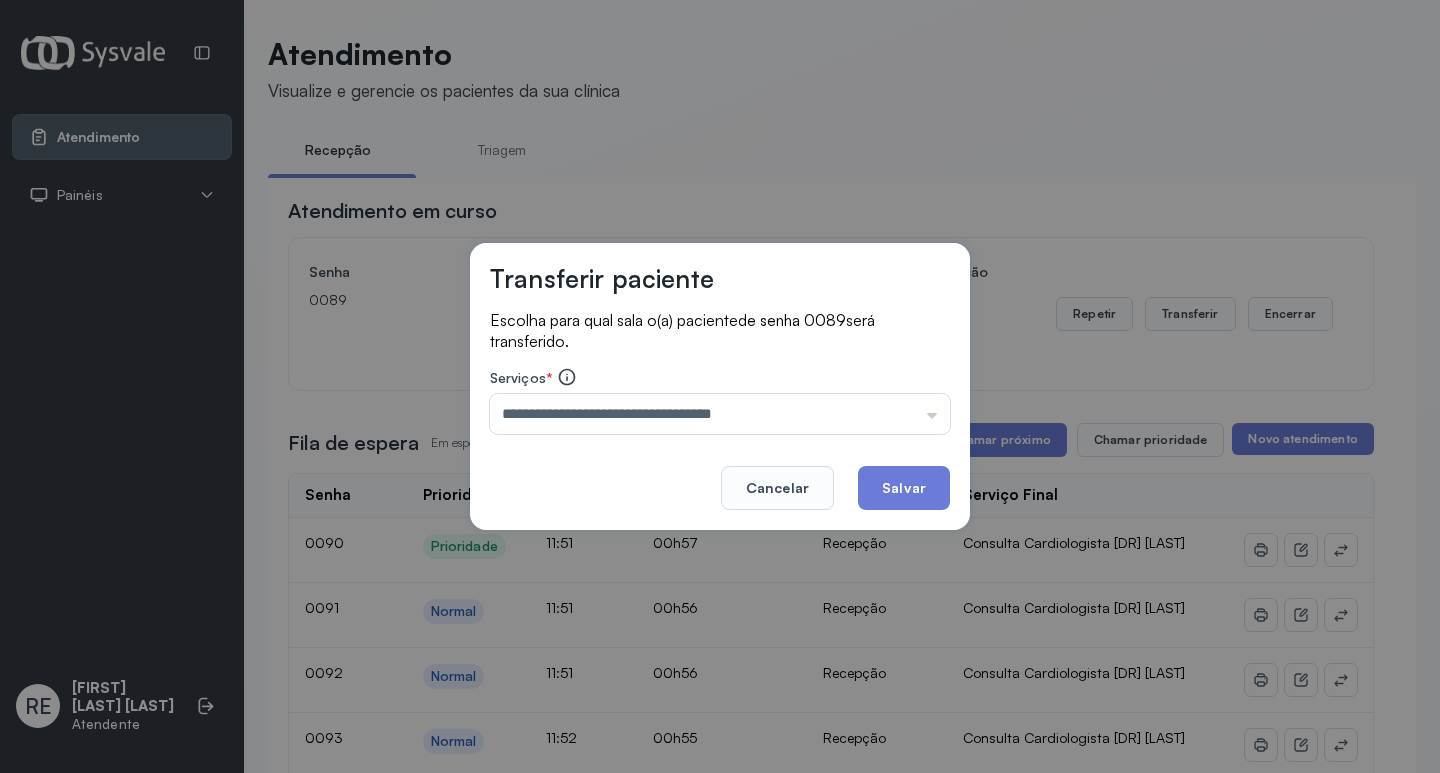 drag, startPoint x: 879, startPoint y: 488, endPoint x: 878, endPoint y: 476, distance: 12.0415945 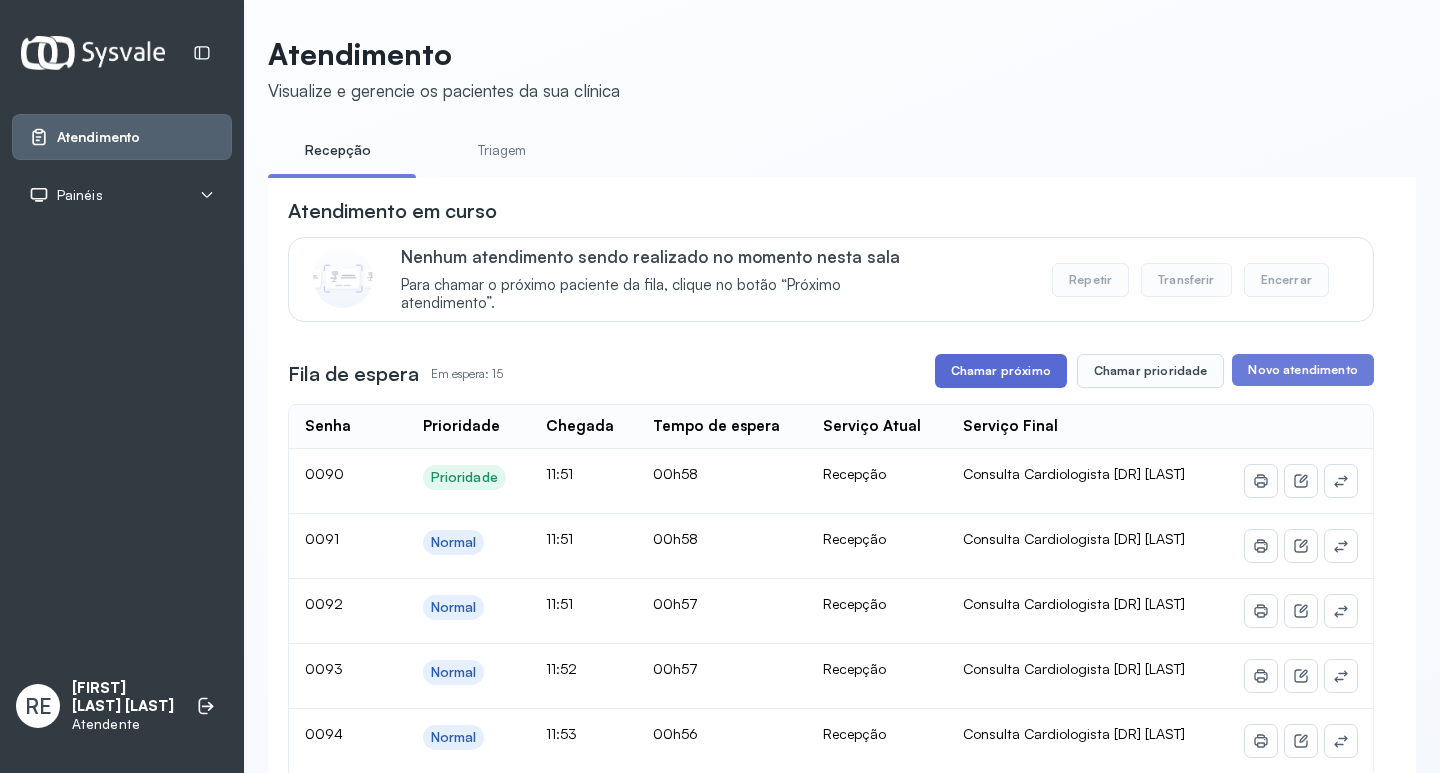 click on "Chamar próximo" at bounding box center [1001, 371] 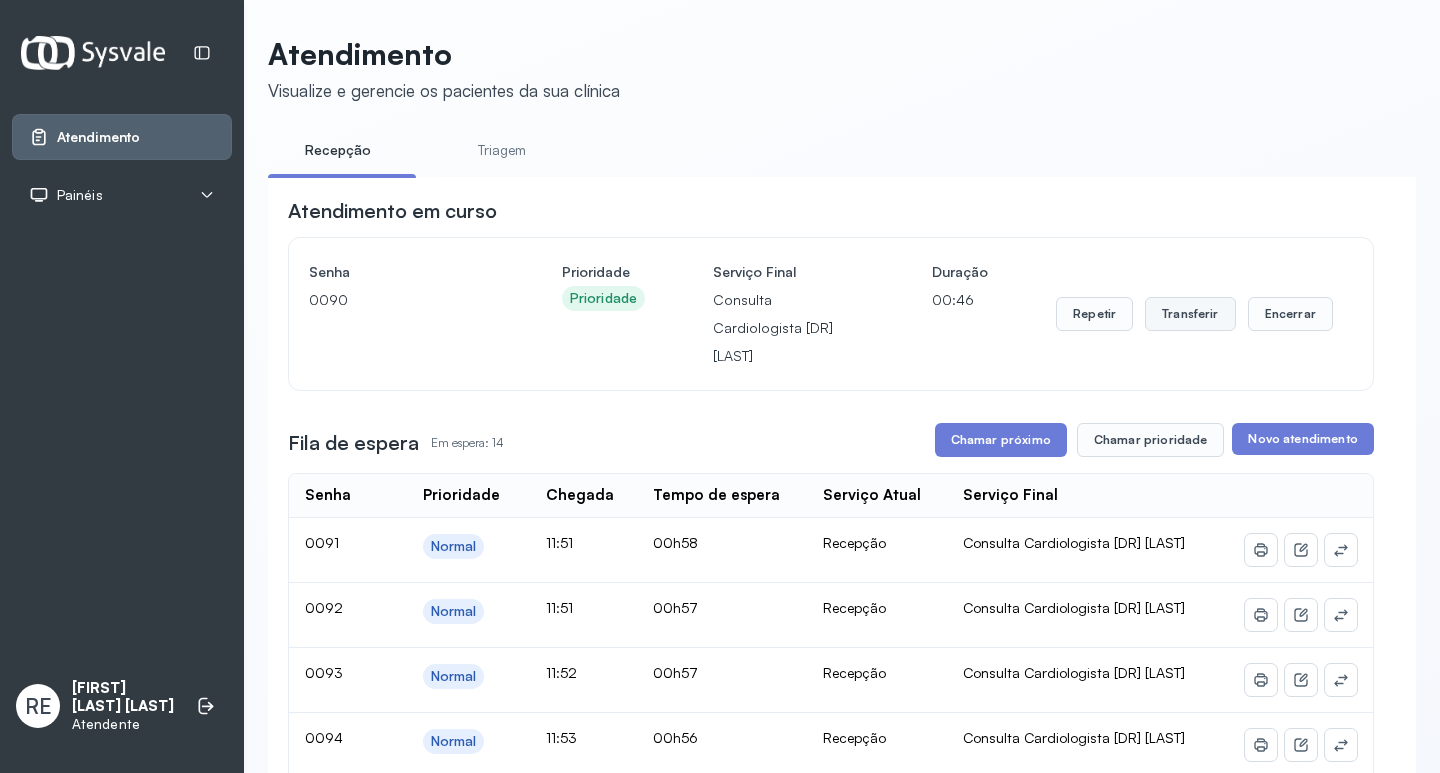 click on "Transferir" at bounding box center [1190, 314] 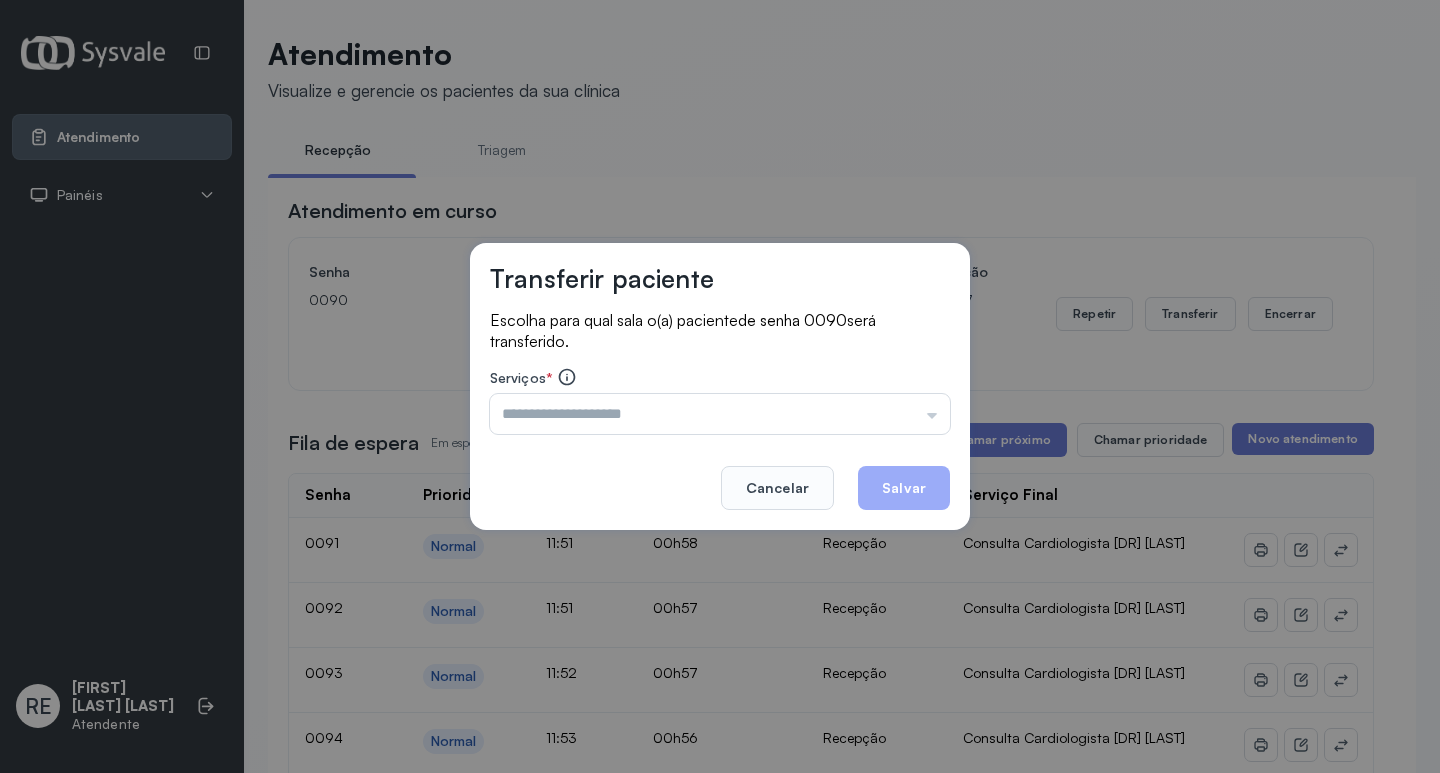 click at bounding box center (720, 414) 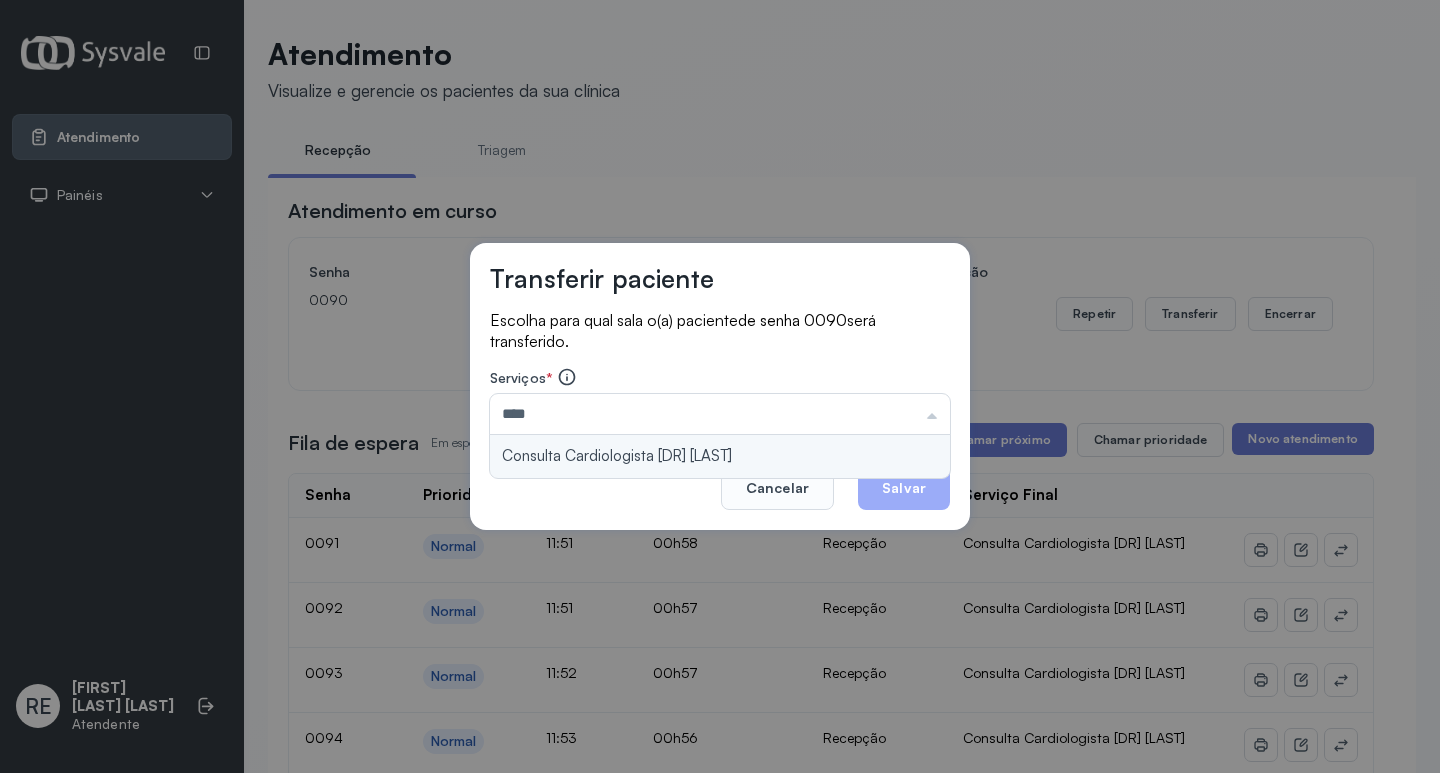 type on "**********" 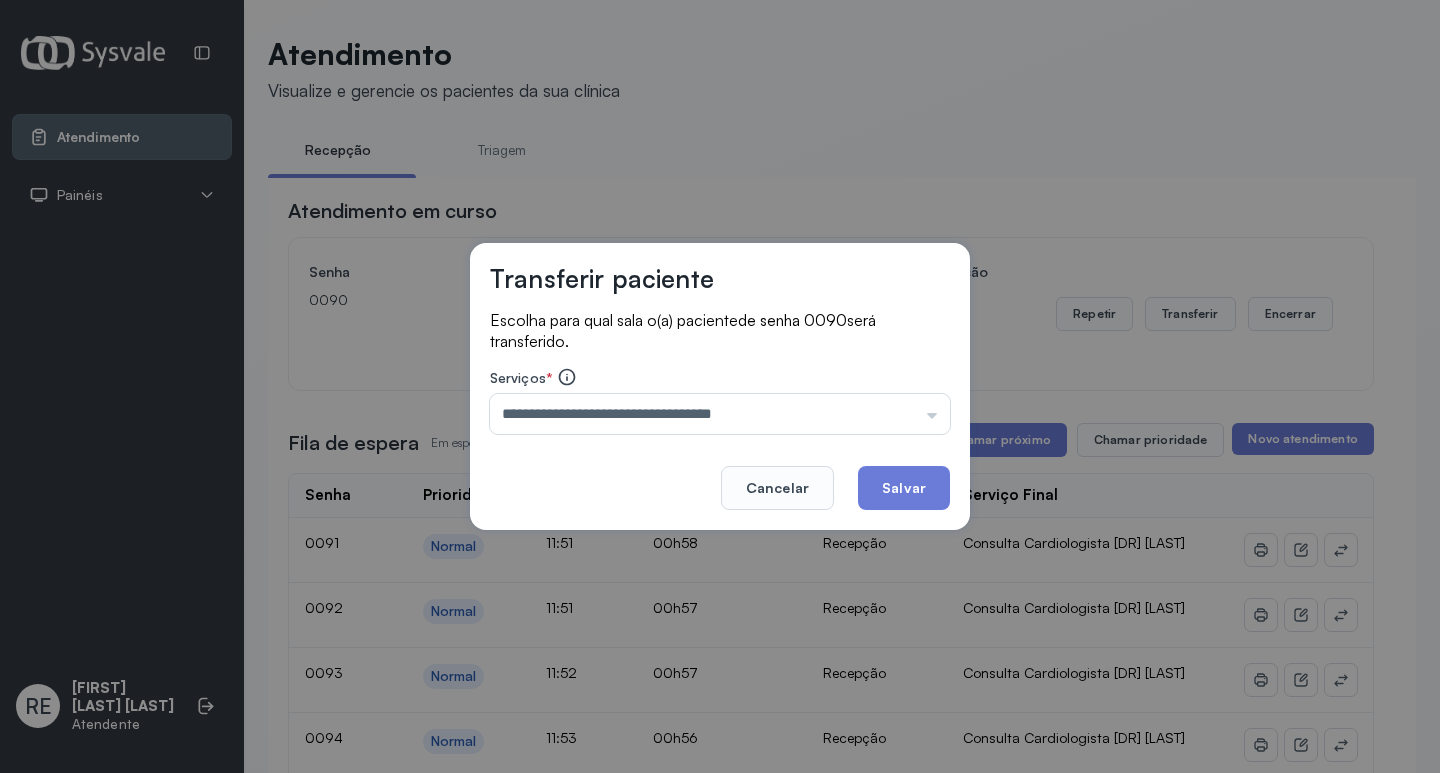 click on "**********" at bounding box center [720, 387] 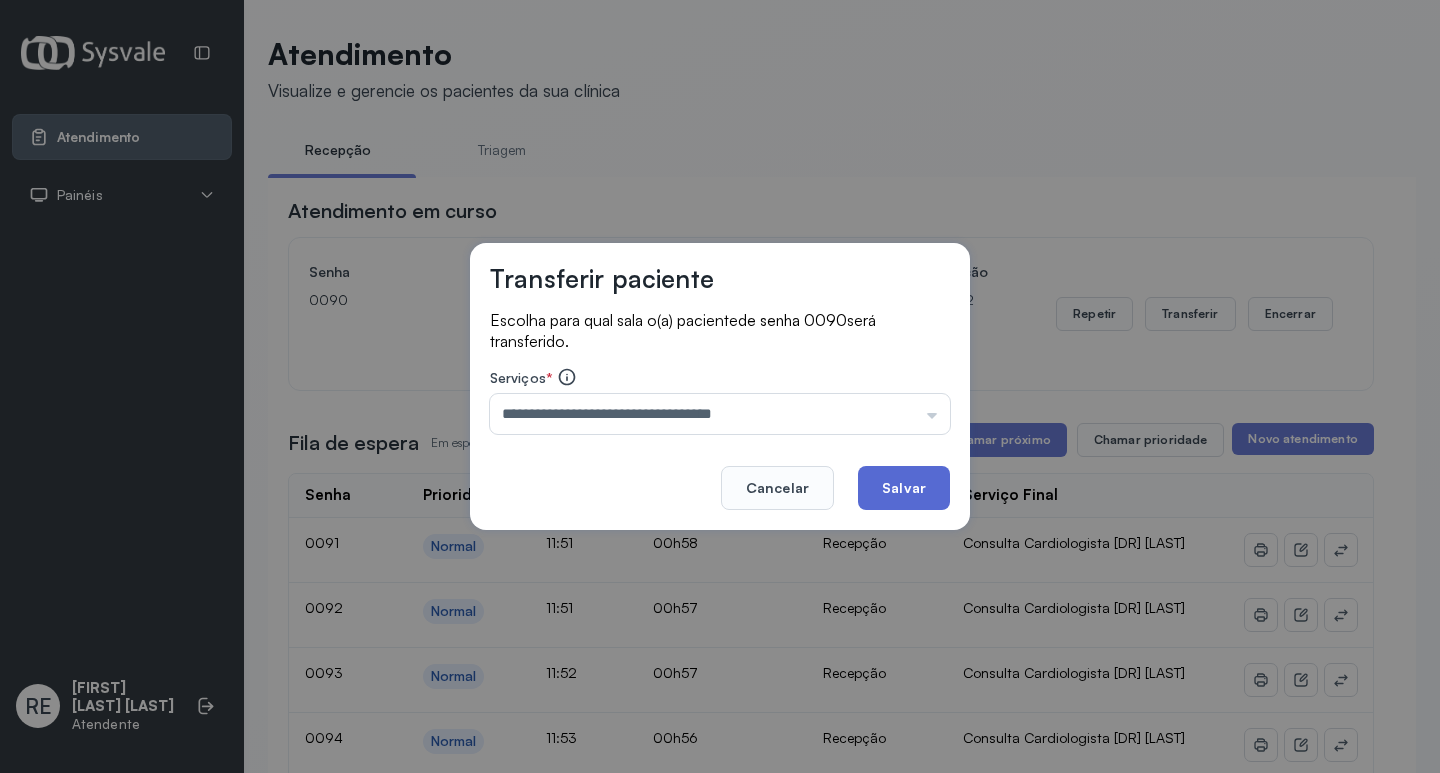 drag, startPoint x: 888, startPoint y: 486, endPoint x: 902, endPoint y: 484, distance: 14.142136 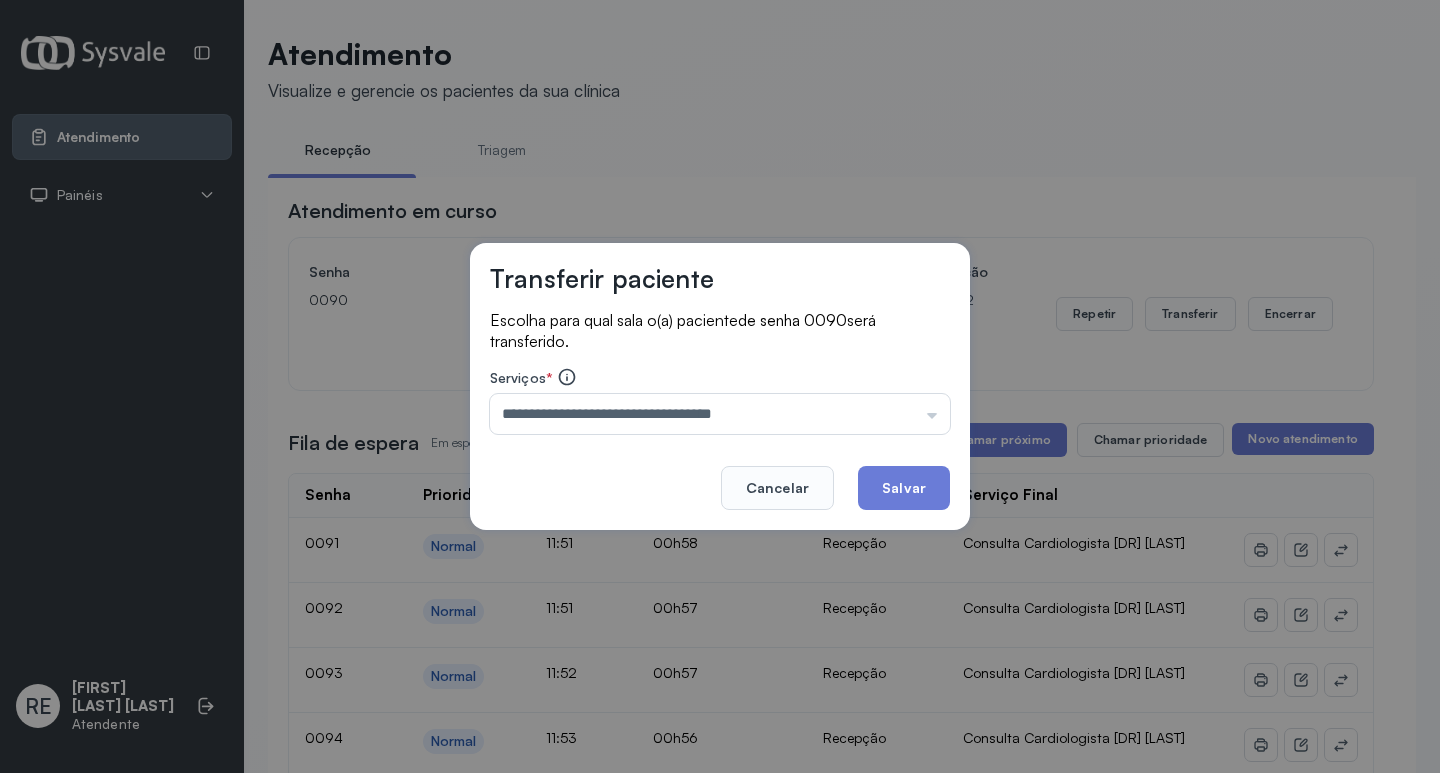 click on "Salvar" 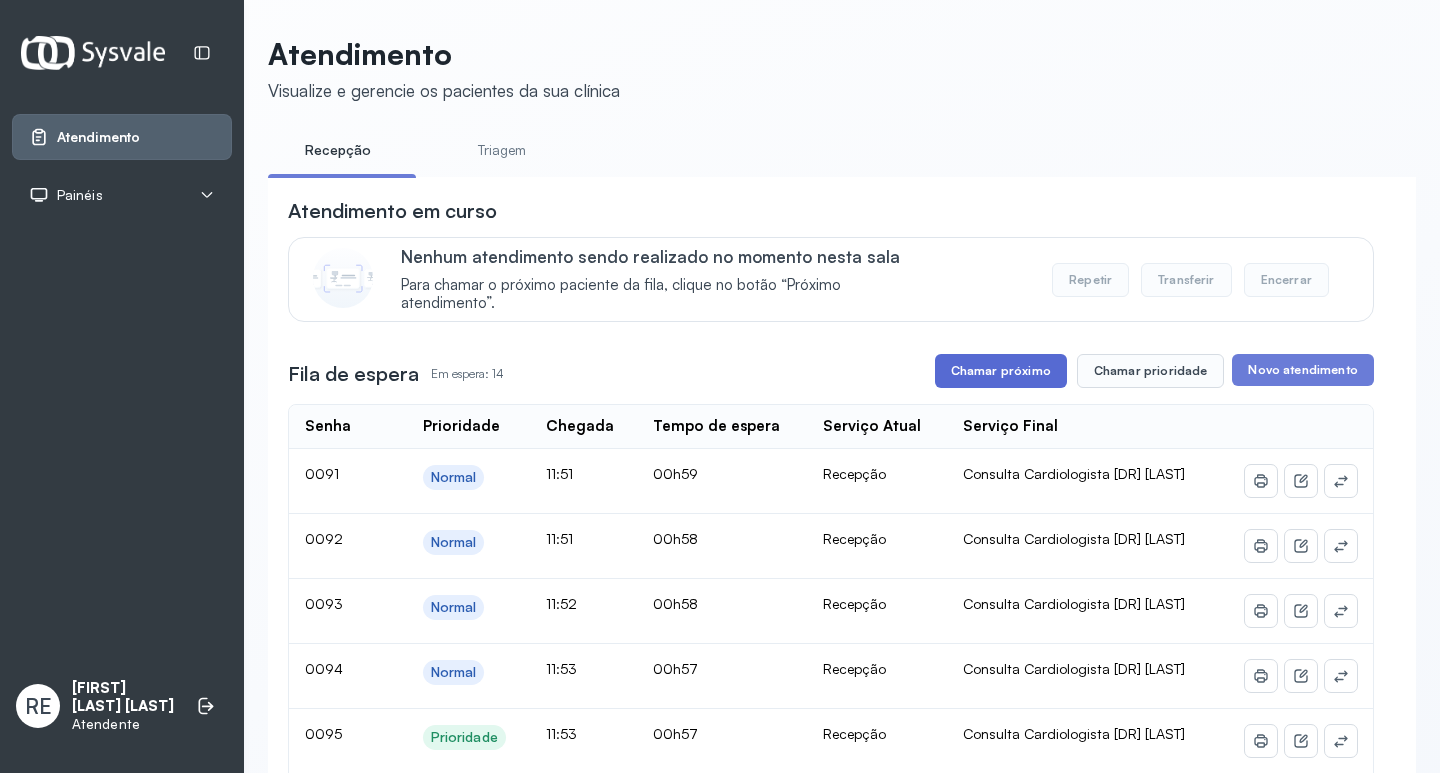 click on "Chamar próximo" at bounding box center (1001, 371) 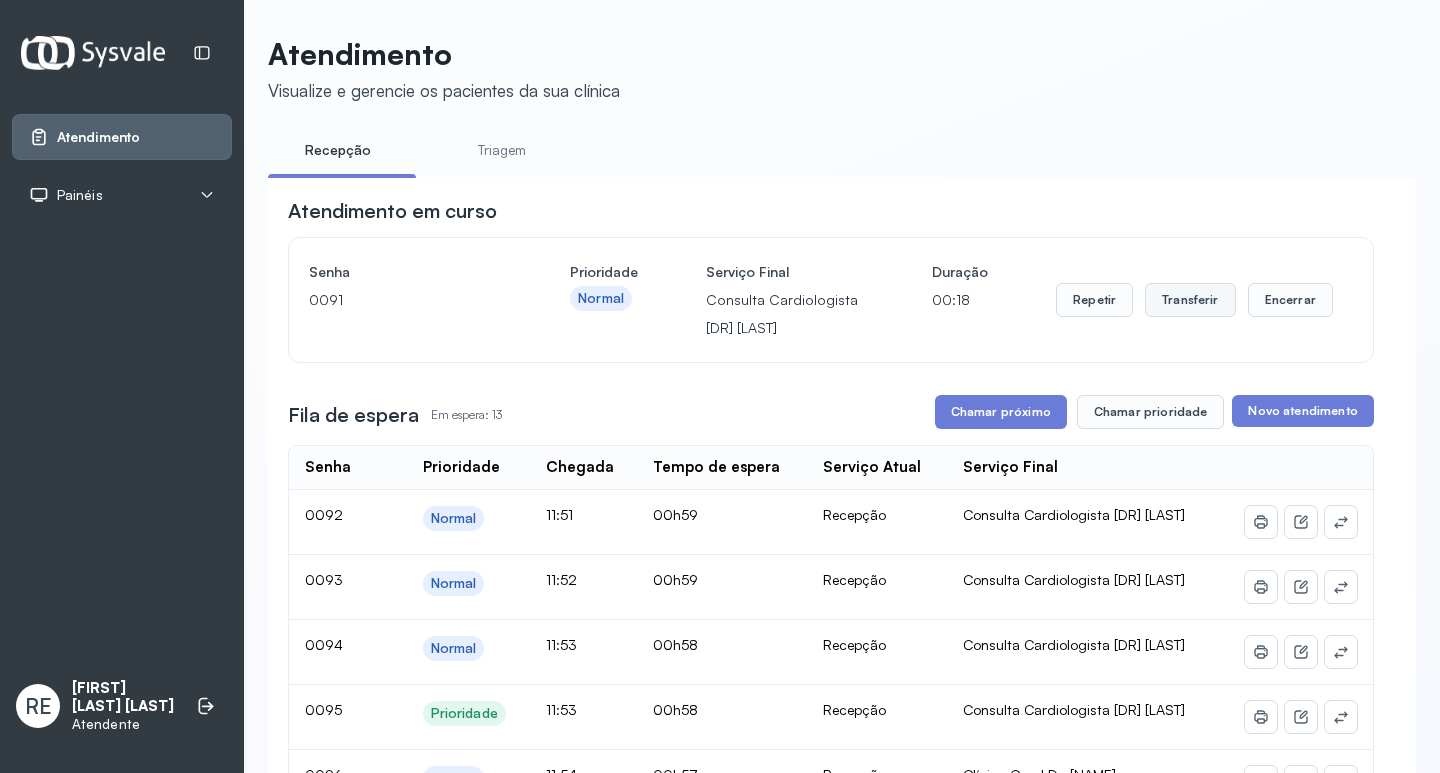 click on "Transferir" at bounding box center [1190, 300] 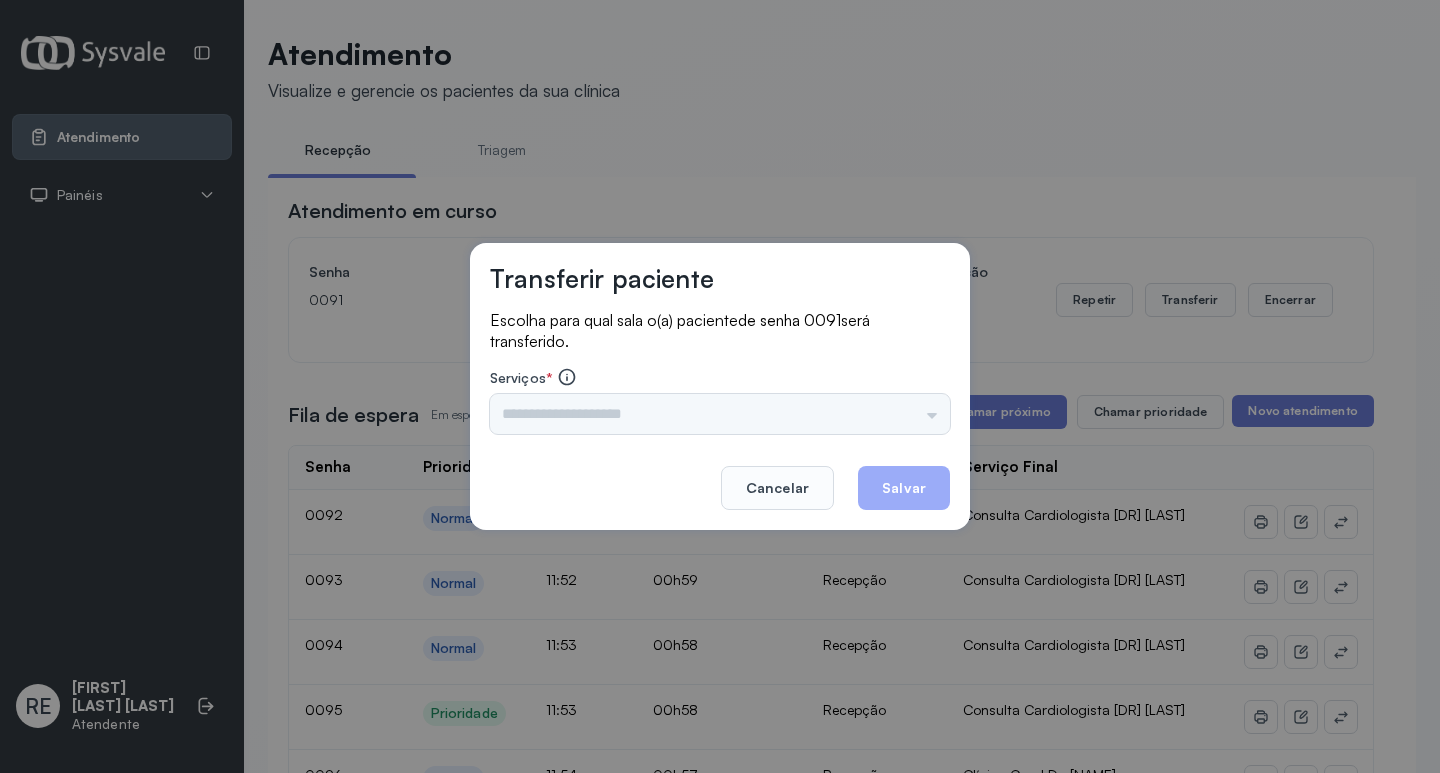 click on "Triagem Ortopedista [DR] [LAST] Ortopedista [DR] [LAST] Ginecologista [DR] [LAST] Ginecologista [DR] [LAST] Obstetra [DR] [LAST] Obstetra [DR] [LAST] Ultrassonografia [DR] [LAST] Ultrassonografia [DR] [LAST] Consulta com Neurologista [DR] [LAST] Reumatologista [DR] [LAST] Endocrinologista [LAST] Dermatologista [DR] [LAST] Nefrologista [DR] [LAST] Geriatra [DR] [LAST] Infectologista [DR] [LAST] Oftalmologista [DR] Consulta Proctologista/Cirurgia Geral [DR] [LAST] Otorrinolaringologista [DR] [LAST] Pequena Cirurgia [DR] [LAST] Pequena Cirurgia [DR] [LAST] AMILTON ECG Espirometria com Broncodilatador Espirometria sem Broncodilatador Ecocardiograma - [DR] [LAST] Exame de PPD [ENF] [LAST] RETIRADA DE CERUME [DR] [LAST] VACINAÇÃO Preventivo [ENF] [LAST] Preventivo [ENF] [LAST] Consulta de Enfermagem [ENF] [LAST] Consulta de Enfermagem [ENF] [LAST] Consulta  Cardiologista [DR] [LAST] Consulta [ENF] [LAST] Dispensação de Medicação Agendamento Consulta [ENF] [LAST] Agendamento consulta [ENF] [LAST]" at bounding box center (720, 414) 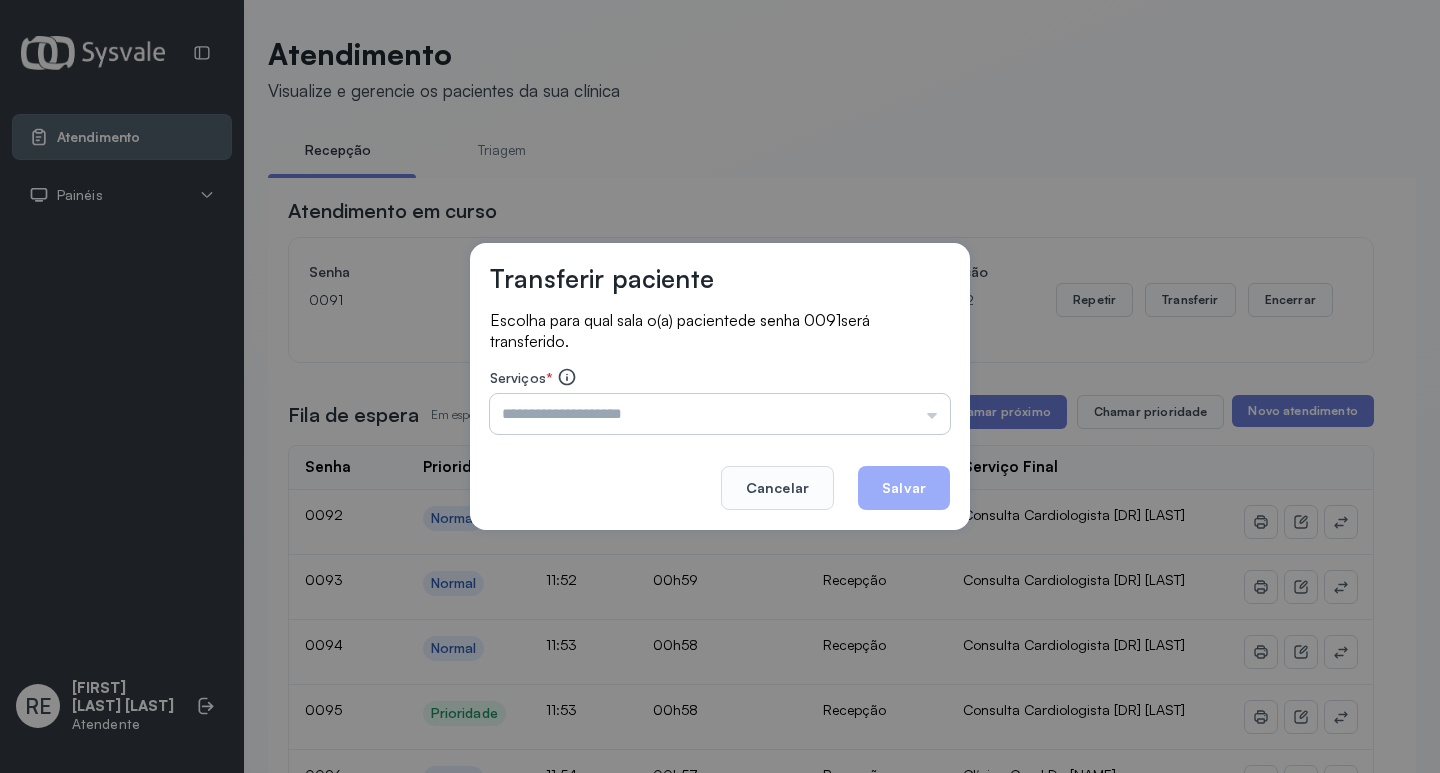 click at bounding box center (720, 414) 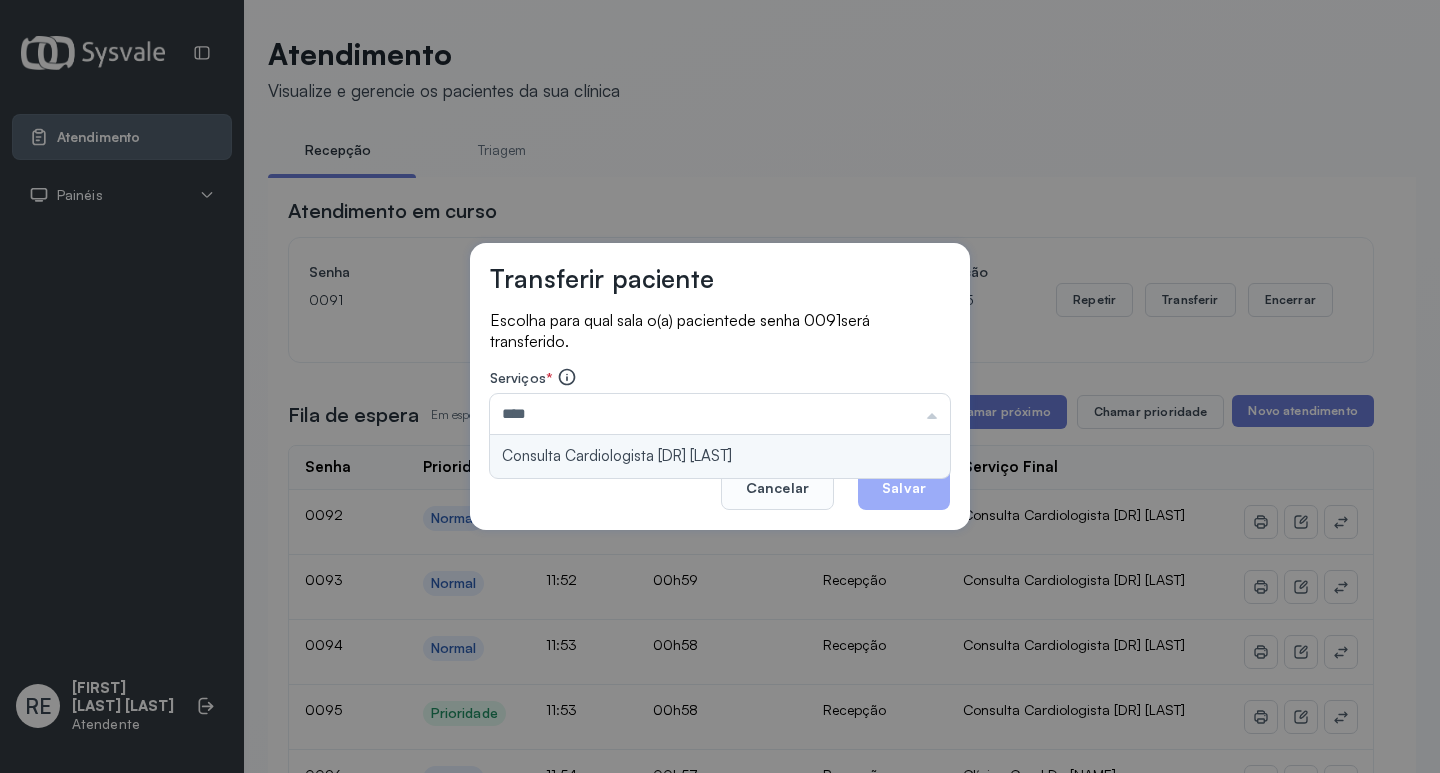 type on "**********" 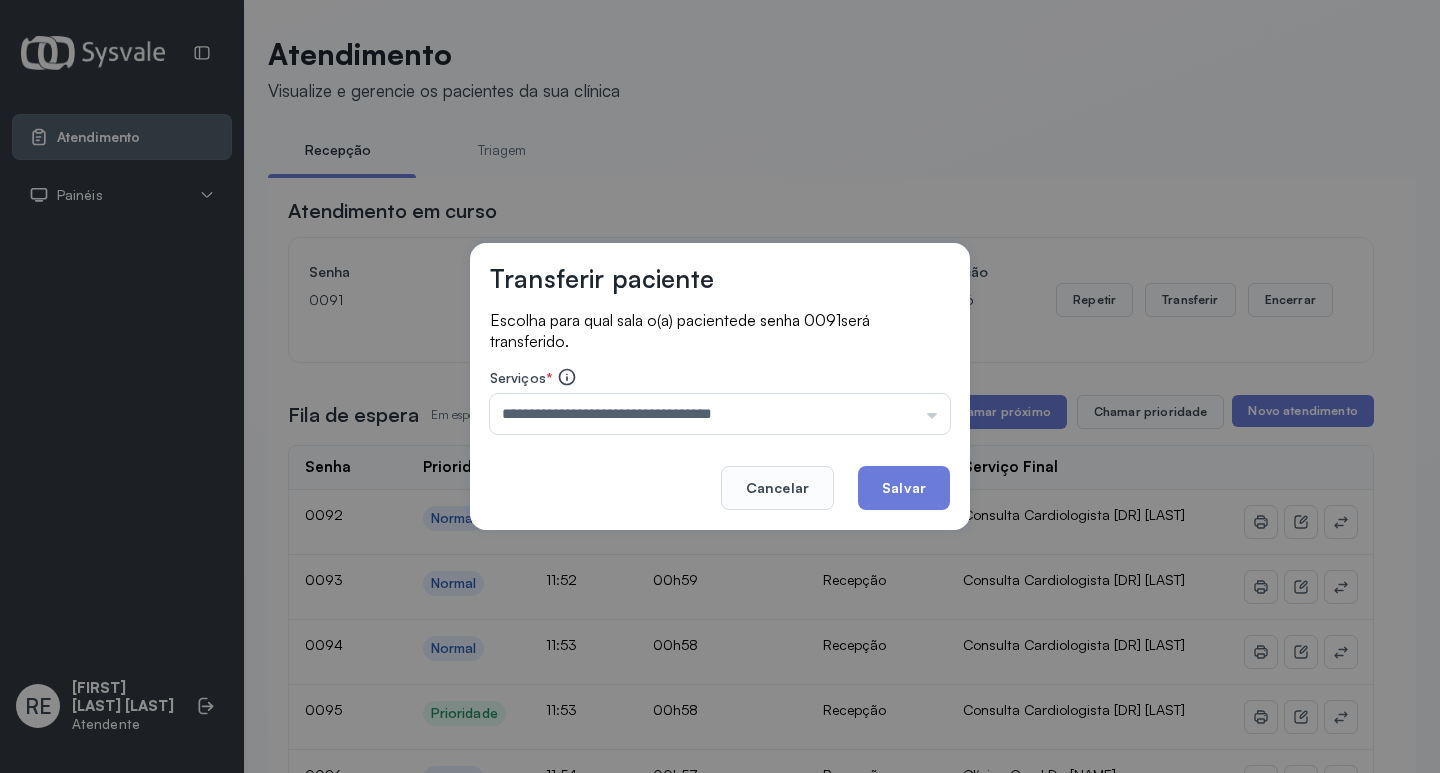 click on "**********" at bounding box center [720, 387] 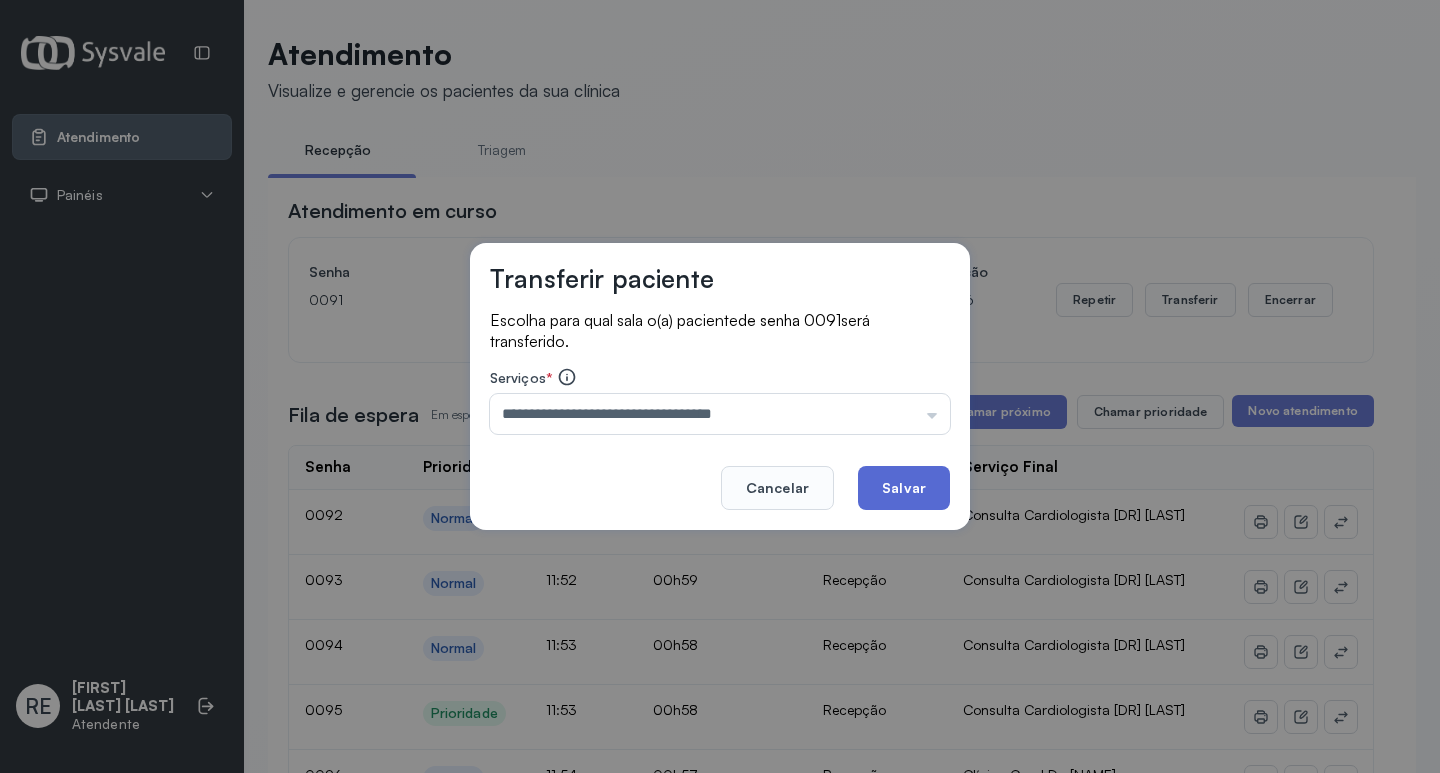 click on "Salvar" 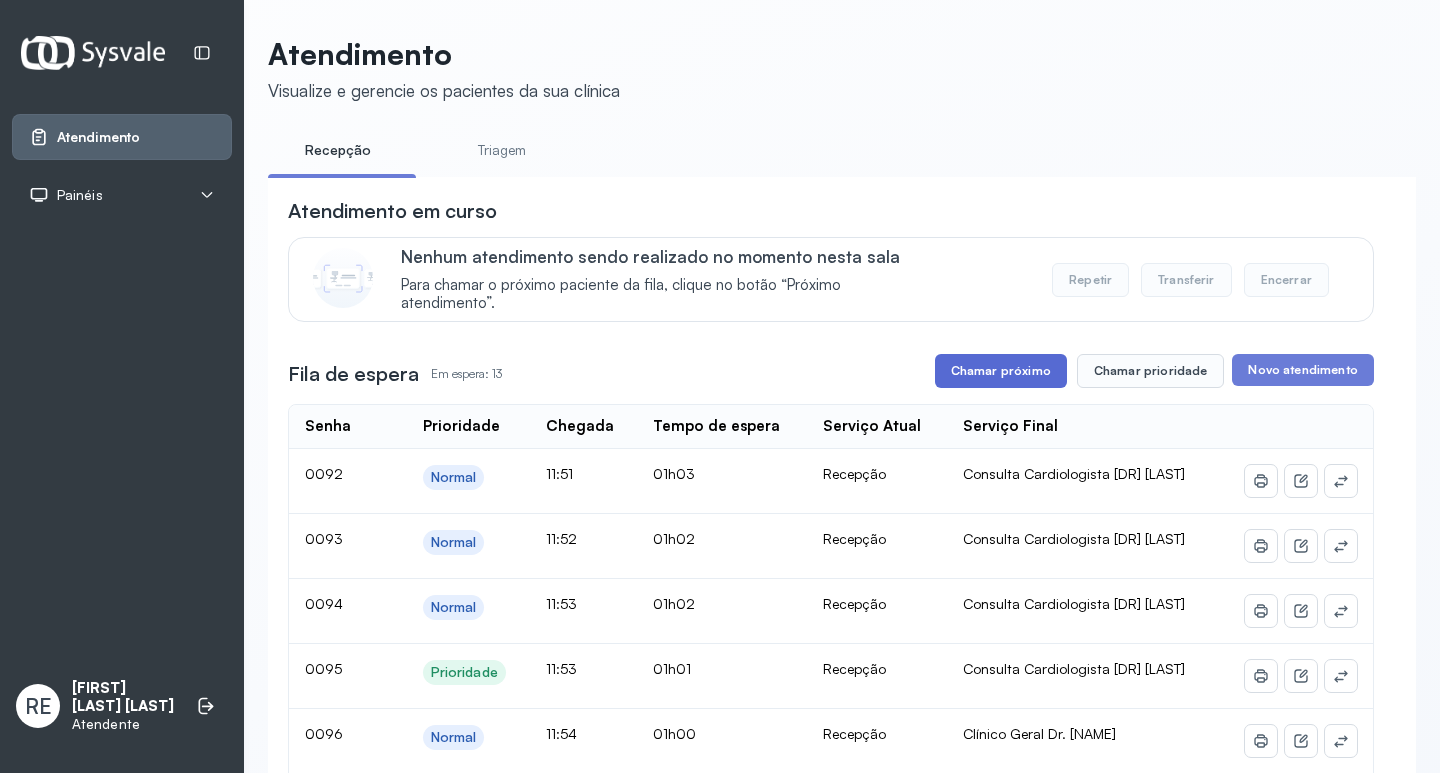 click on "Chamar próximo" at bounding box center (1001, 371) 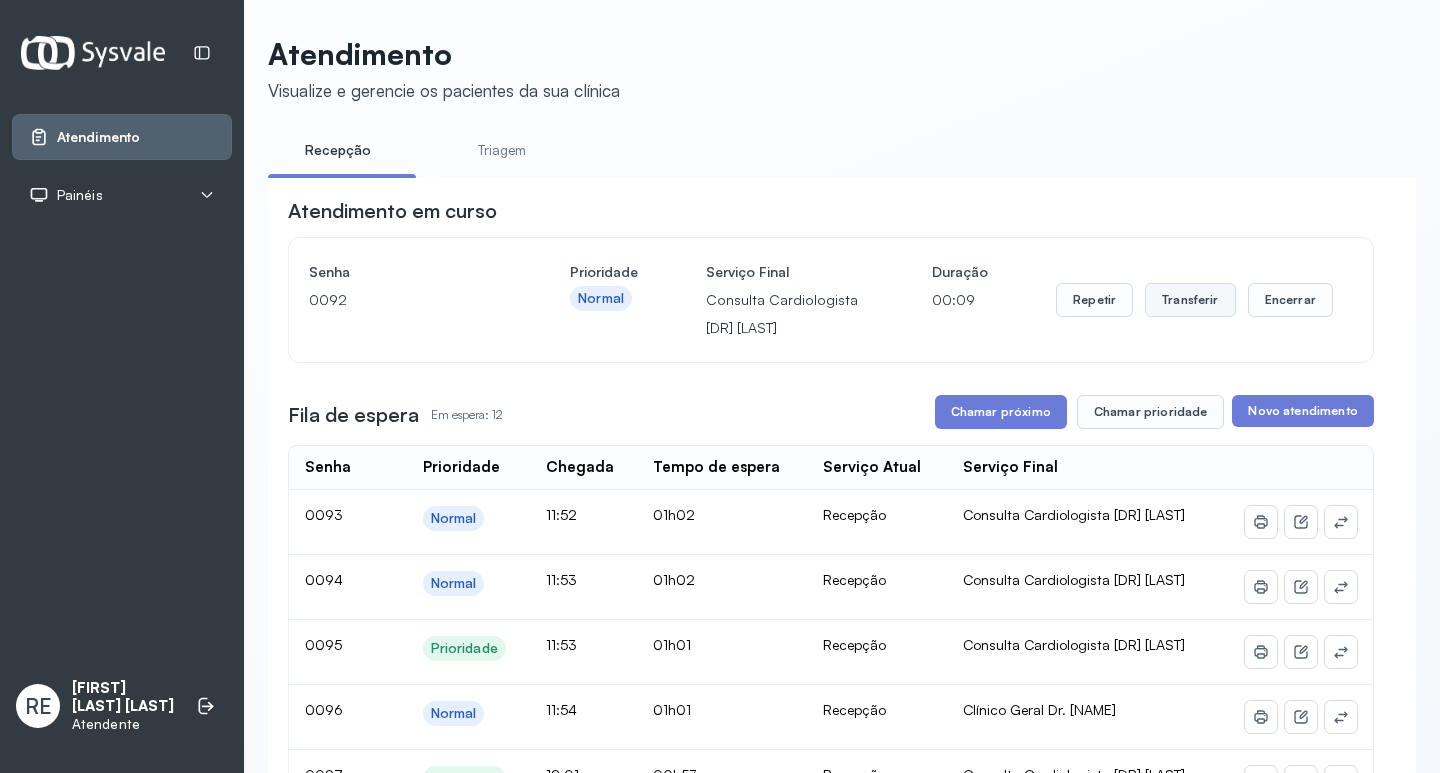 click on "Transferir" at bounding box center [1190, 300] 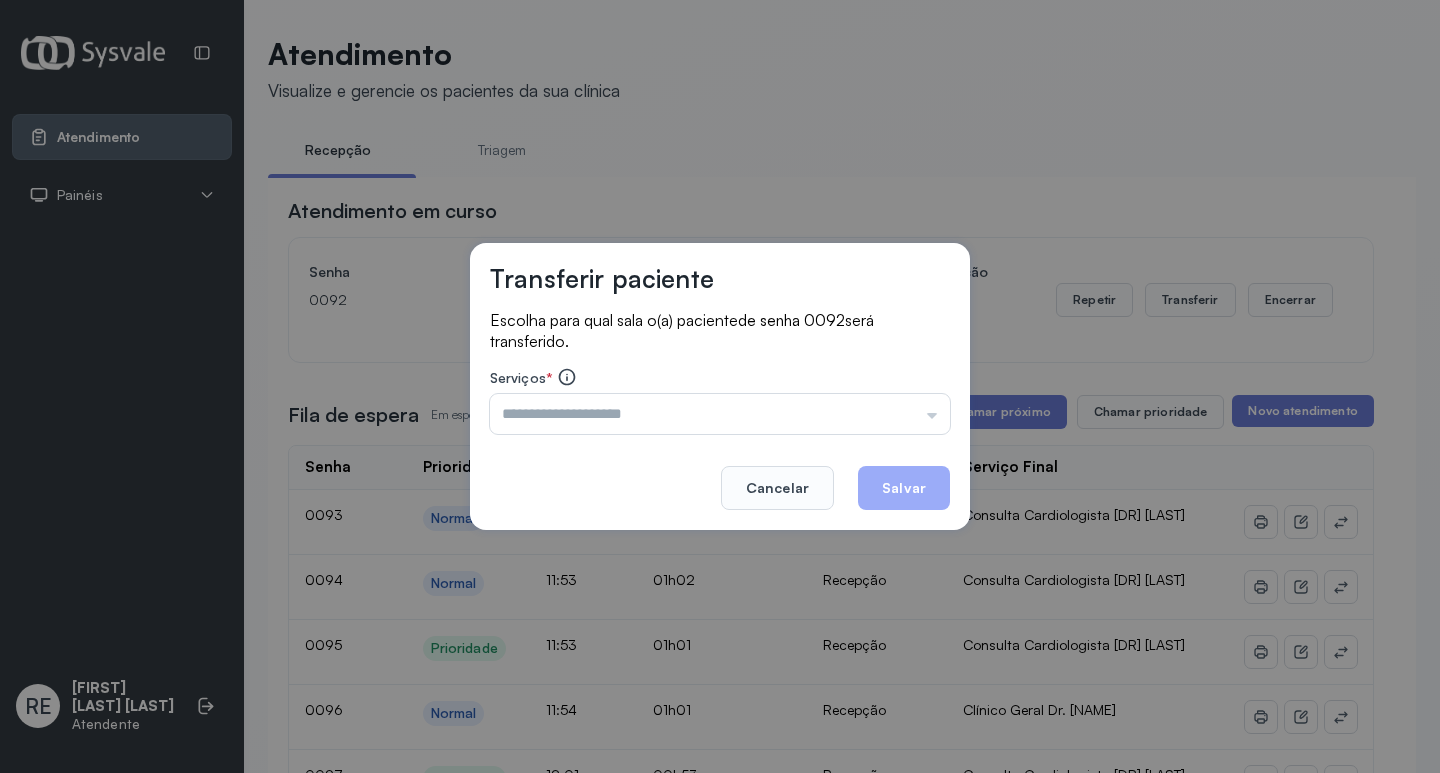 click at bounding box center [720, 414] 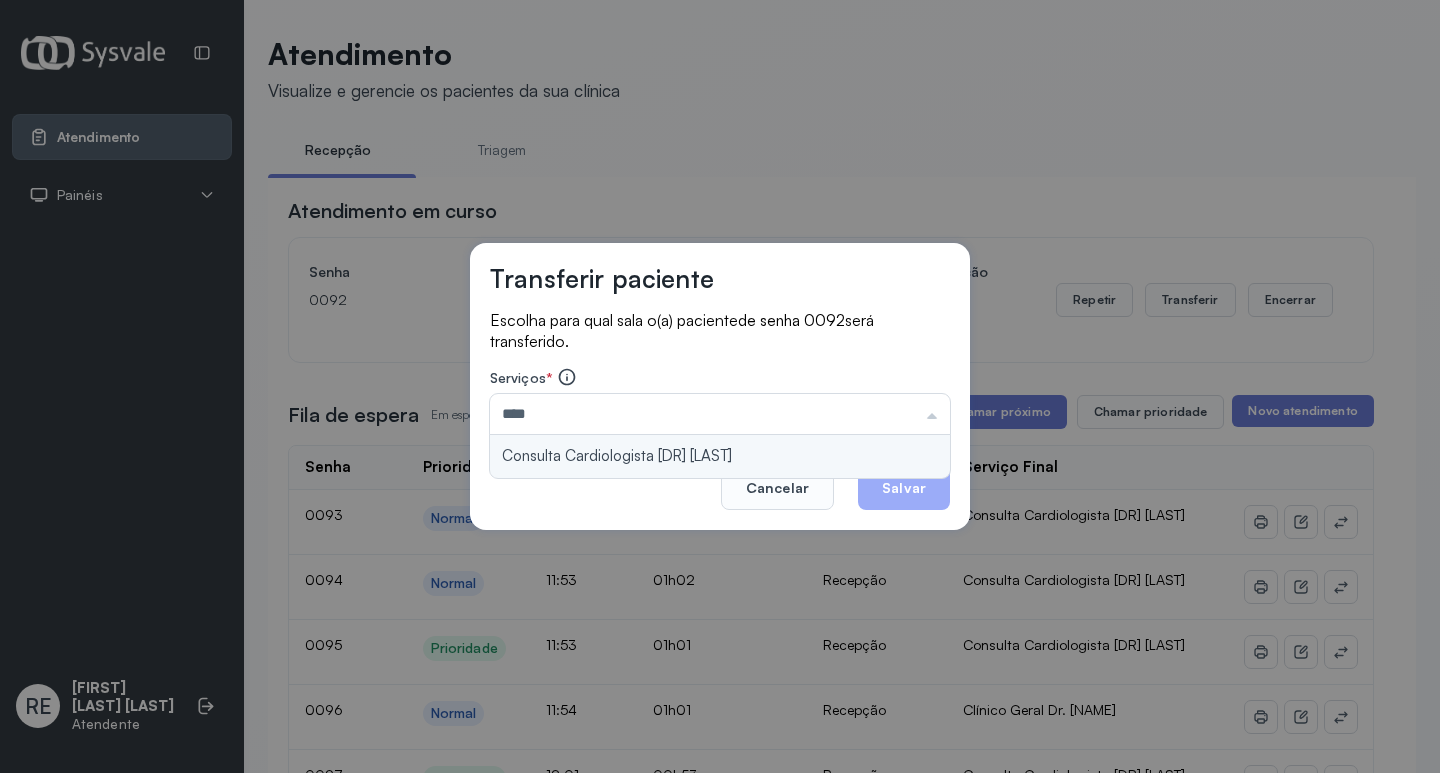 type on "**********" 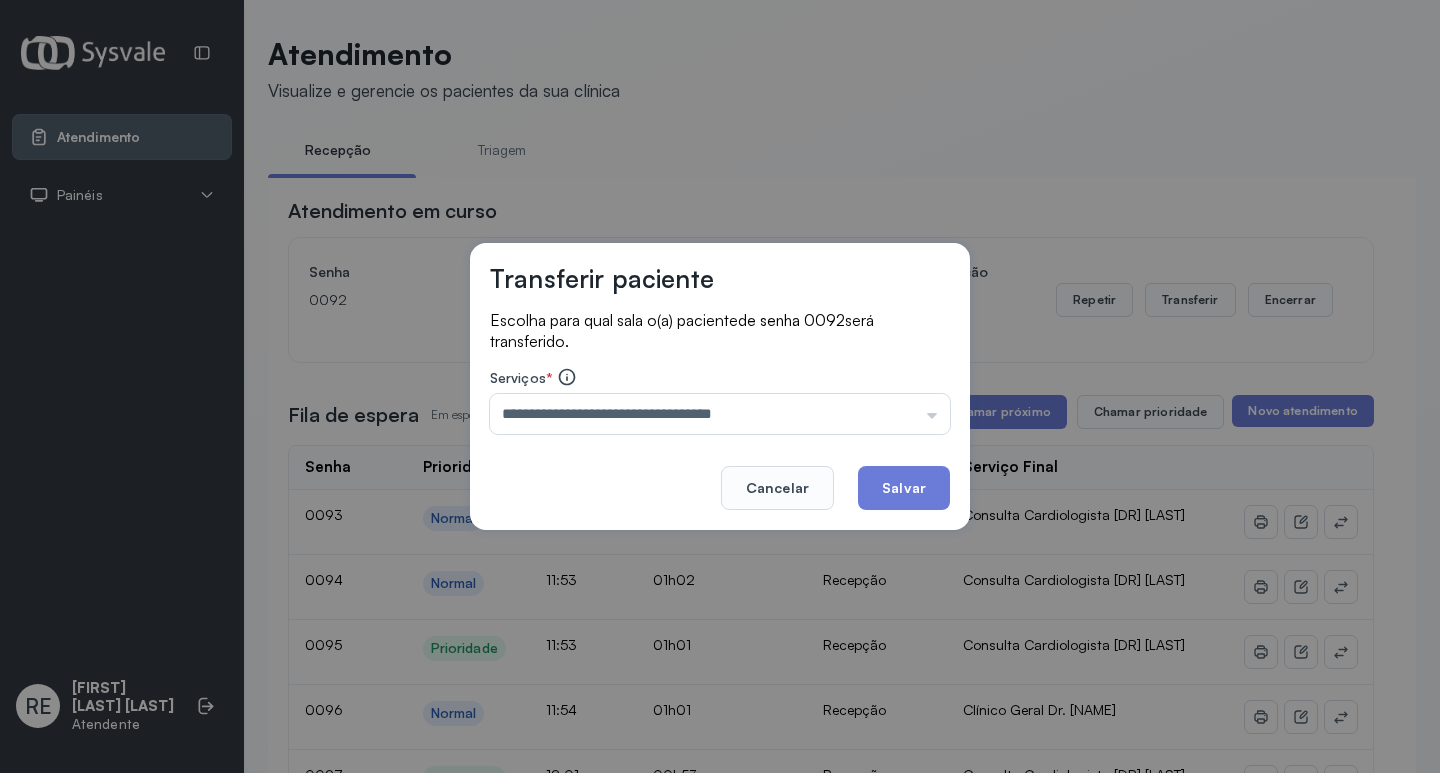 drag, startPoint x: 763, startPoint y: 463, endPoint x: 801, endPoint y: 459, distance: 38.209946 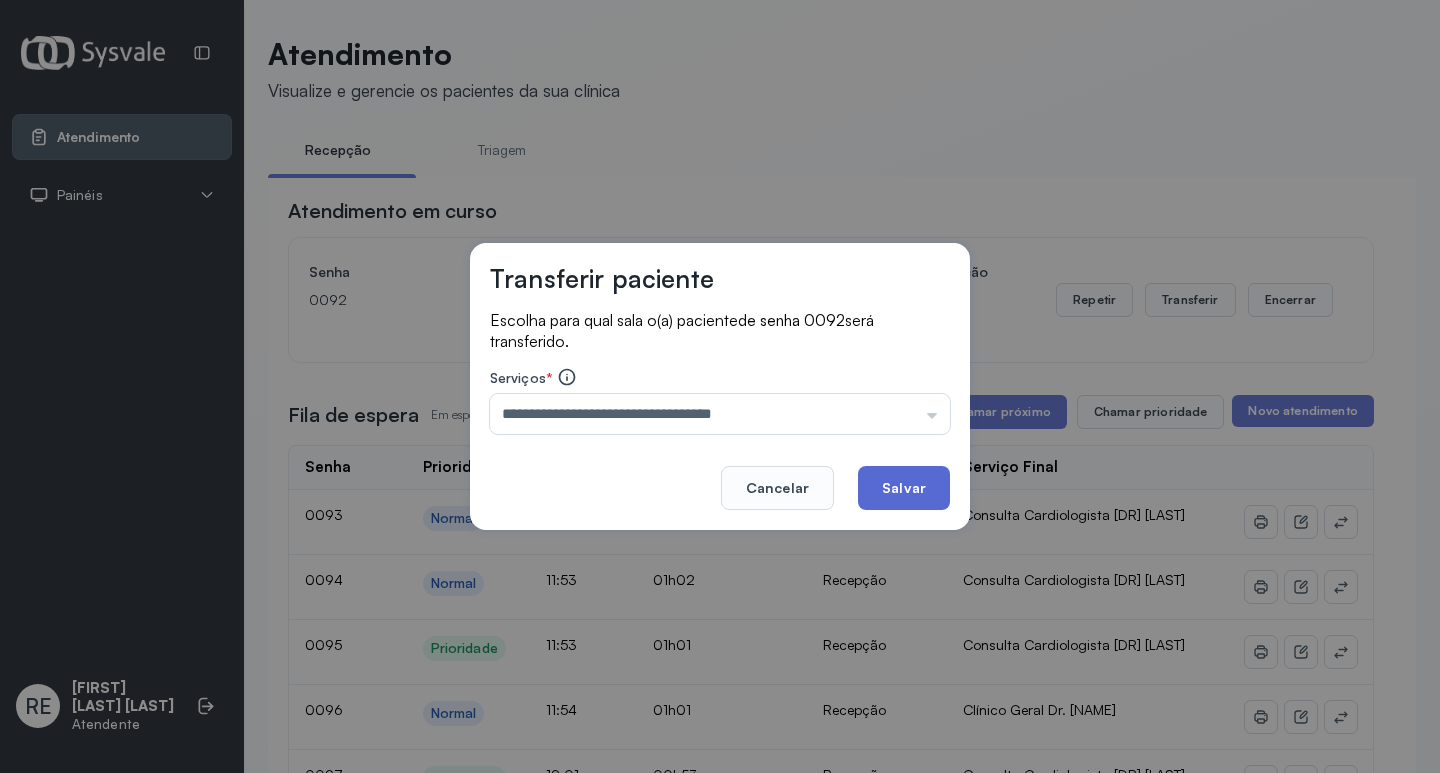 click on "Salvar" 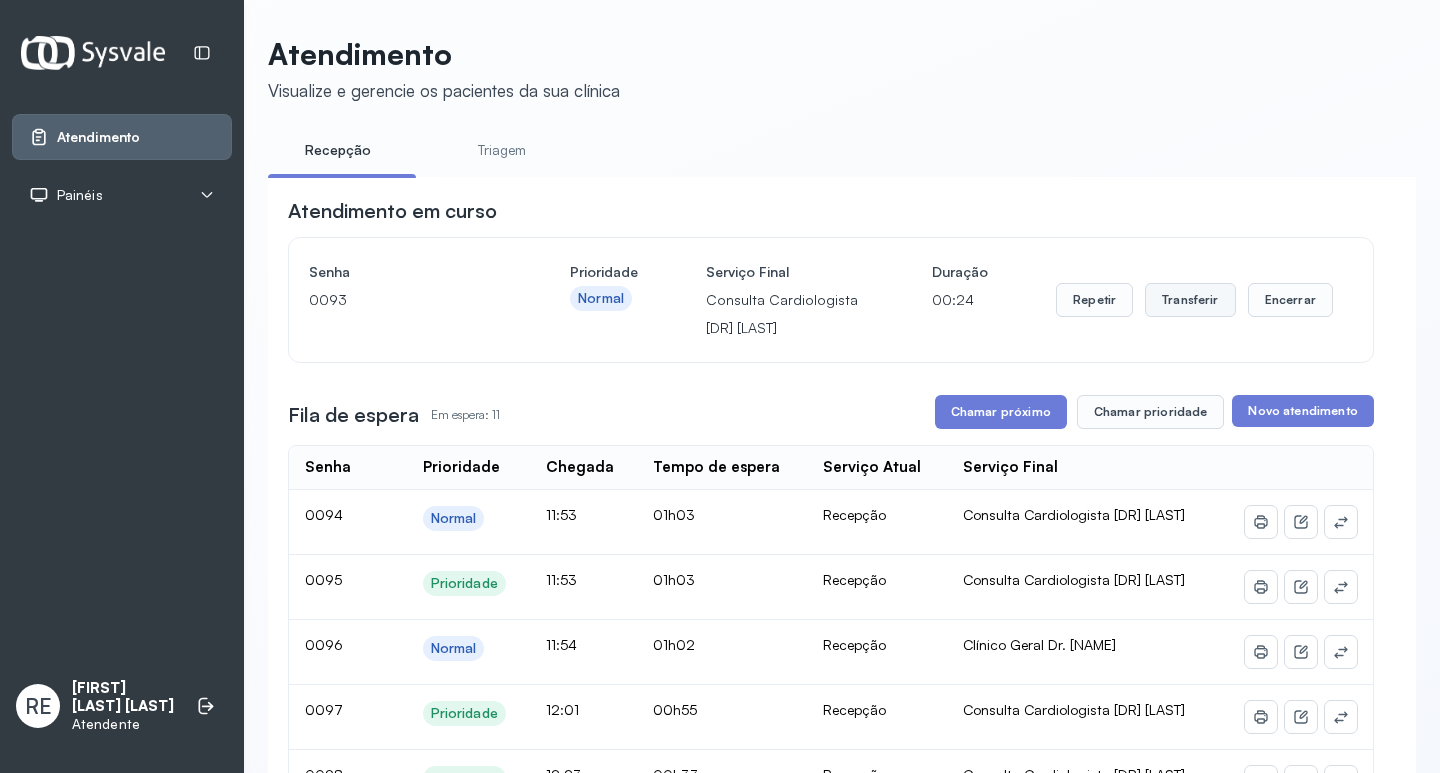 click on "Transferir" at bounding box center (1190, 300) 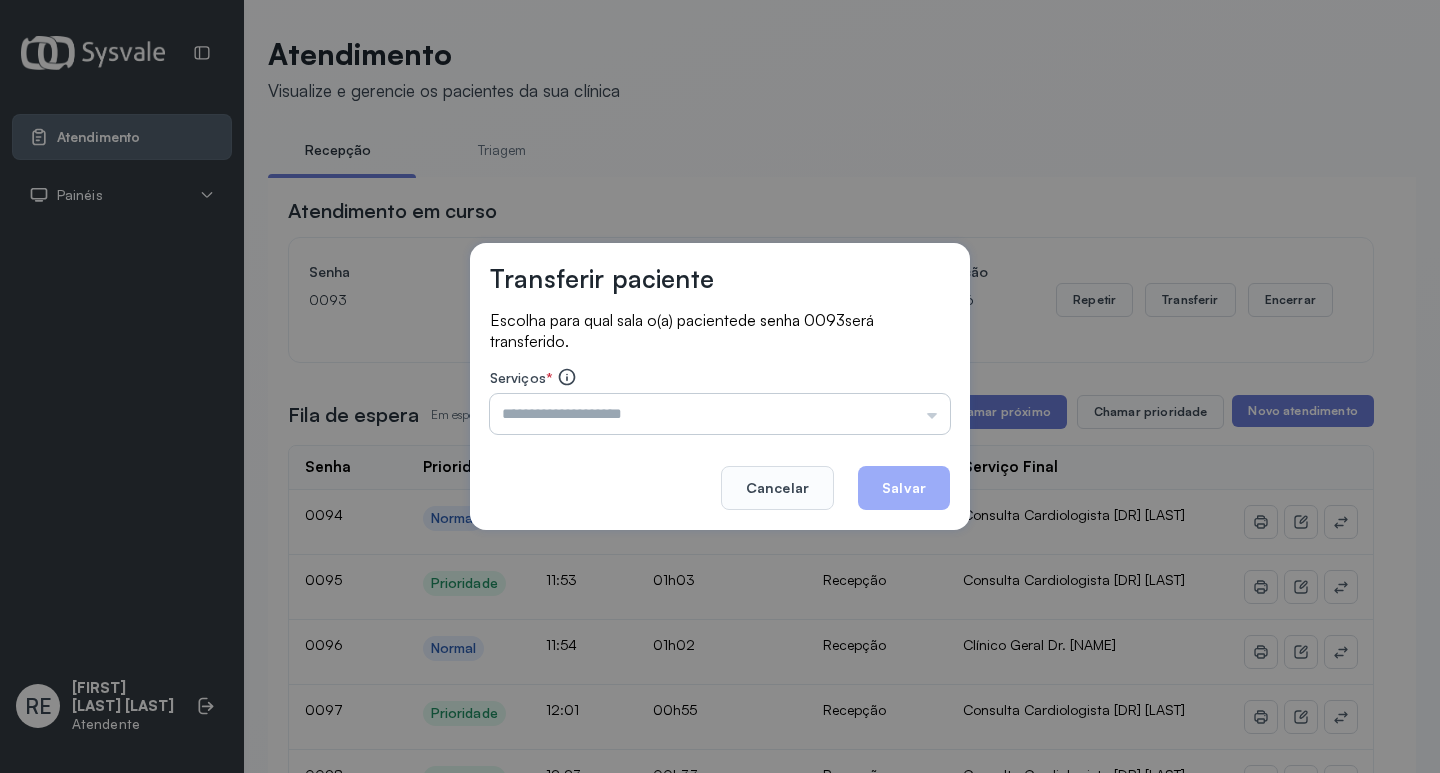 click at bounding box center (720, 414) 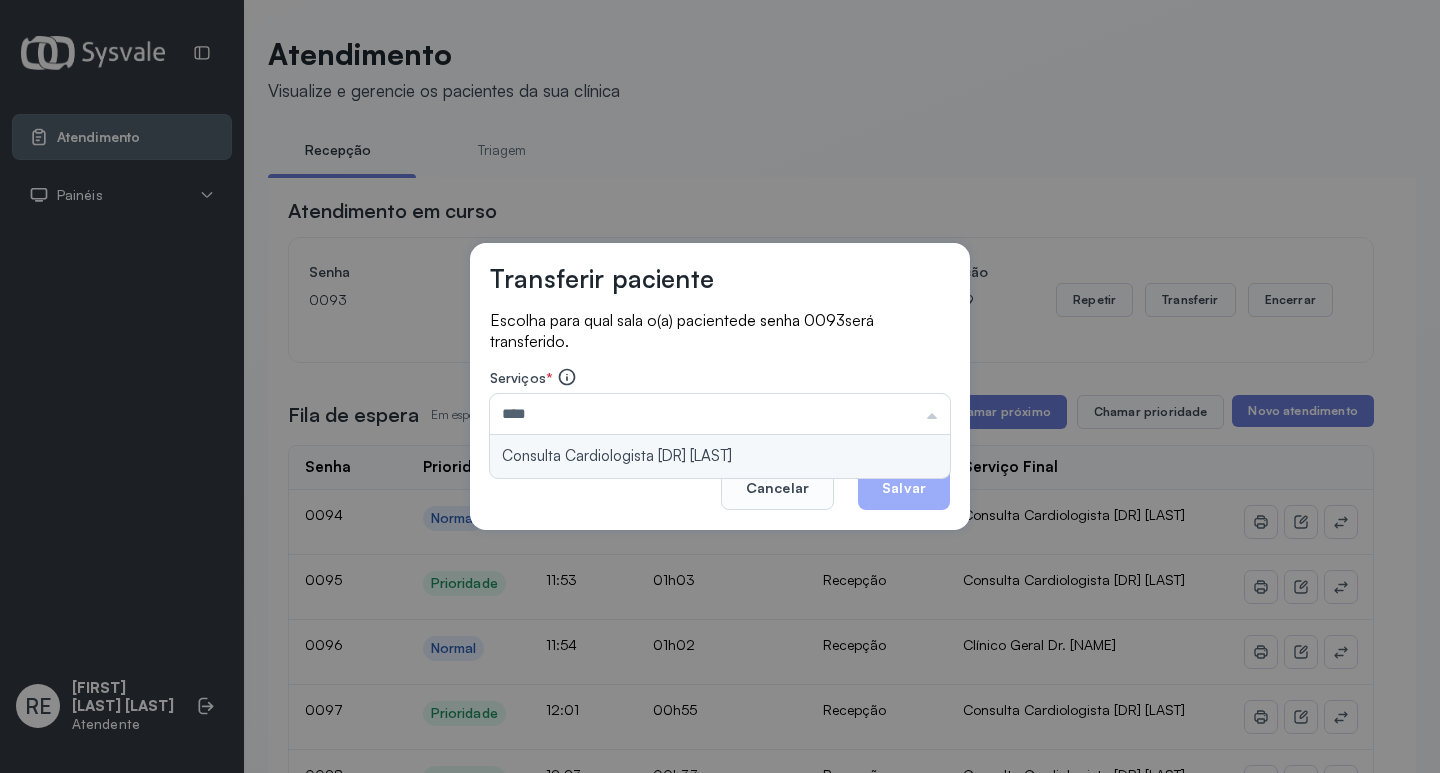 type on "**********" 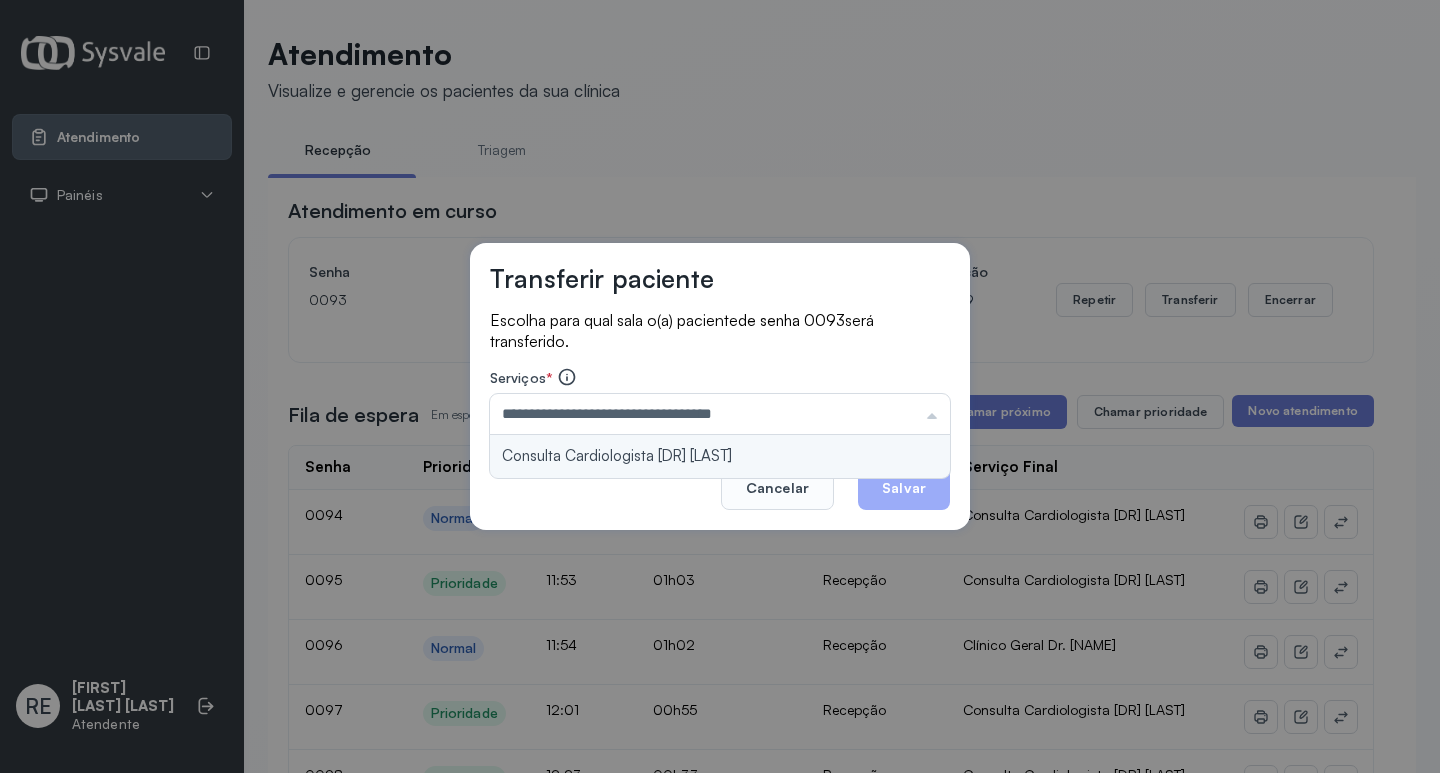 click on "**********" at bounding box center [720, 387] 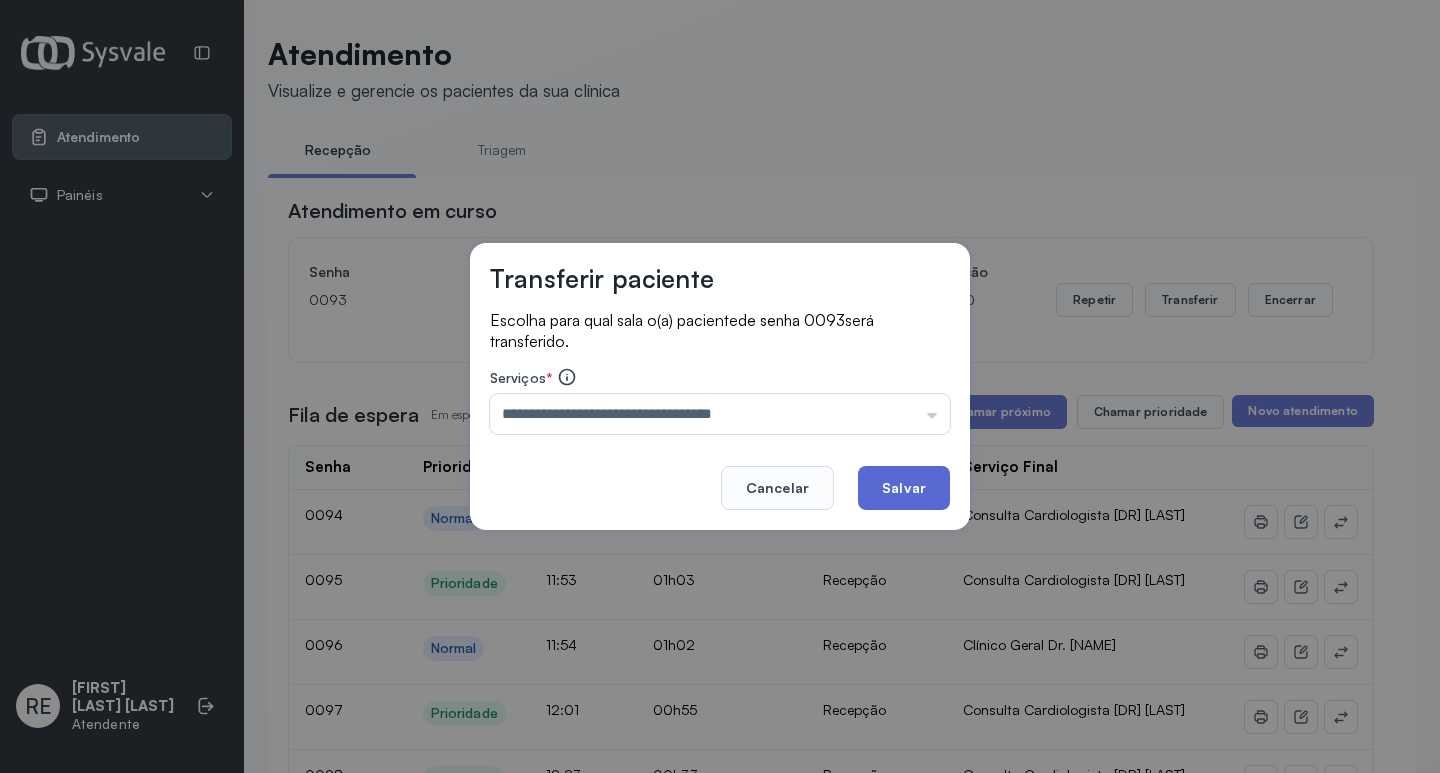 click on "Salvar" 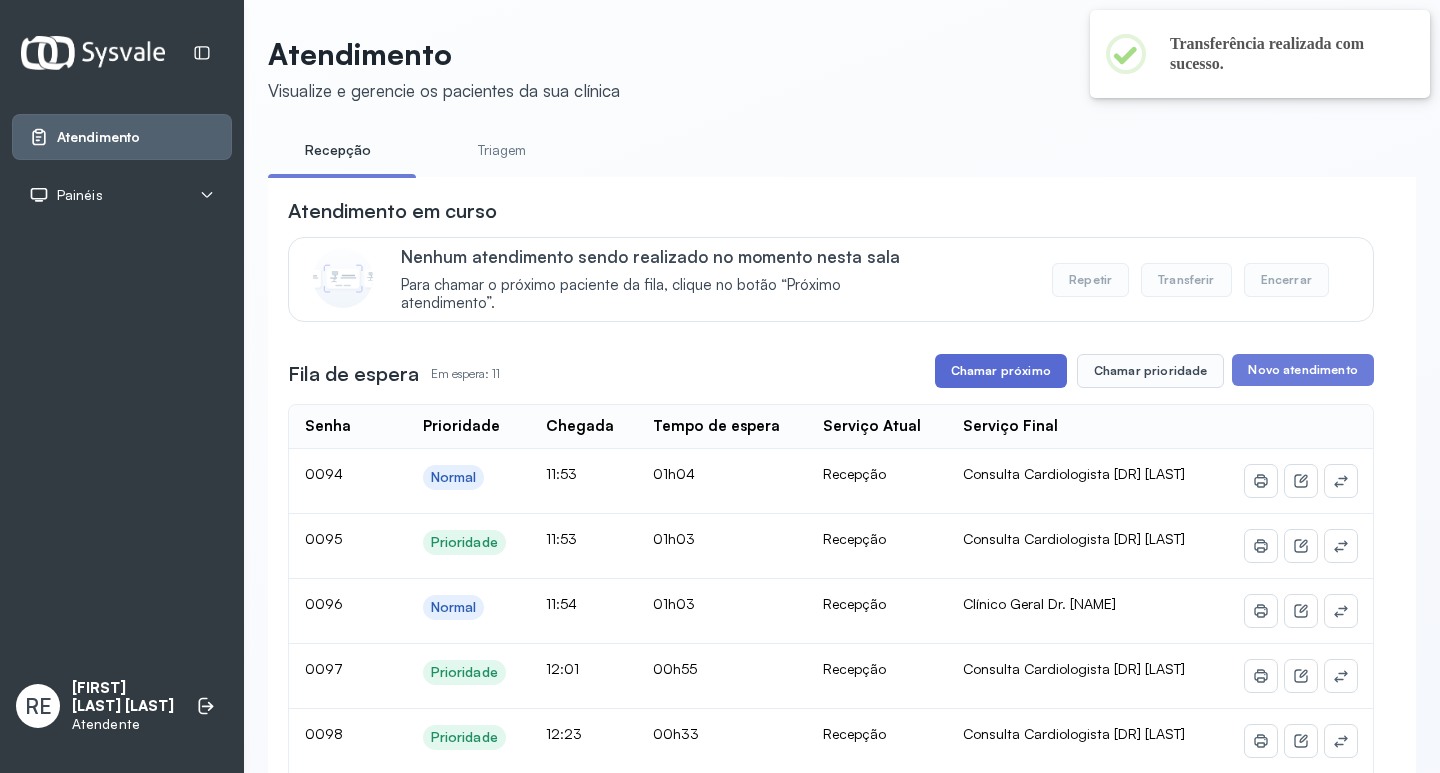 click on "Chamar próximo" at bounding box center (1001, 371) 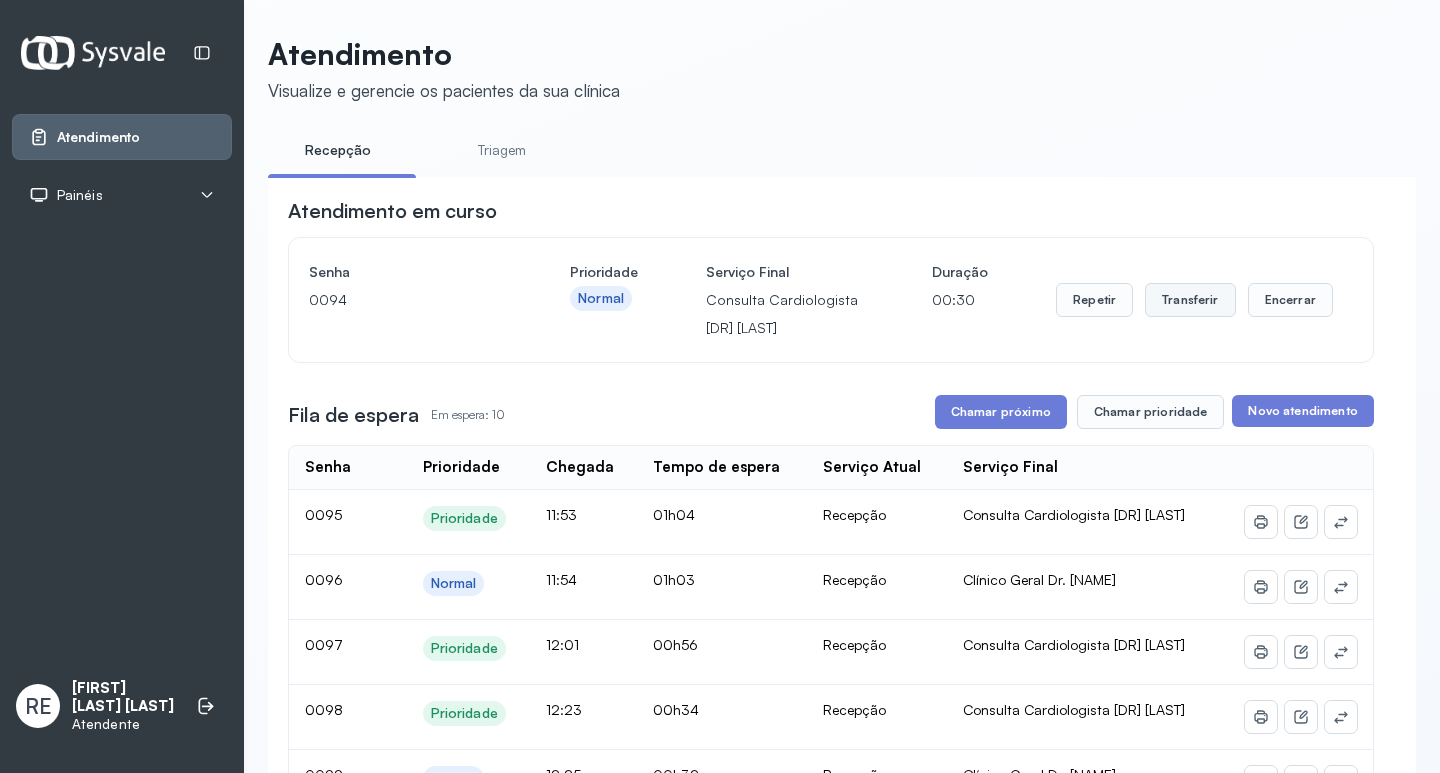 click on "Transferir" at bounding box center [1190, 300] 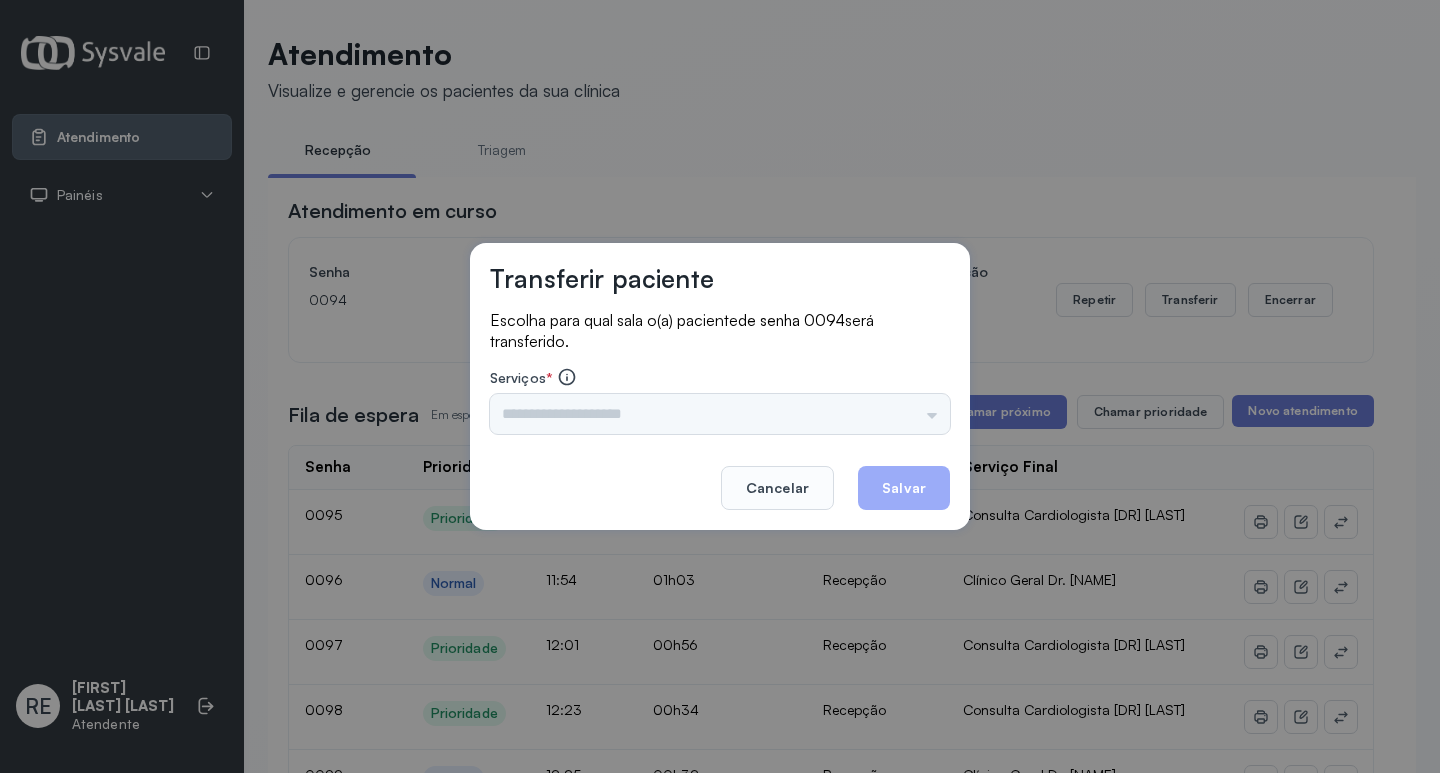 click on "Triagem Ortopedista [DR] [LAST] Ortopedista [DR] [LAST] Ginecologista [DR] [LAST] Ginecologista [DR] [LAST] Obstetra [DR] [LAST] Obstetra [DR] [LAST] Ultrassonografia [DR] [LAST] Ultrassonografia [DR] [LAST] Consulta com Neurologista [DR] [LAST] Reumatologista [DR] [LAST] Endocrinologista [LAST] Dermatologista [DR] [LAST] Nefrologista [DR] [LAST] Geriatra [DR] [LAST] Infectologista [DR] [LAST] Oftalmologista [DR] Consulta Proctologista/Cirurgia Geral [DR] [LAST] Otorrinolaringologista [DR] [LAST] Pequena Cirurgia [DR] [LAST] Pequena Cirurgia [DR] [LAST] AMILTON ECG Espirometria com Broncodilatador Espirometria sem Broncodilatador Ecocardiograma - [DR] [LAST] Exame de PPD [ENF] [LAST] RETIRADA DE CERUME [DR] [LAST] VACINAÇÃO Preventivo [ENF] [LAST] Preventivo [ENF] [LAST] Consulta de Enfermagem [ENF] [LAST] Consulta de Enfermagem [ENF] [LAST] Consulta  Cardiologista [DR] [LAST] Consulta [ENF] [LAST] Dispensação de Medicação Agendamento Consulta [ENF] [LAST] Agendamento consulta [ENF] [LAST]" at bounding box center (720, 414) 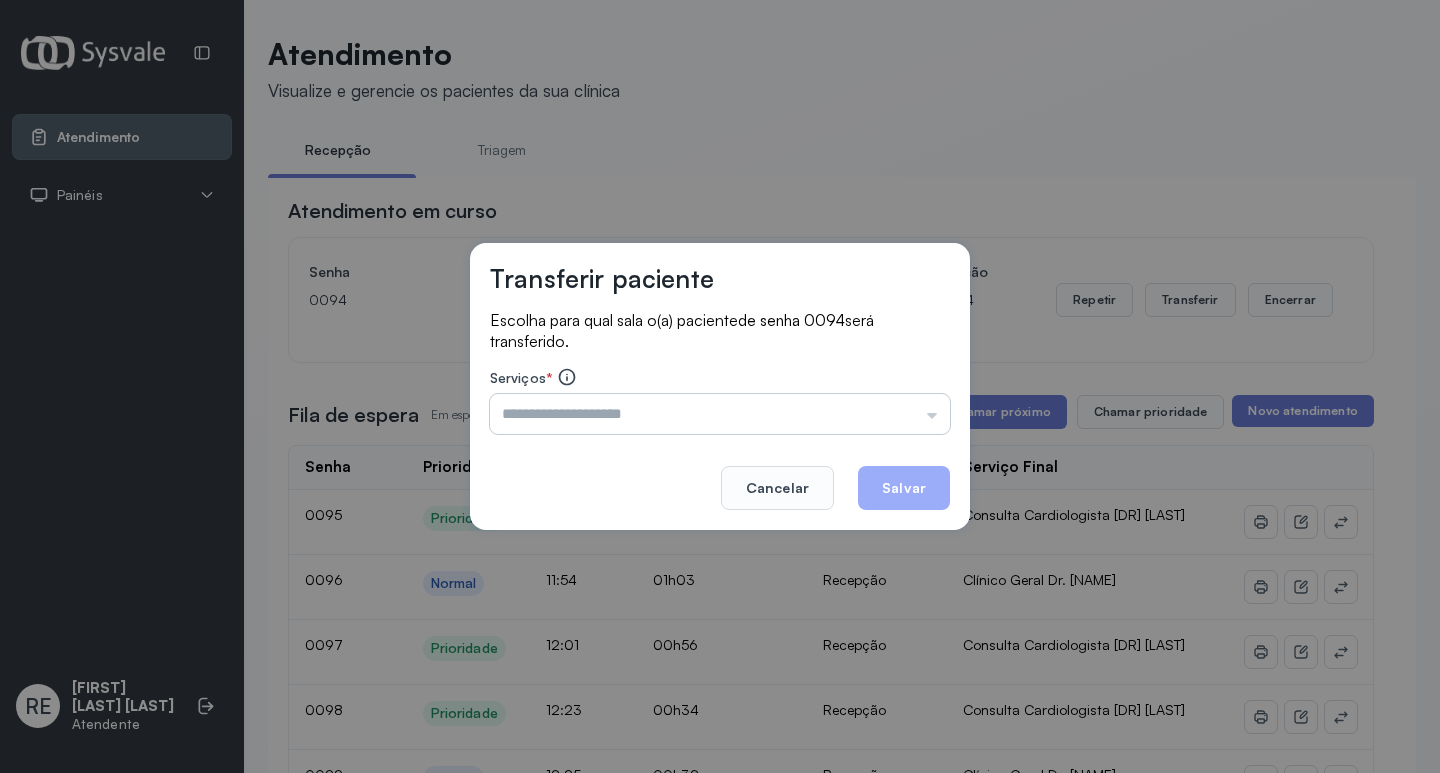 click at bounding box center (720, 414) 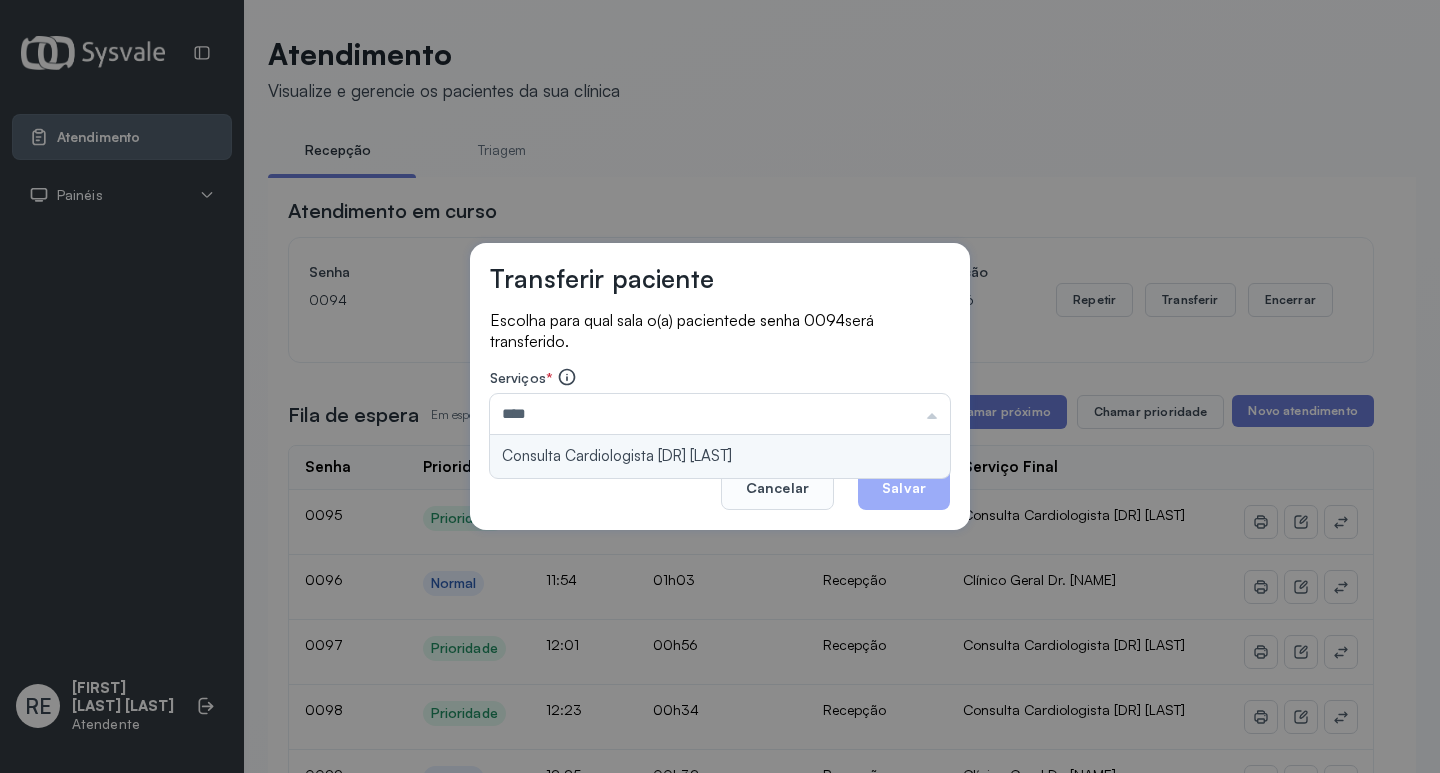 type on "**********" 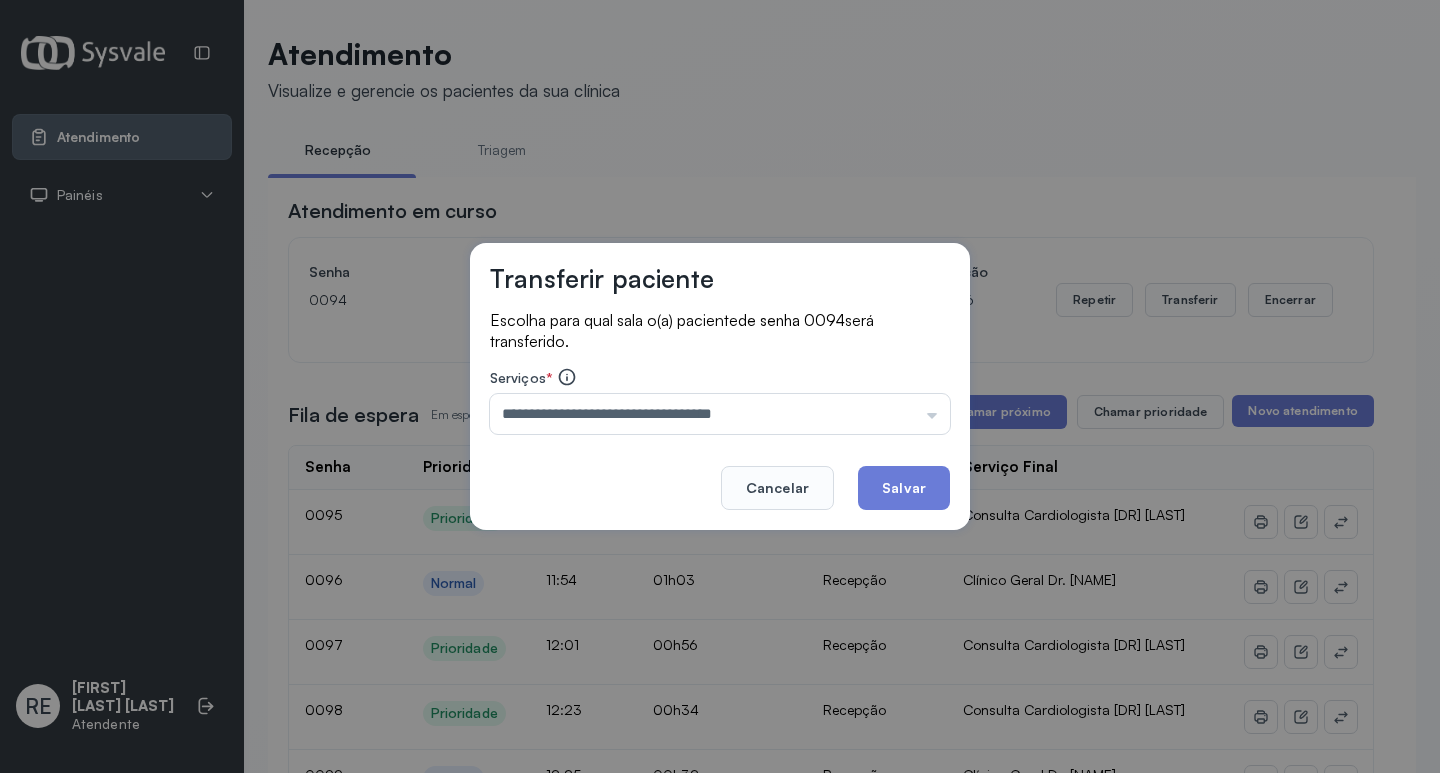 click on "**********" at bounding box center [720, 387] 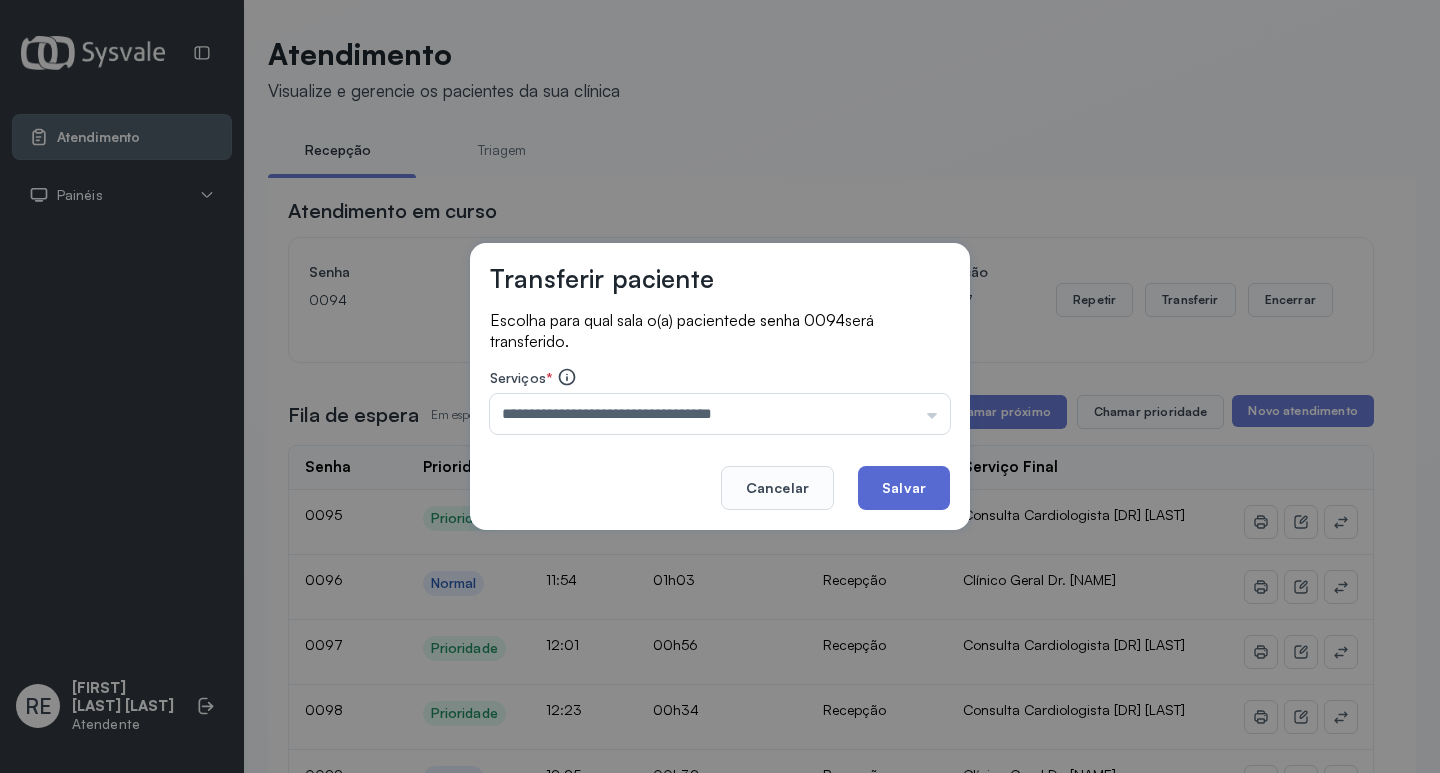 click on "Salvar" 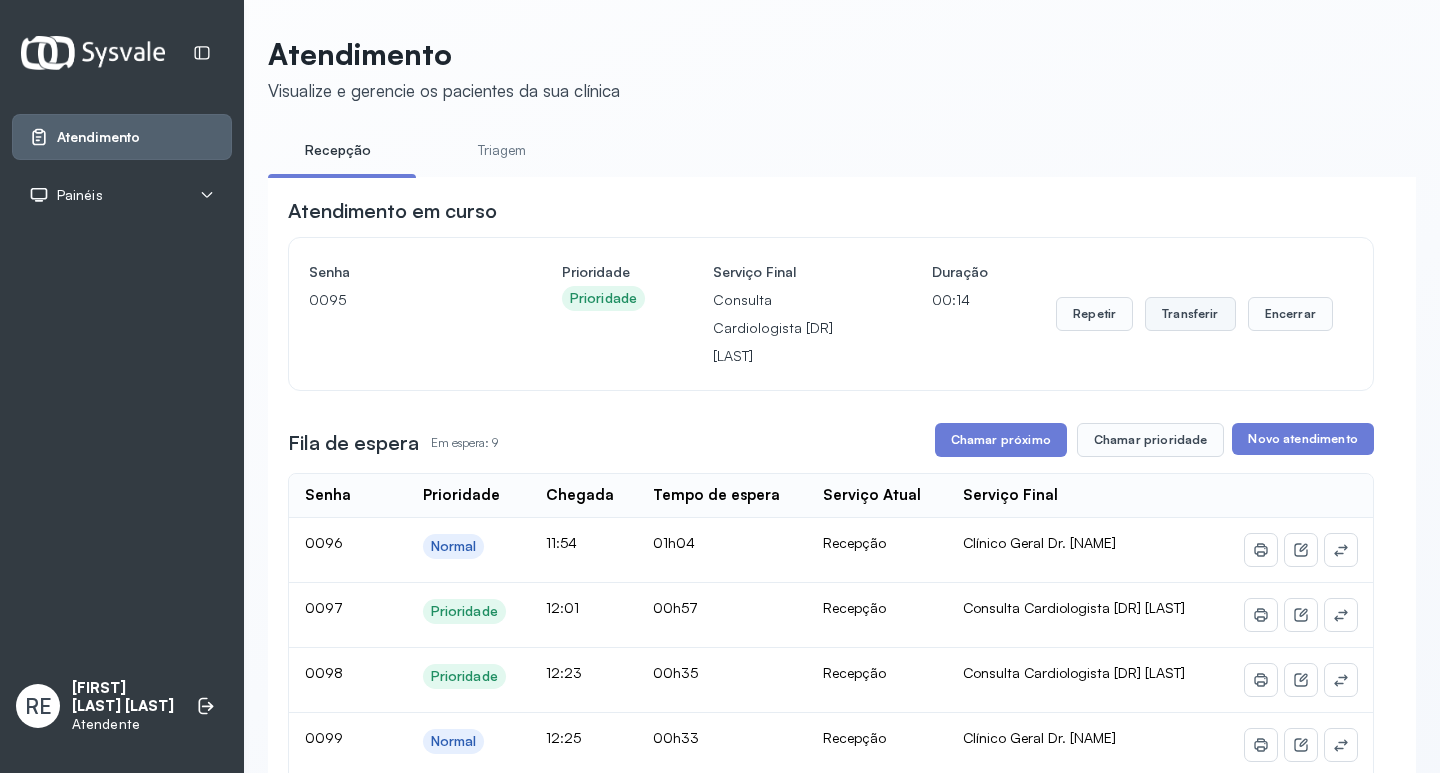 click on "Transferir" at bounding box center [1190, 314] 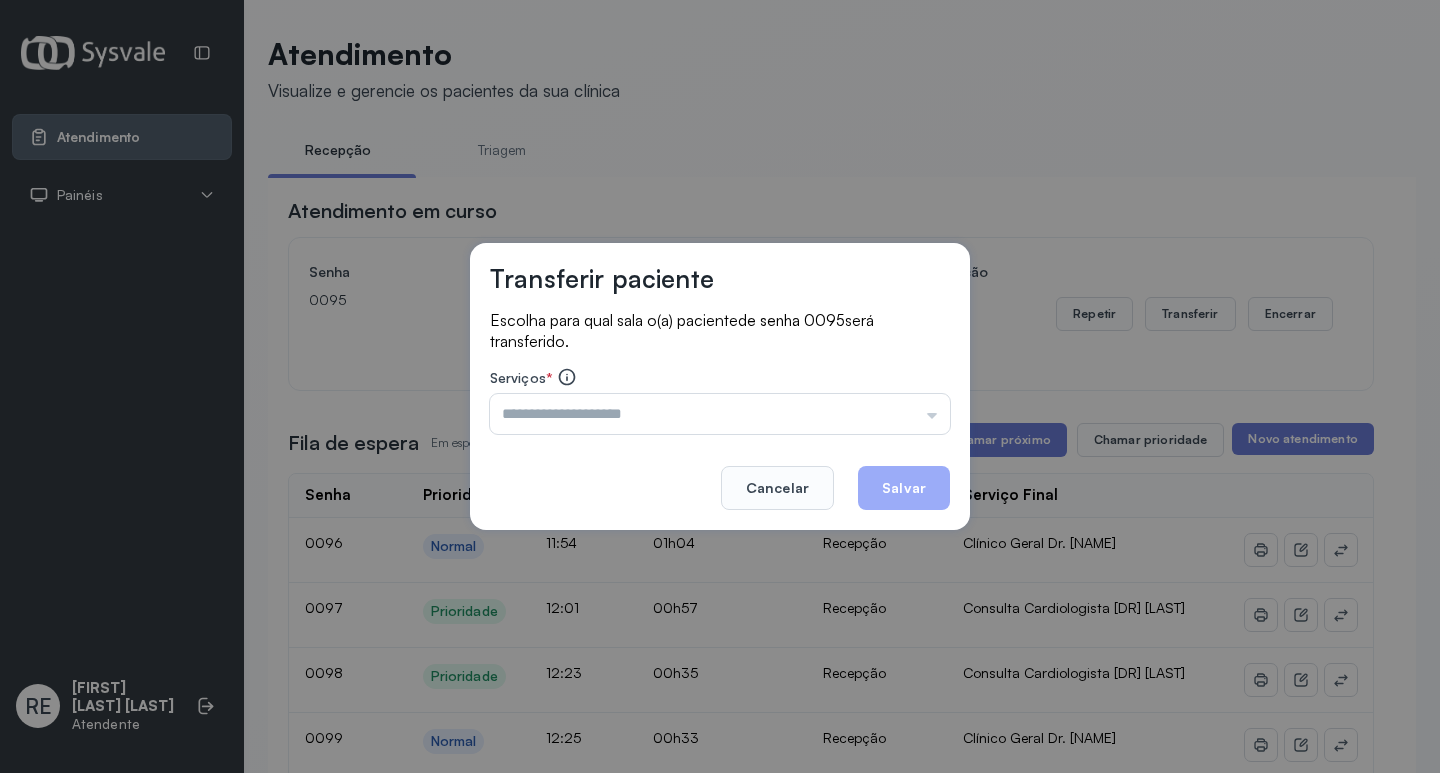 click at bounding box center (720, 414) 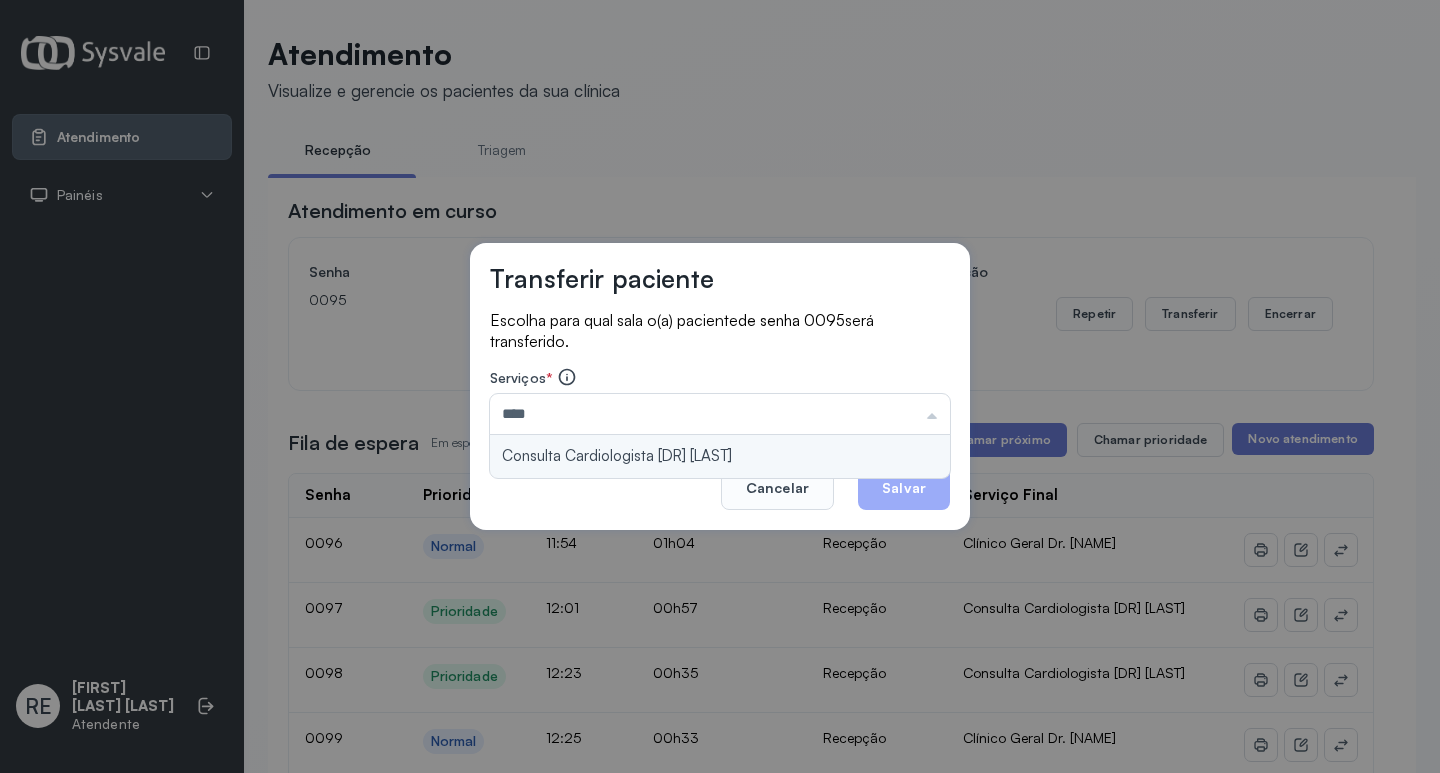 type on "**********" 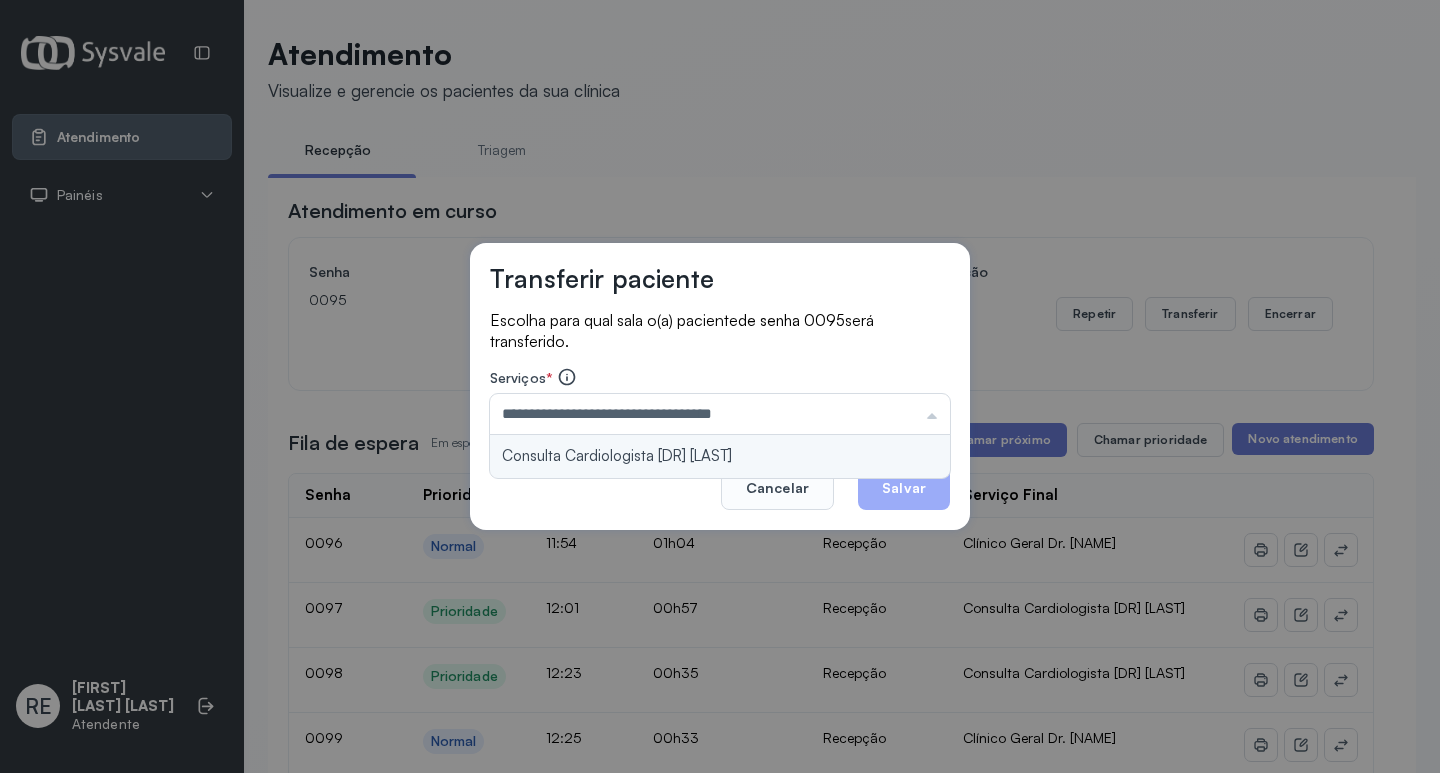click on "**********" at bounding box center [720, 387] 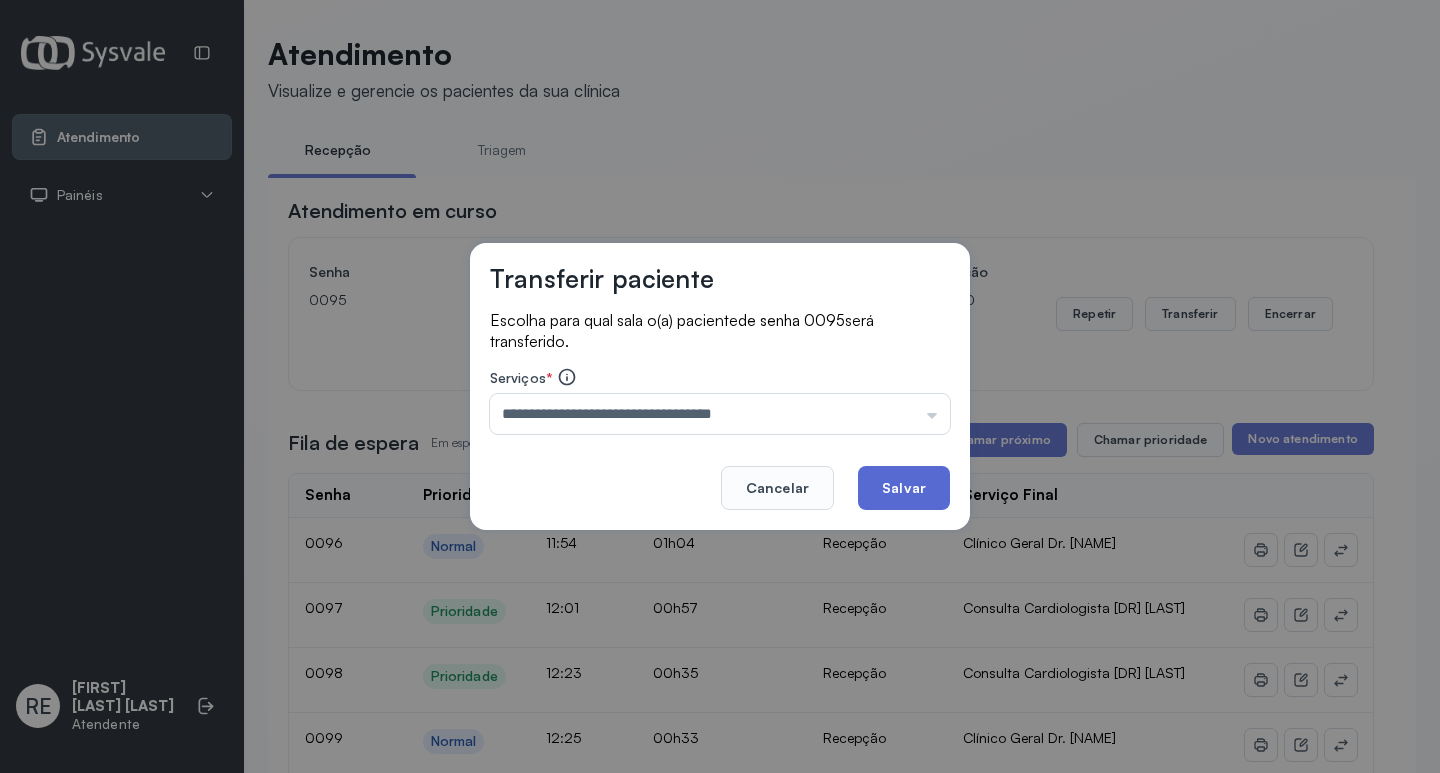 click on "Salvar" 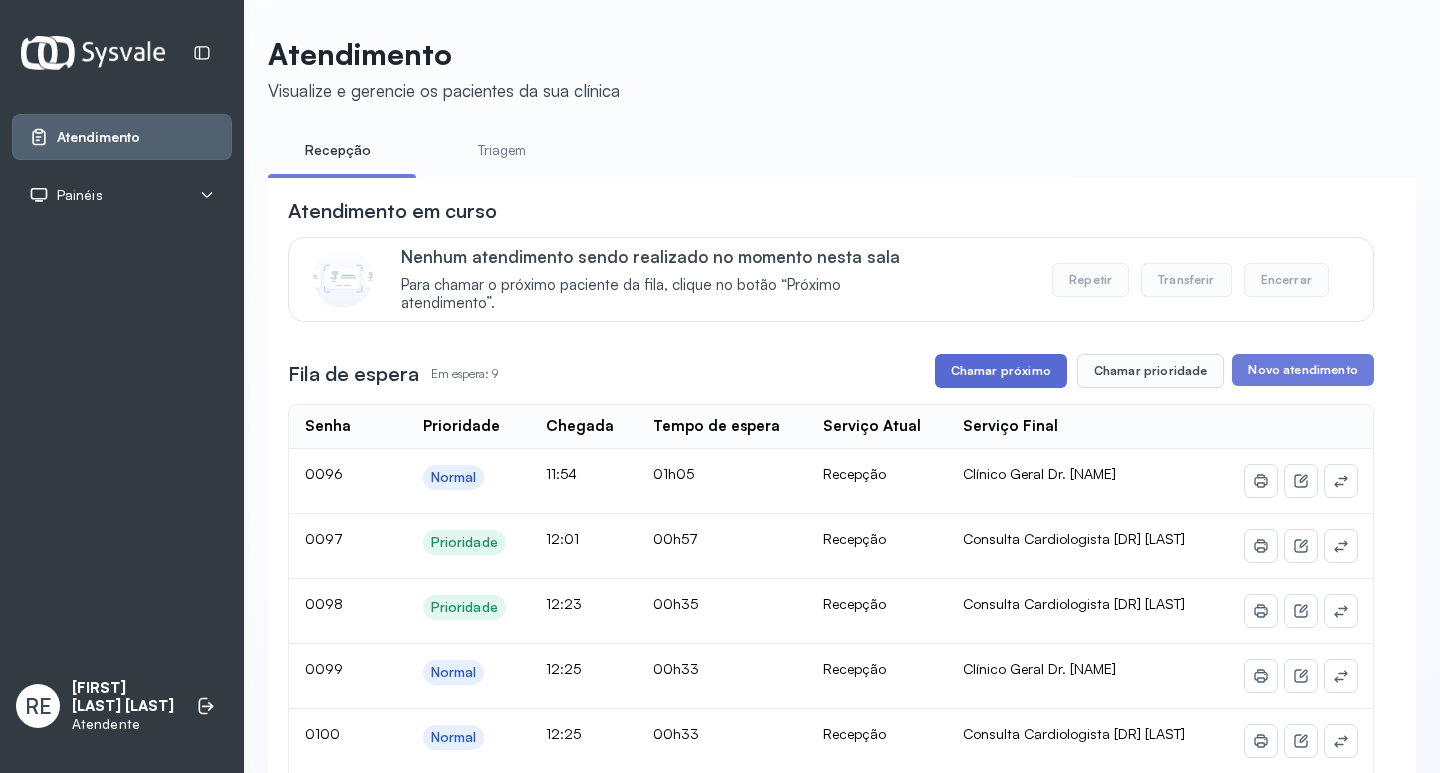 click on "Chamar próximo" at bounding box center (1001, 371) 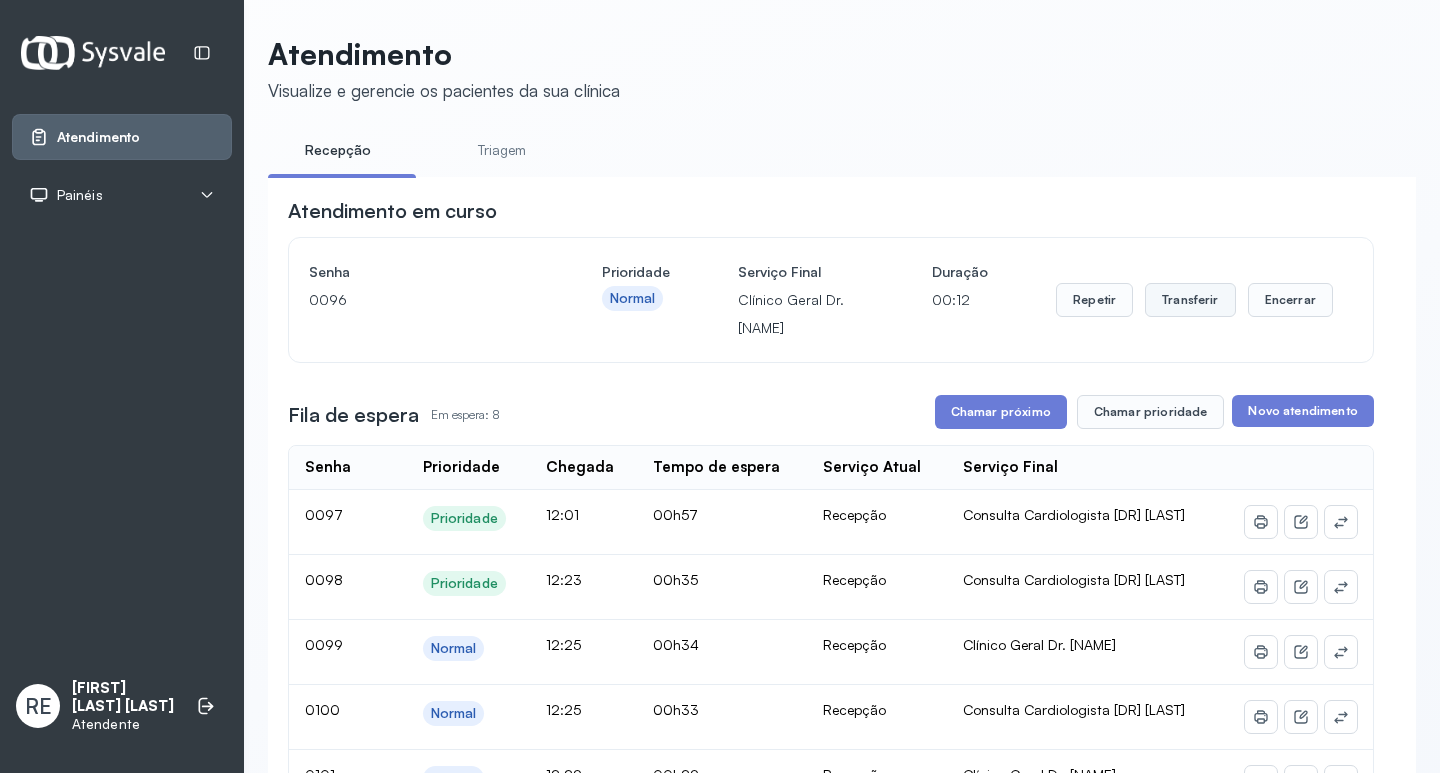 click on "Transferir" at bounding box center [1190, 300] 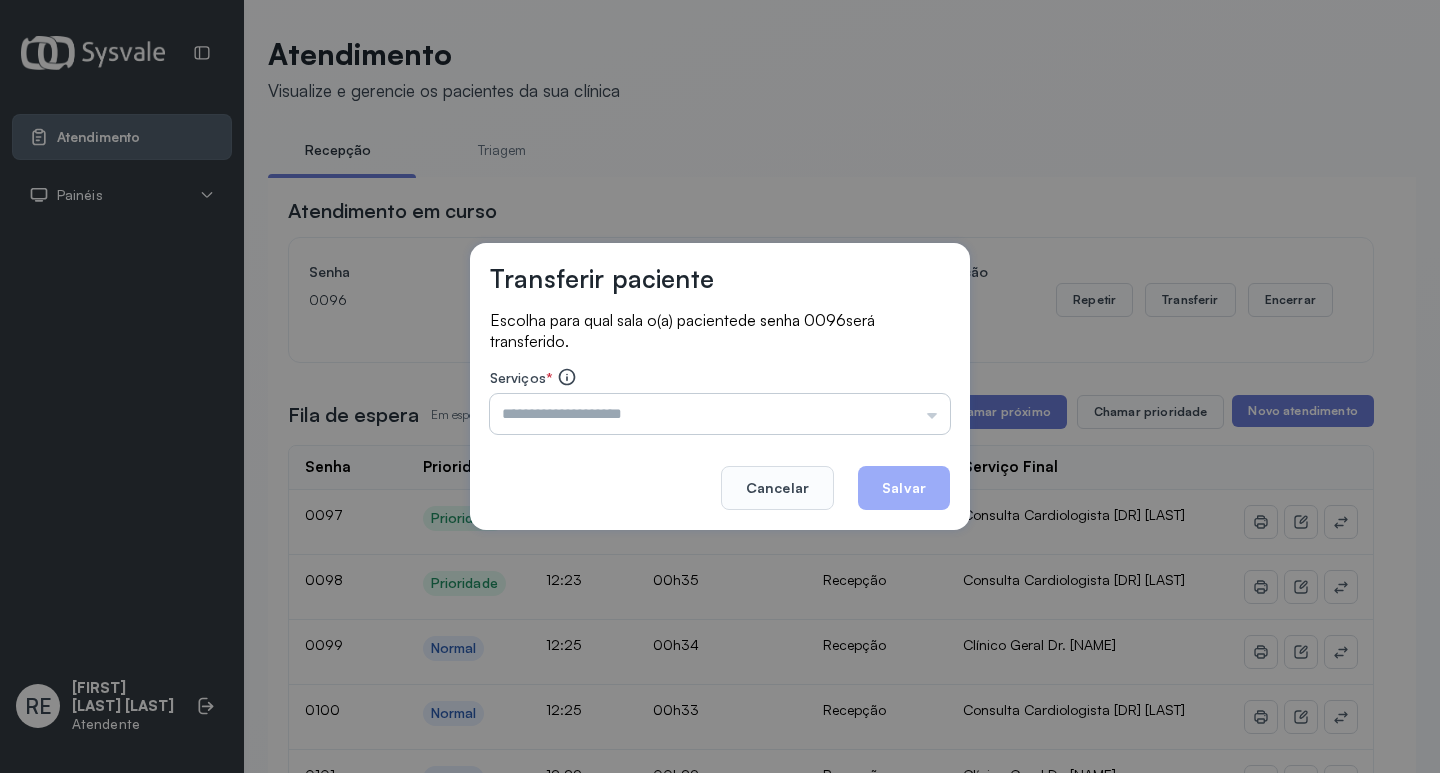 click at bounding box center [720, 414] 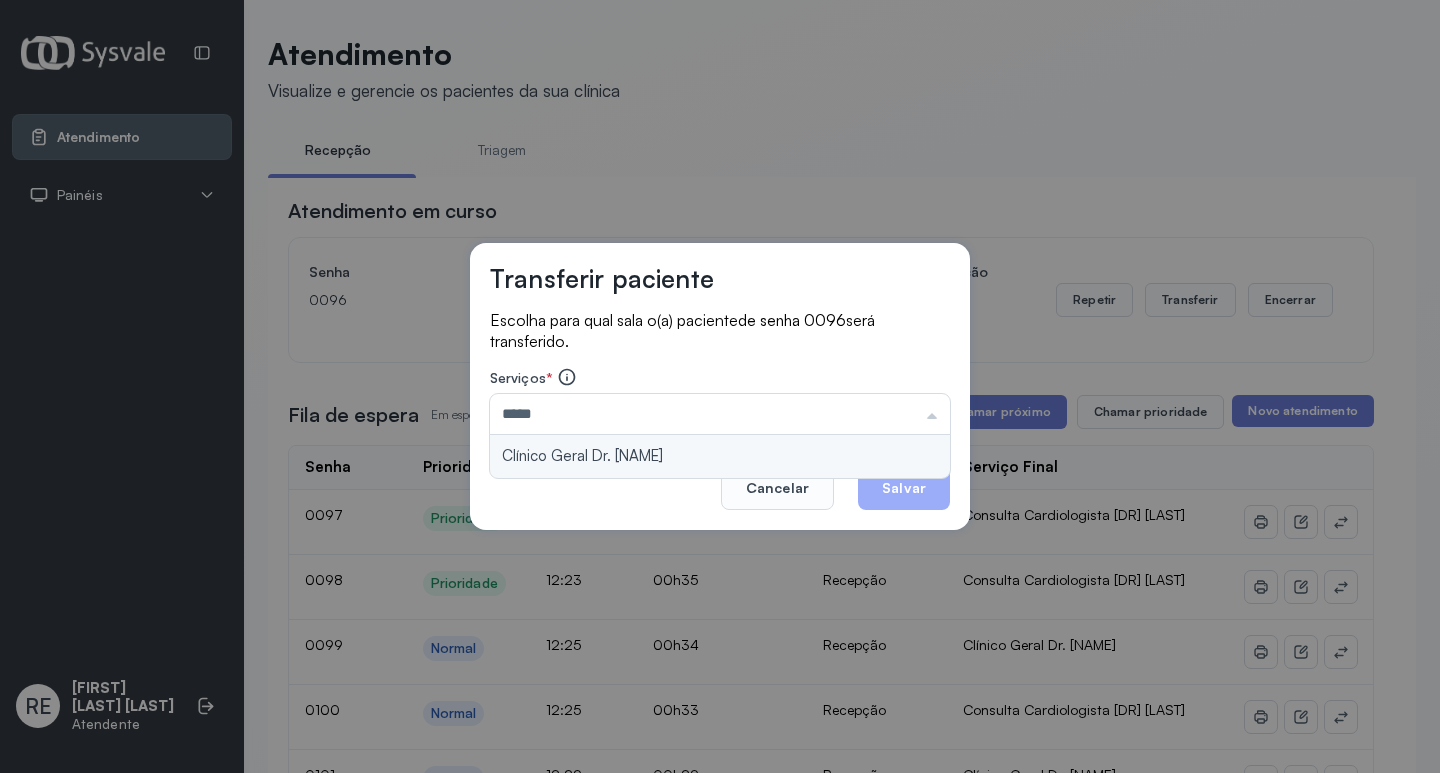 type on "**********" 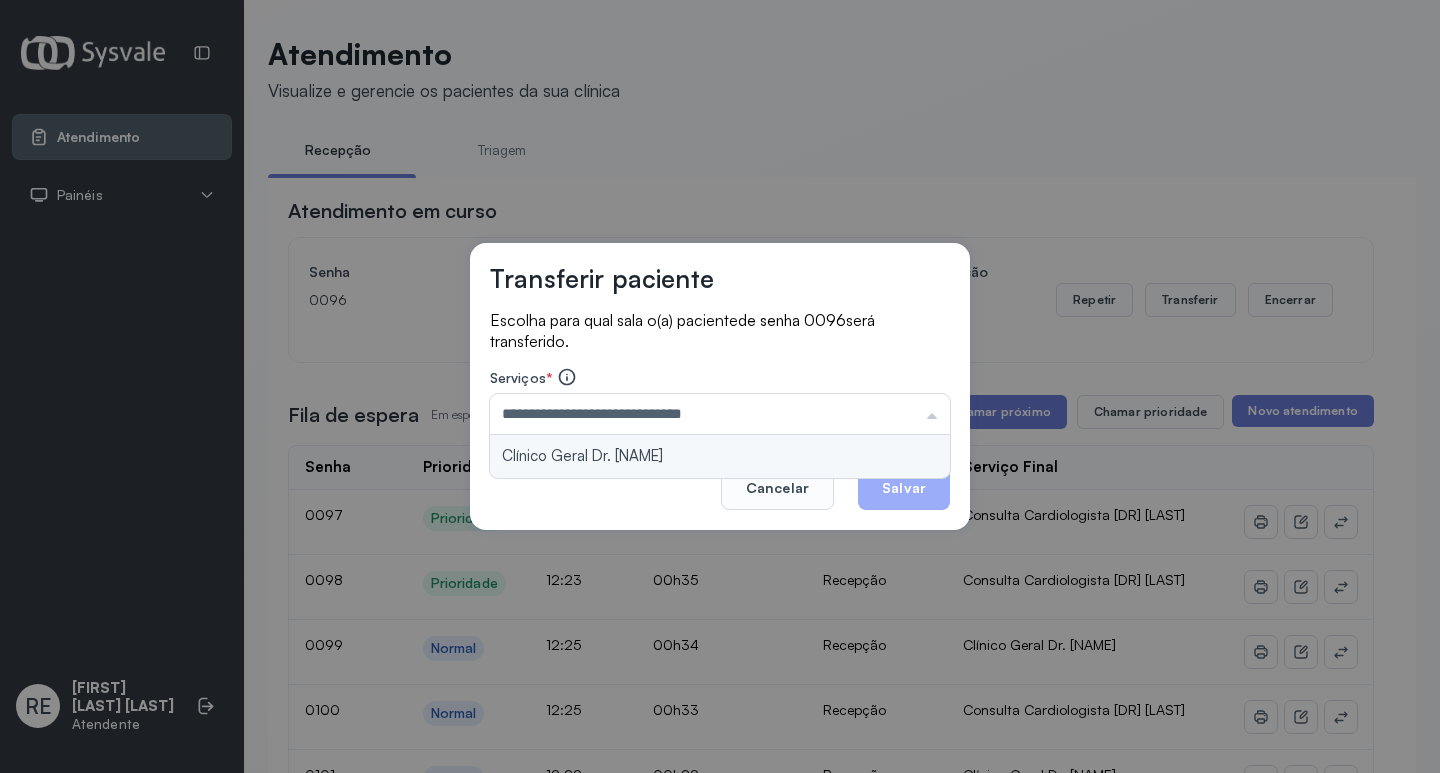 click on "**********" at bounding box center [720, 387] 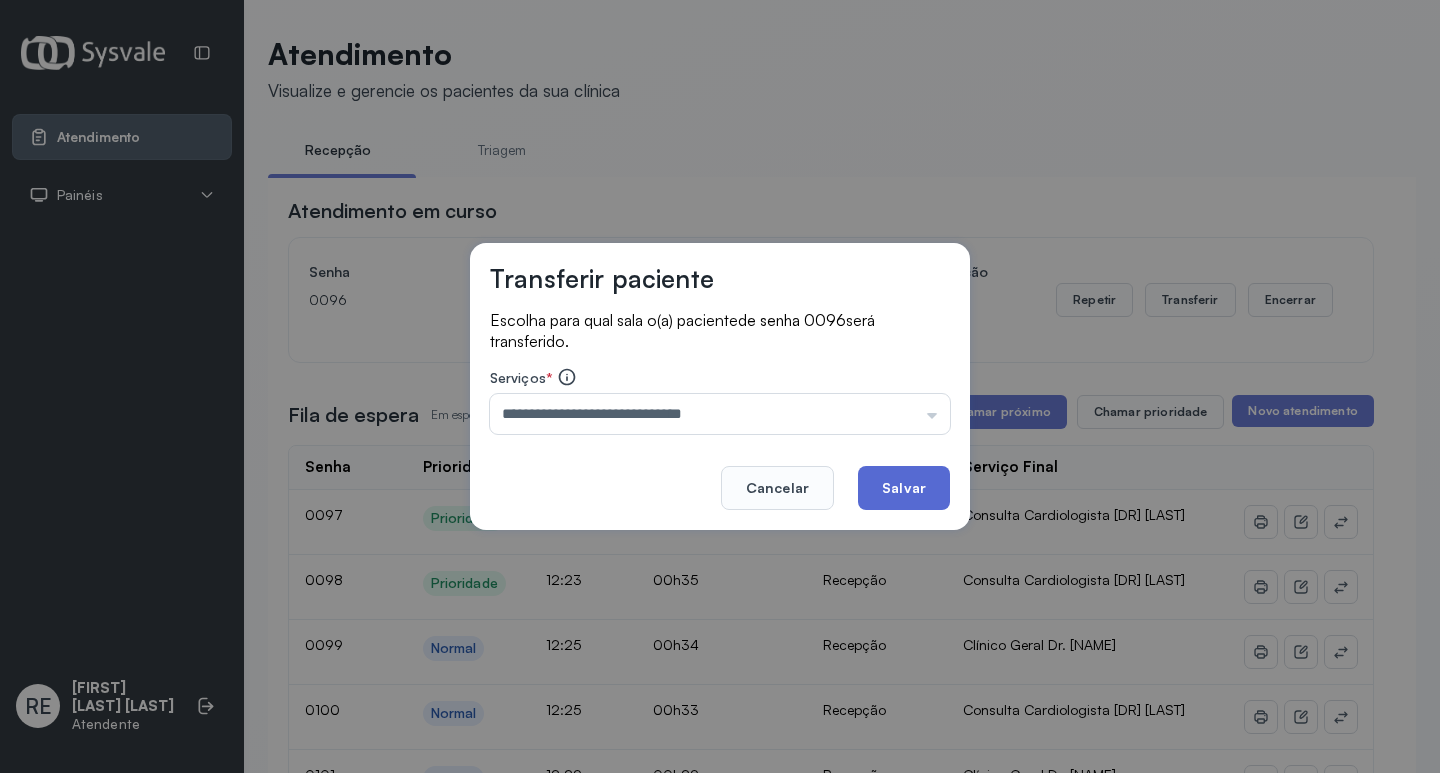 click on "Salvar" 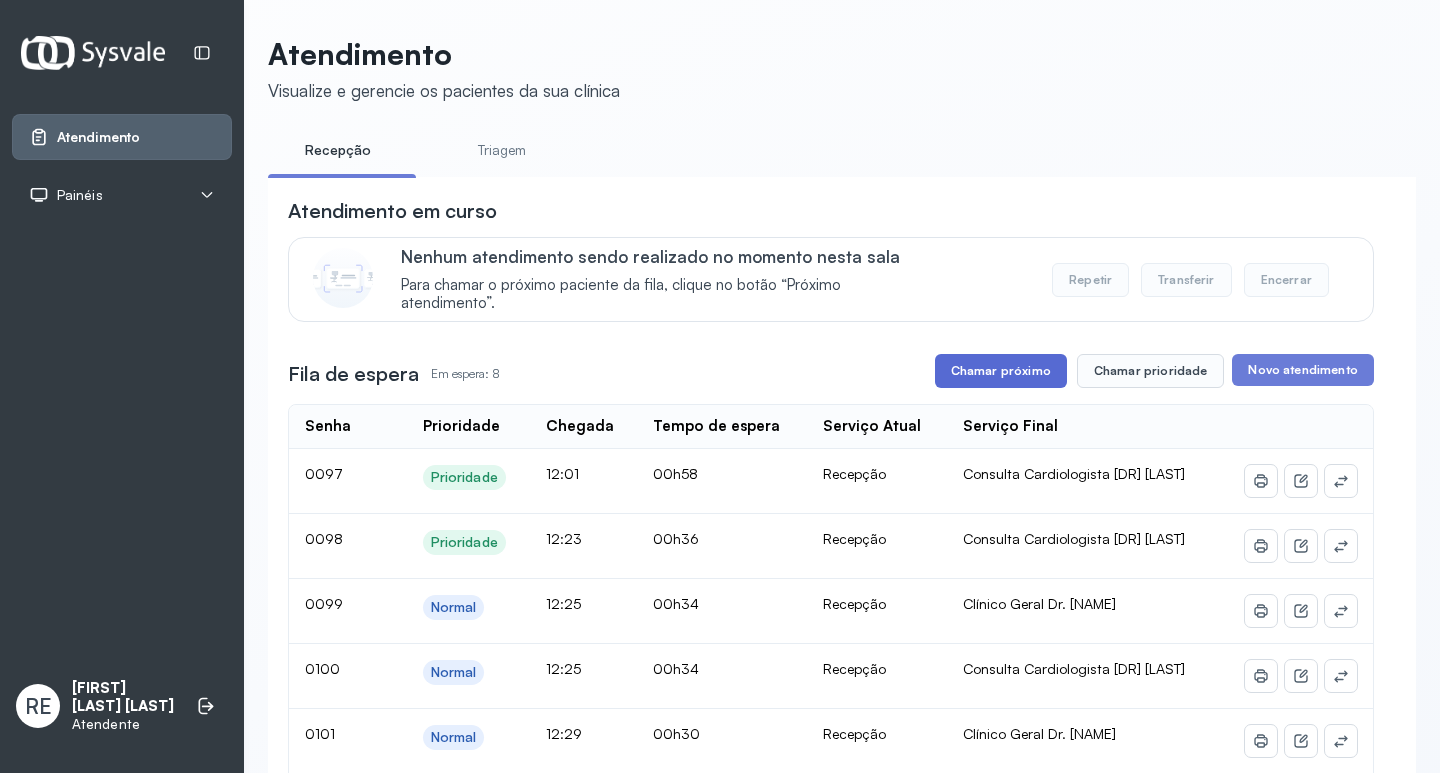 click on "Chamar próximo" at bounding box center (1001, 371) 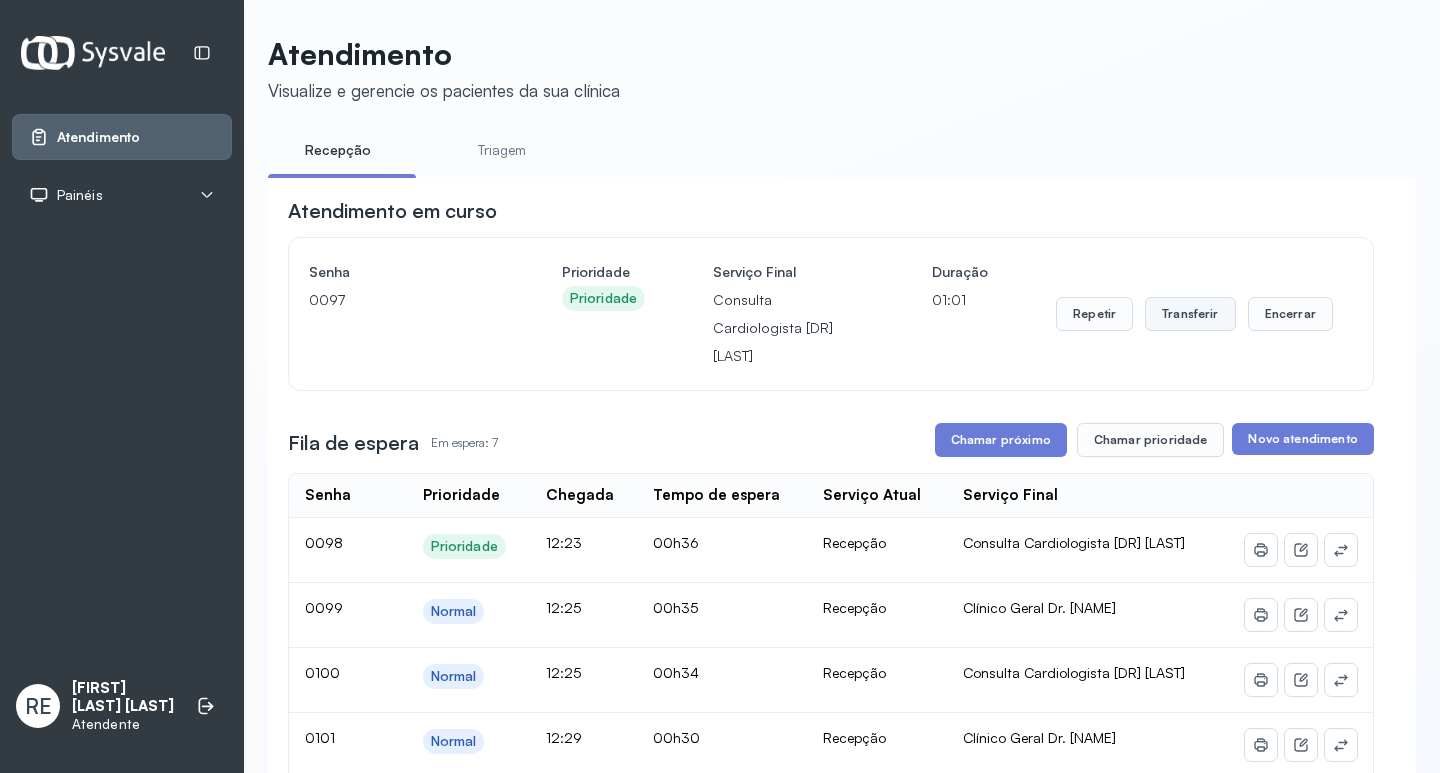click on "Transferir" at bounding box center (1190, 314) 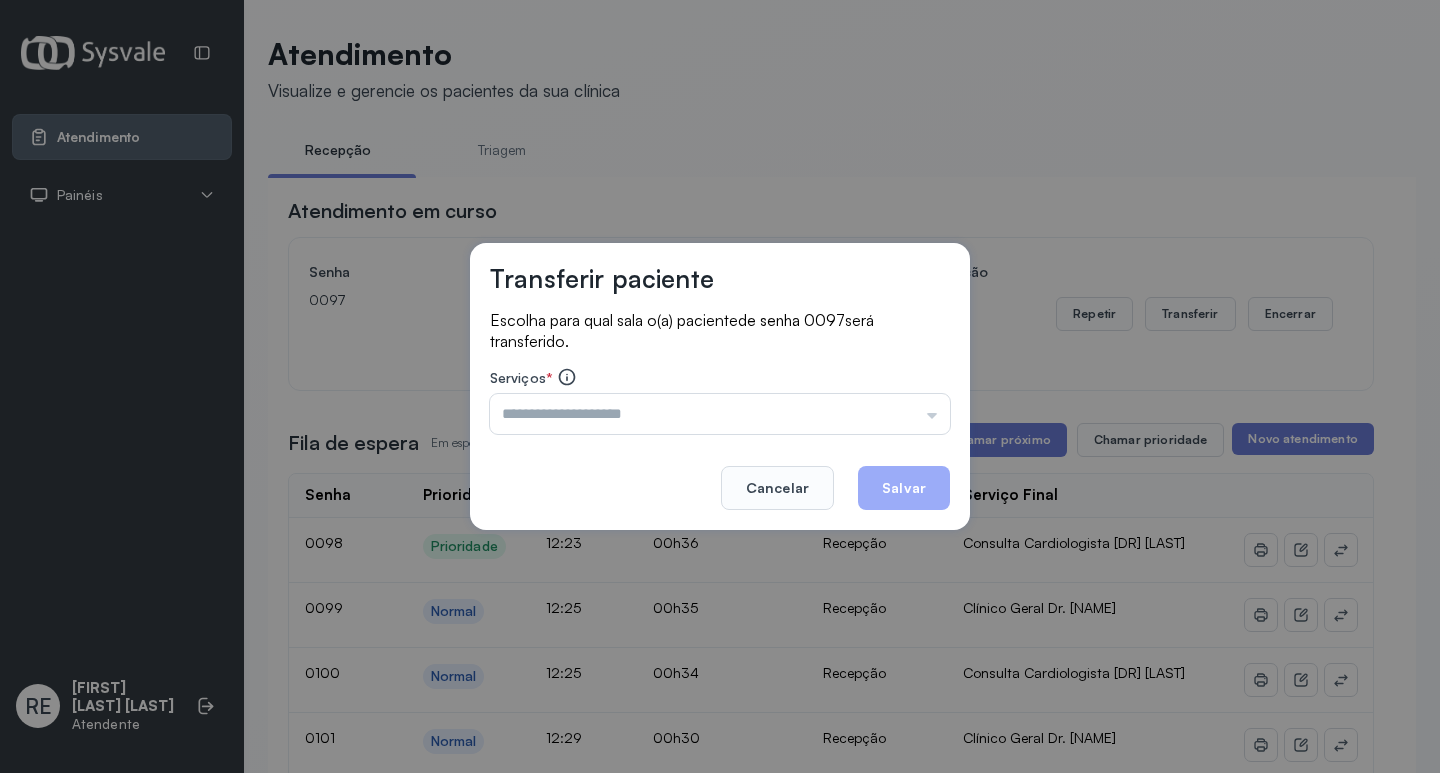 click at bounding box center [720, 414] 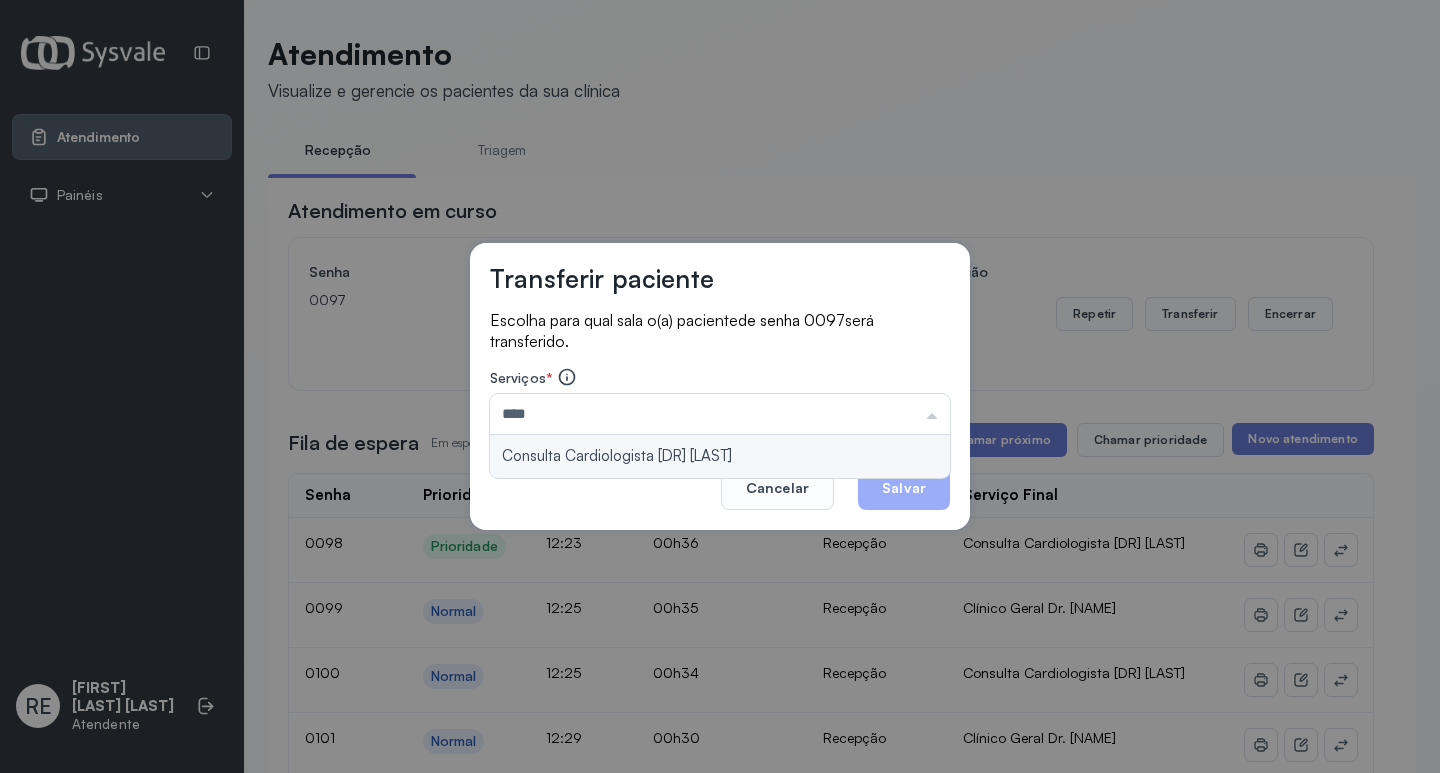 type on "**********" 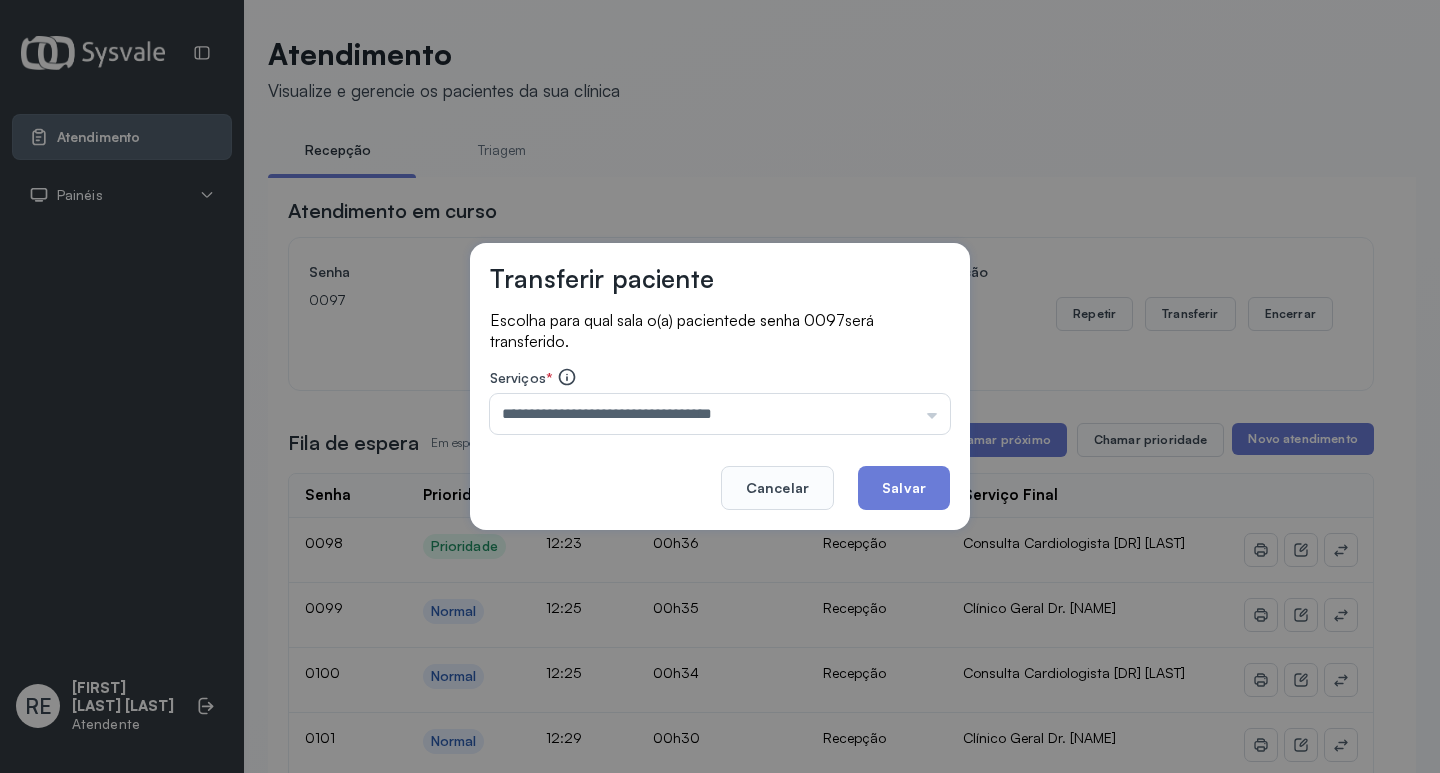 drag, startPoint x: 655, startPoint y: 456, endPoint x: 850, endPoint y: 462, distance: 195.09229 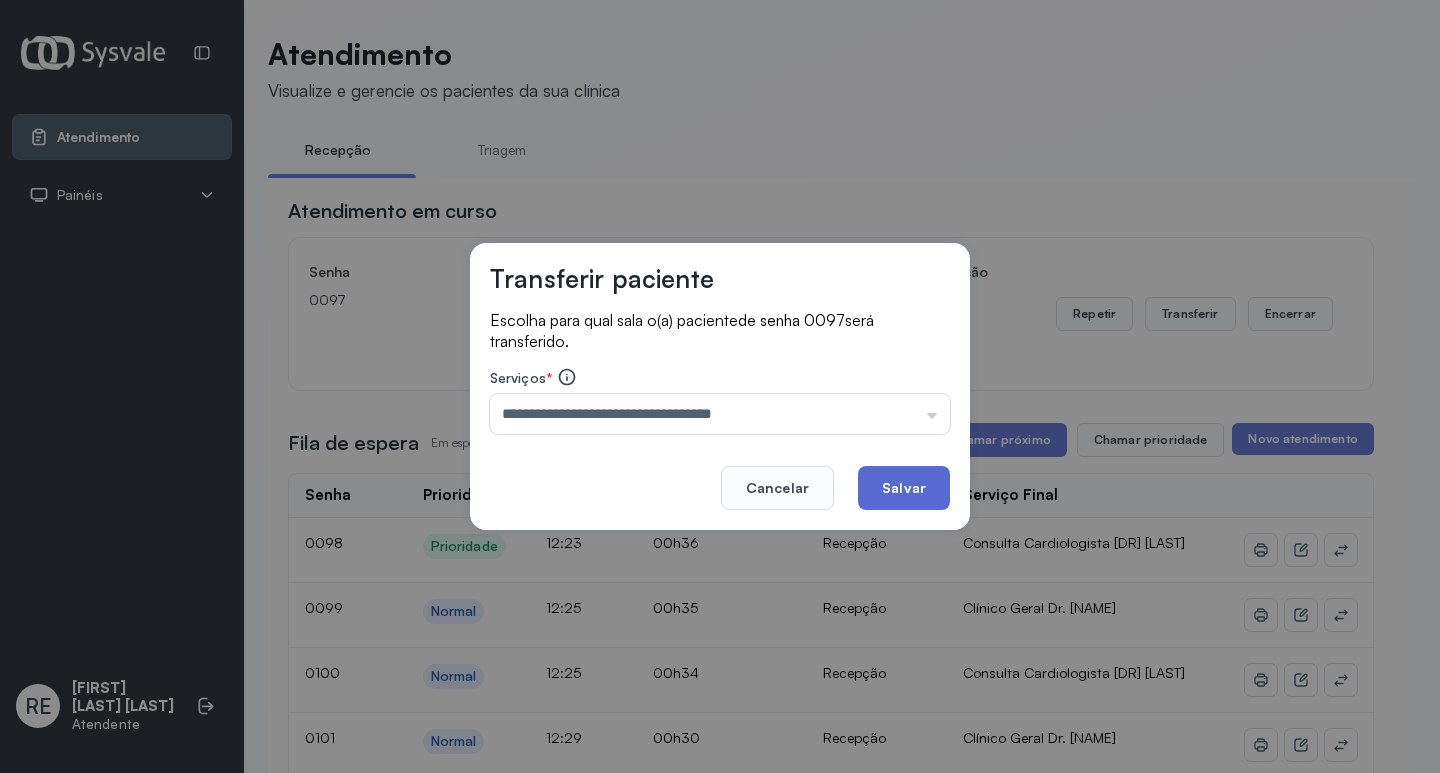 click on "Salvar" 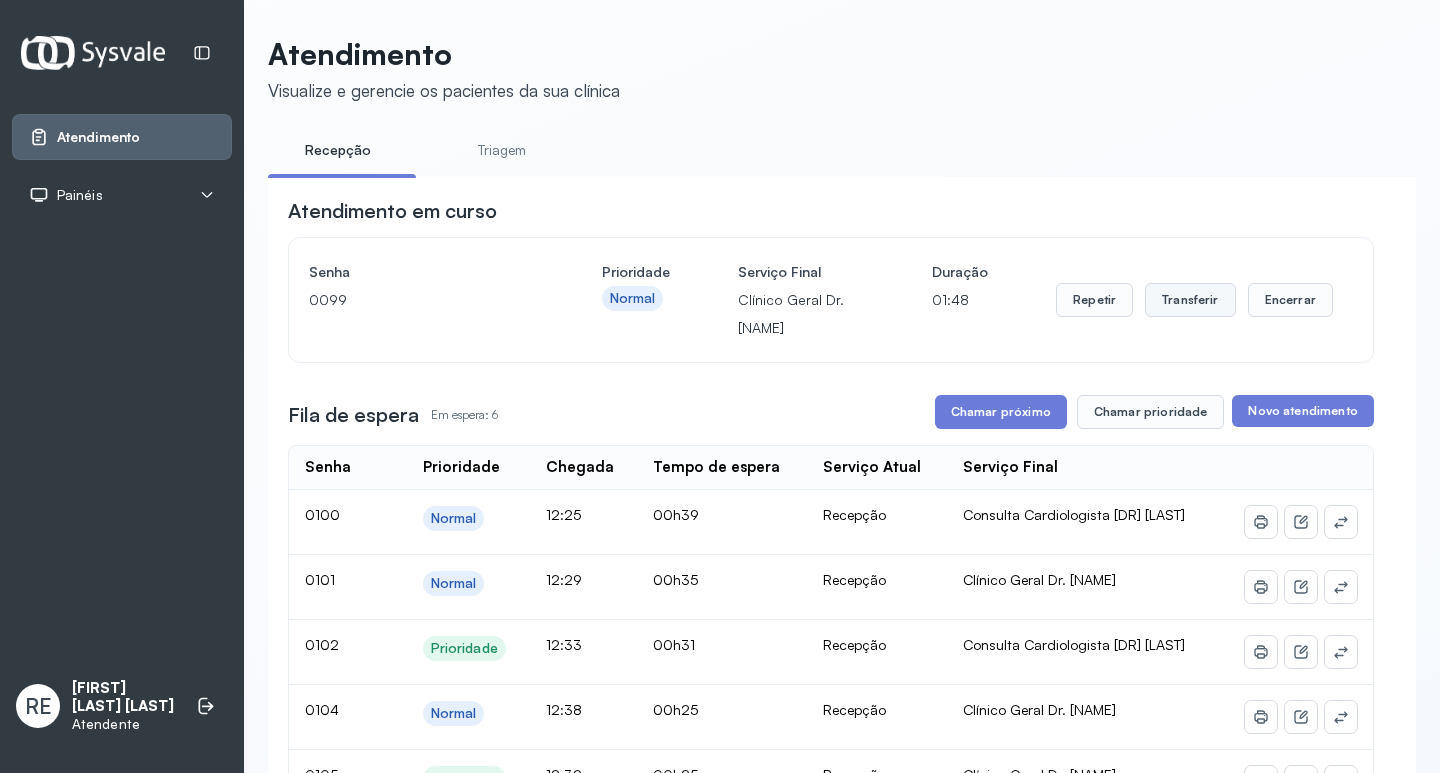 click on "Transferir" at bounding box center (1190, 300) 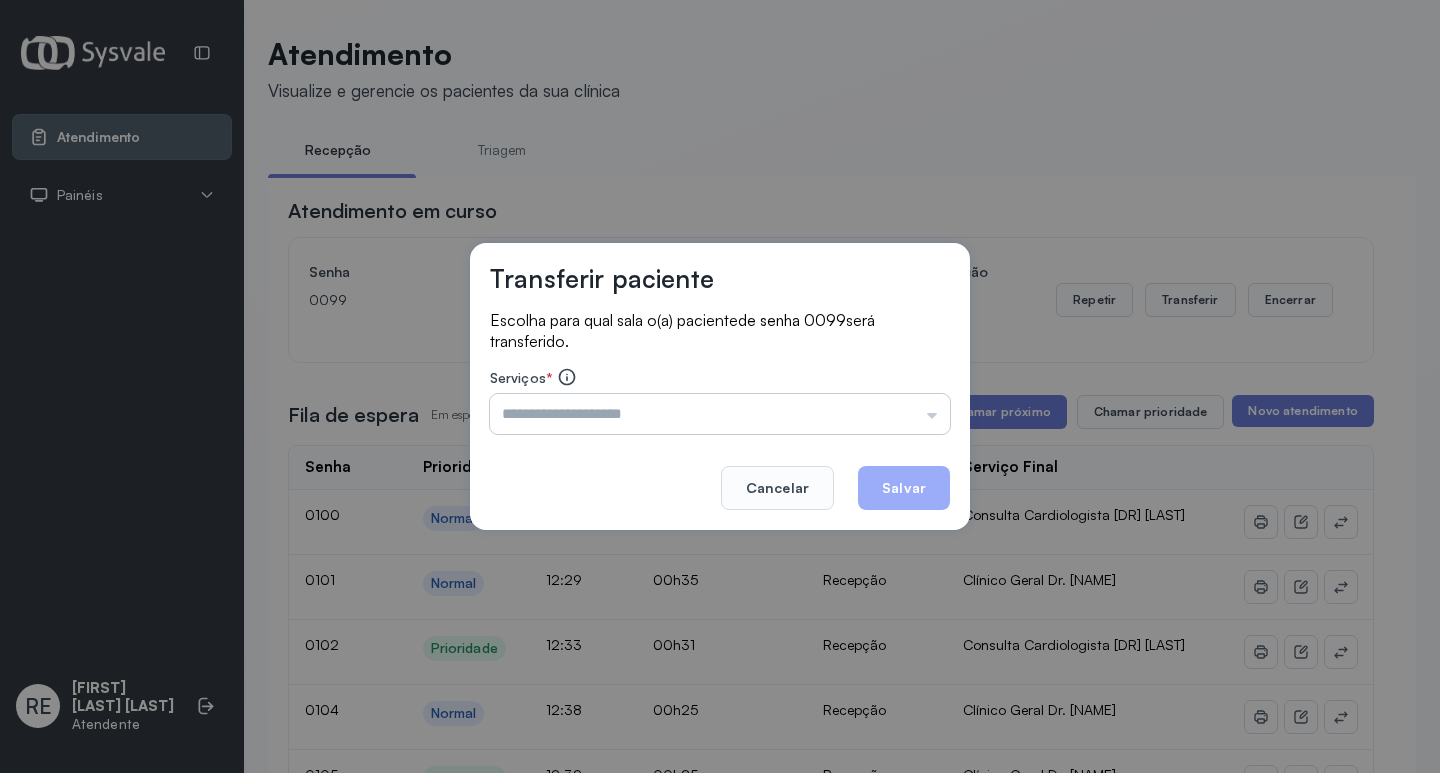 click at bounding box center (720, 414) 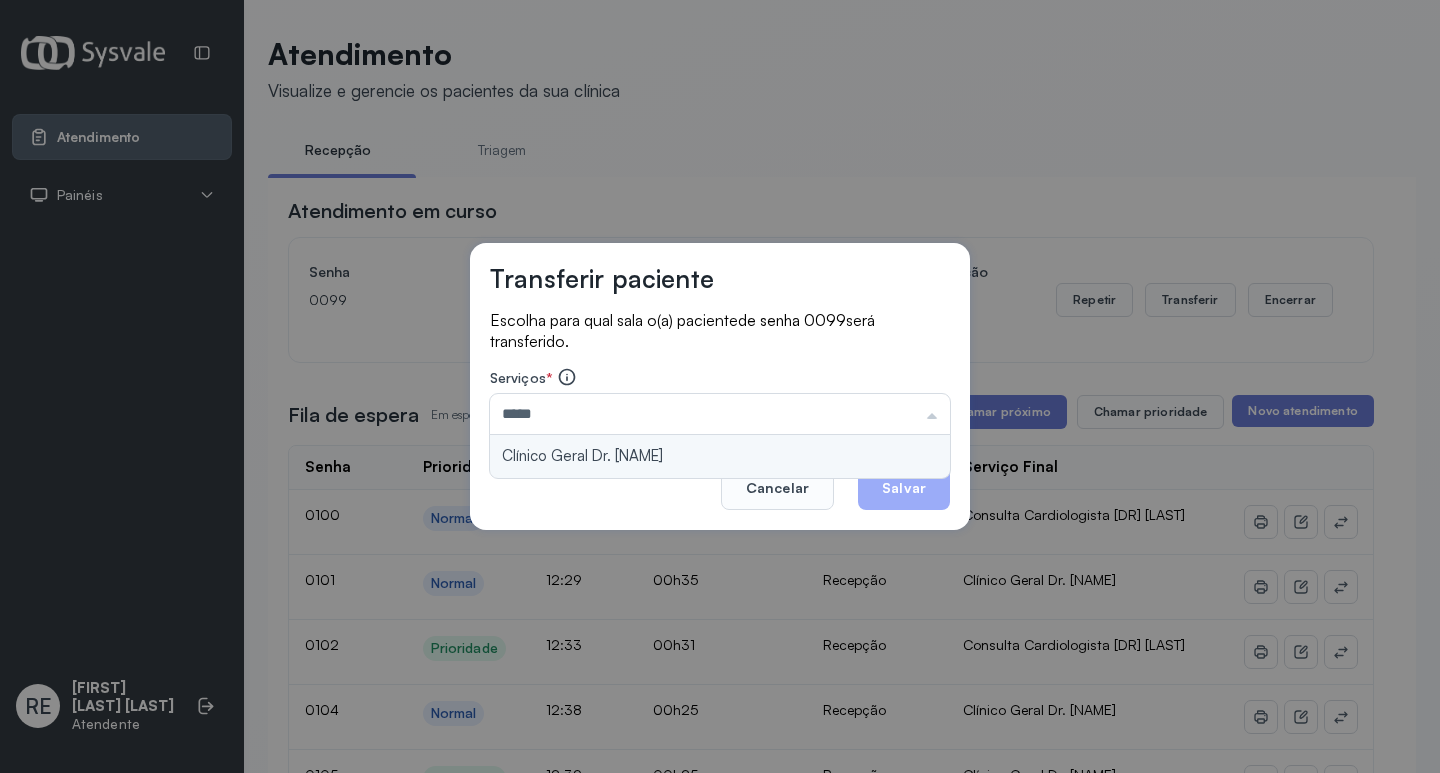 type on "**********" 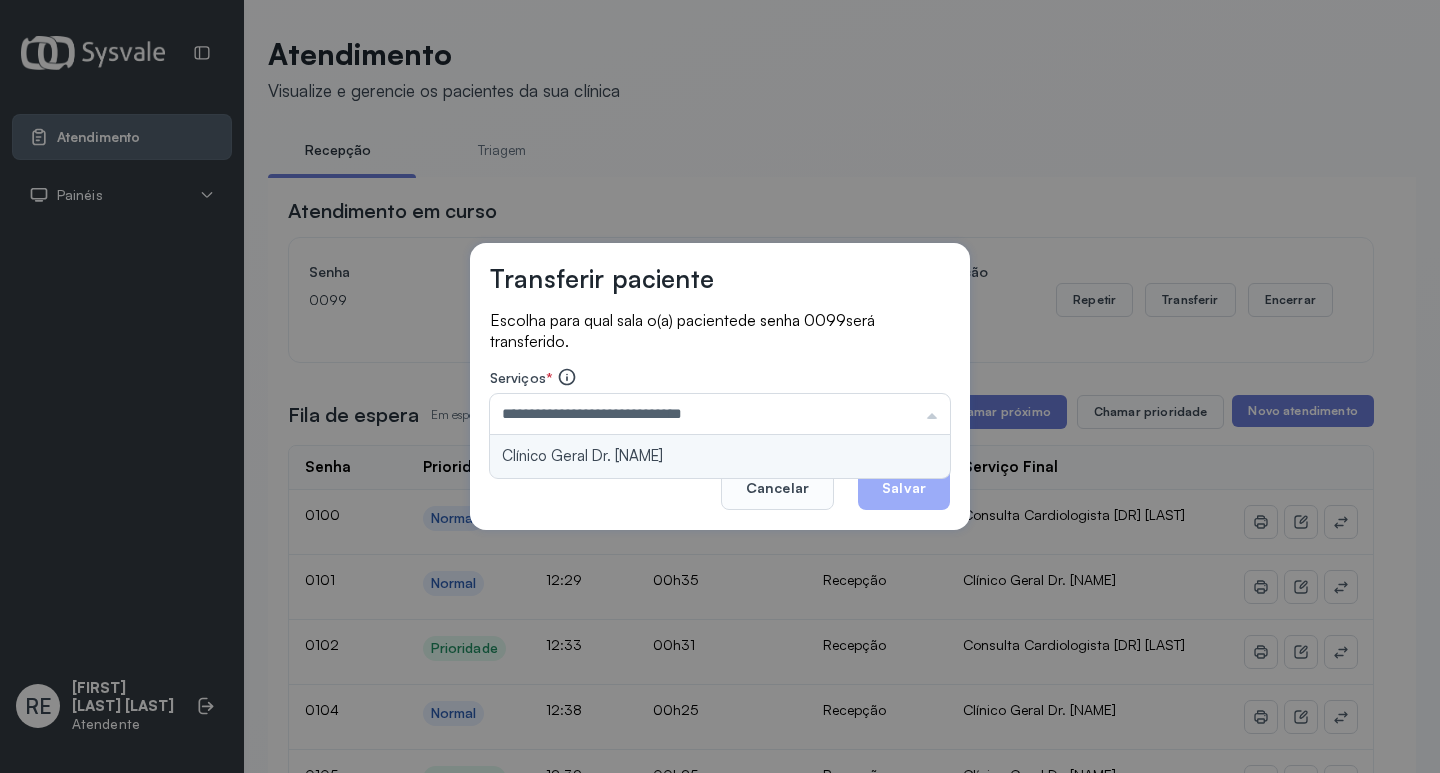click on "**********" at bounding box center (720, 387) 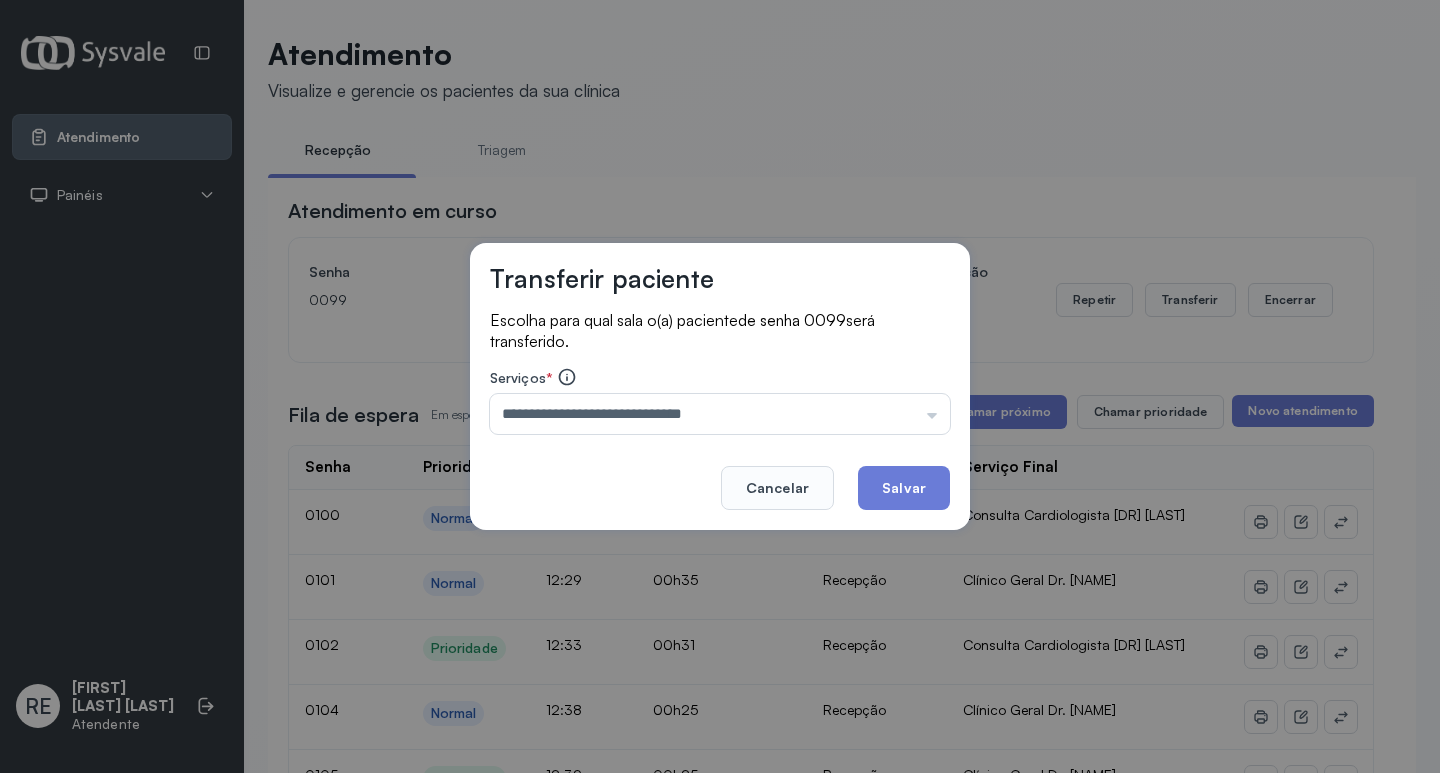 drag, startPoint x: 877, startPoint y: 478, endPoint x: 852, endPoint y: 464, distance: 28.653097 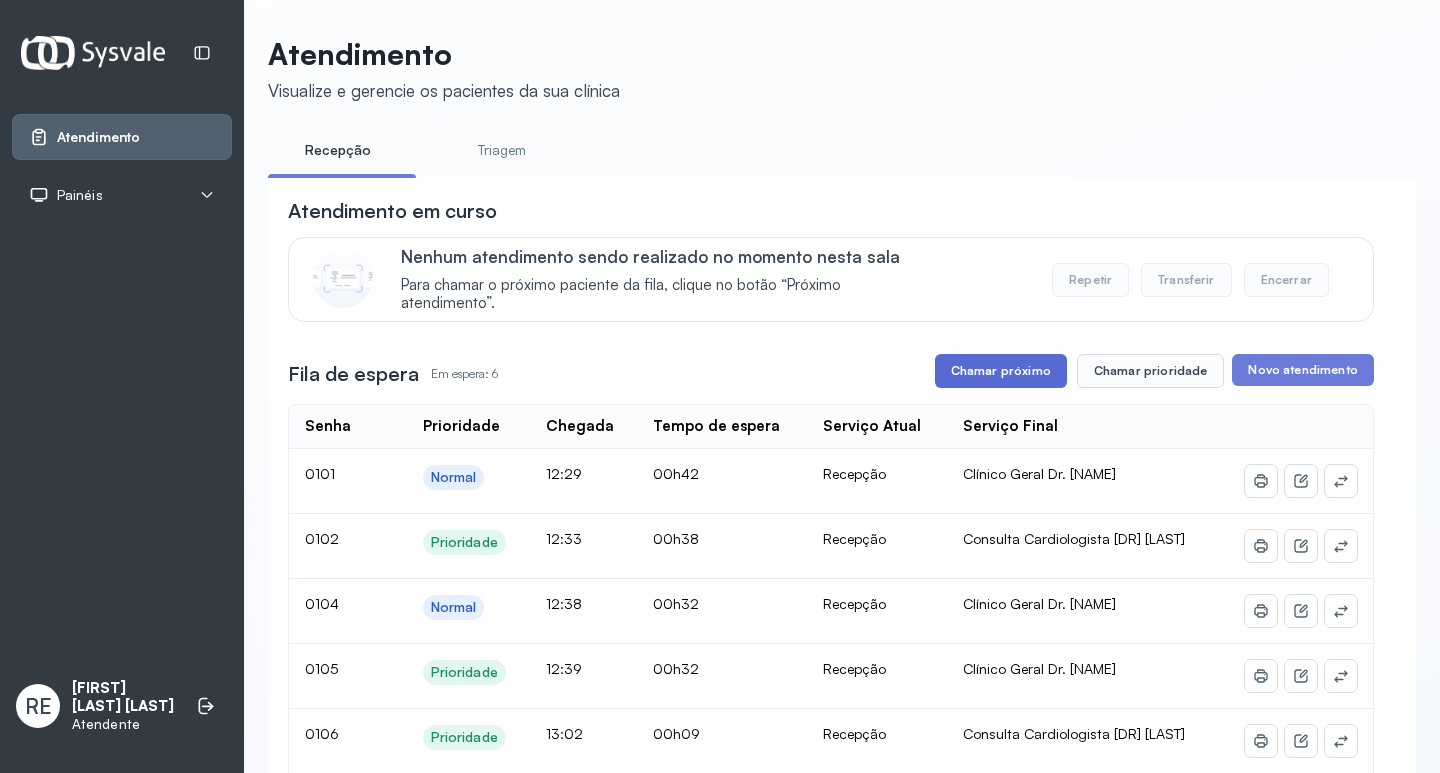 click on "Chamar próximo" at bounding box center (1001, 371) 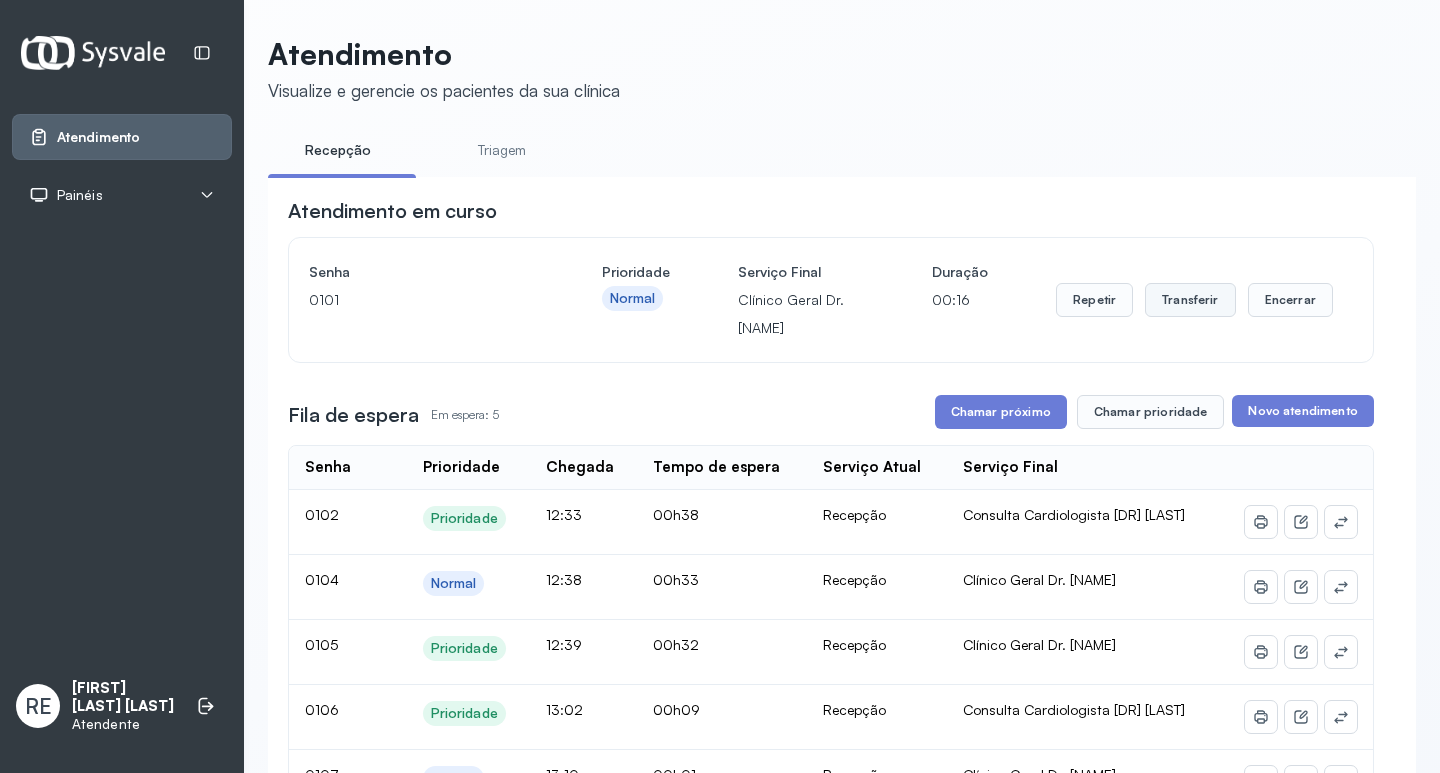click on "Transferir" at bounding box center [1190, 300] 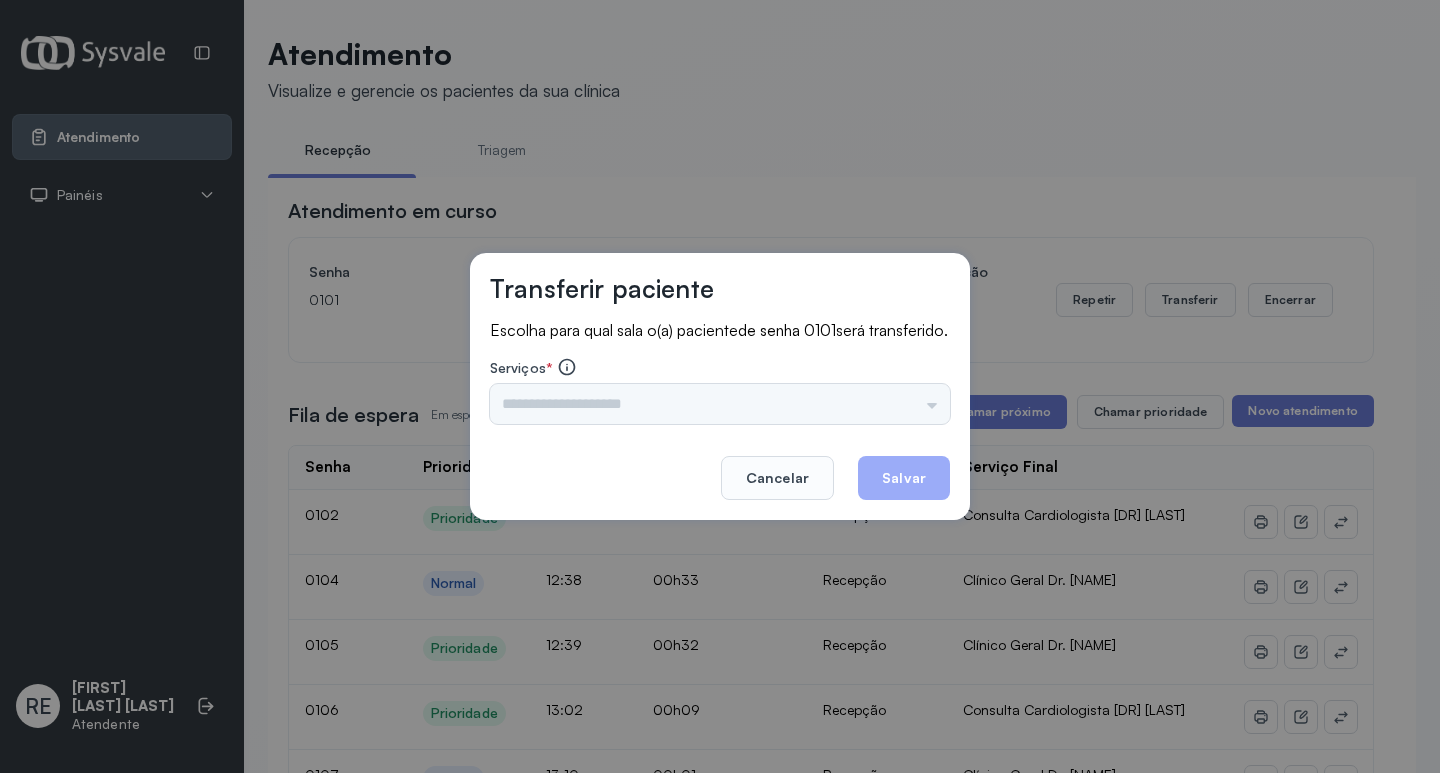 click on "Triagem Ortopedista [DR] [LAST] Ortopedista [DR] [LAST] Ginecologista [DR] [LAST] Ginecologista [DR] [LAST] Obstetra [DR] [LAST] Obstetra [DR] [LAST] Ultrassonografia [DR] [LAST] Ultrassonografia [DR] [LAST] Consulta com Neurologista [DR] [LAST] Reumatologista [DR] [LAST] Endocrinologista [LAST] Dermatologista [DR] [LAST] Nefrologista [DR] [LAST] Geriatra [DR] [LAST] Infectologista [DR] [LAST] Oftalmologista [DR] Consulta Proctologista/Cirurgia Geral [DR] [LAST] Otorrinolaringologista [DR] [LAST] Pequena Cirurgia [DR] [LAST] Pequena Cirurgia [DR] [LAST] AMILTON ECG Espirometria com Broncodilatador Espirometria sem Broncodilatador Ecocardiograma - [DR] [LAST] Exame de PPD [ENF] [LAST] RETIRADA DE CERUME [DR] [LAST] VACINAÇÃO Preventivo [ENF] [LAST] Preventivo [ENF] [LAST] Consulta de Enfermagem [ENF] [LAST] Consulta de Enfermagem [ENF] [LAST] Consulta  Cardiologista [DR] [LAST] Consulta [ENF] [LAST] Dispensação de Medicação Agendamento Consulta [ENF] [LAST] Agendamento consulta [ENF] [LAST]" at bounding box center [720, 404] 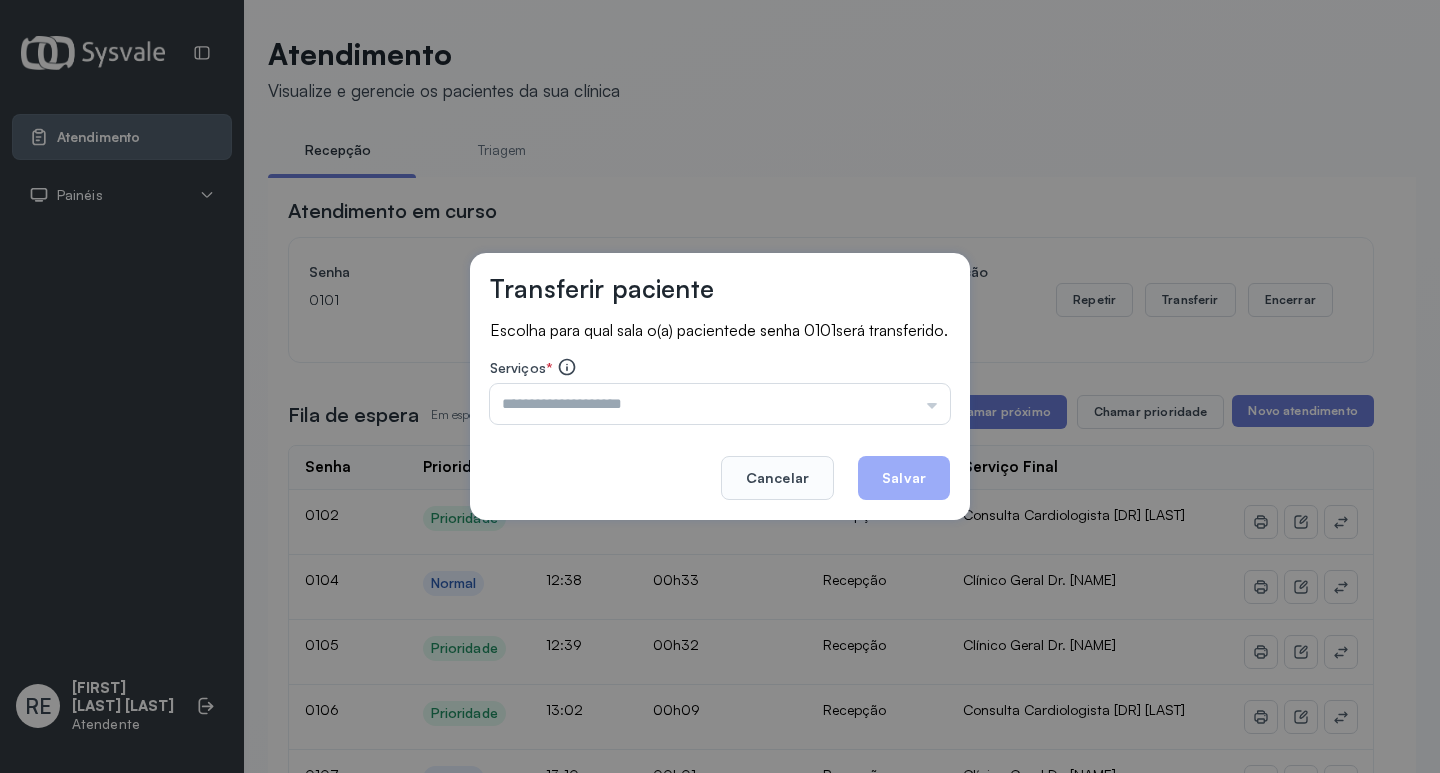 click at bounding box center (720, 404) 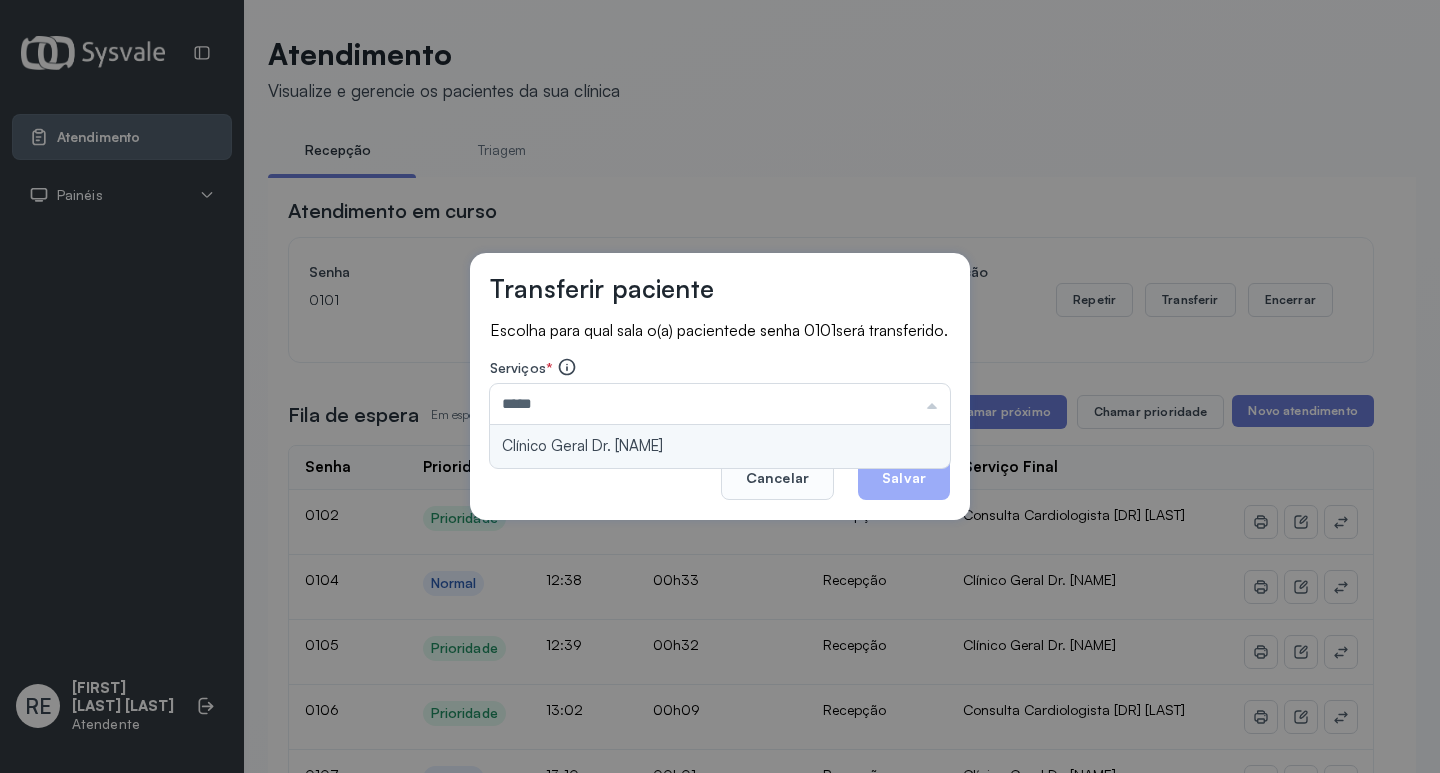 type on "**********" 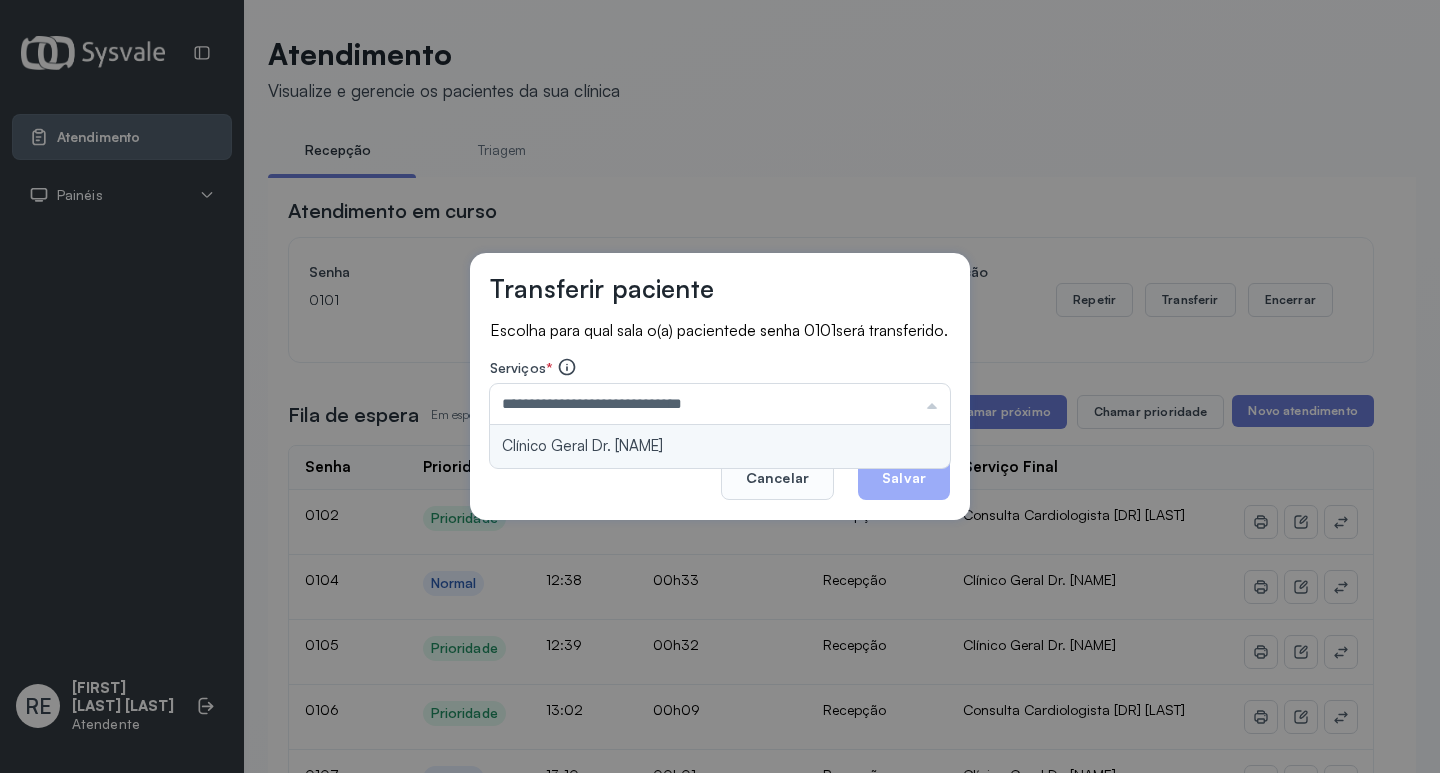 click on "**********" at bounding box center [720, 387] 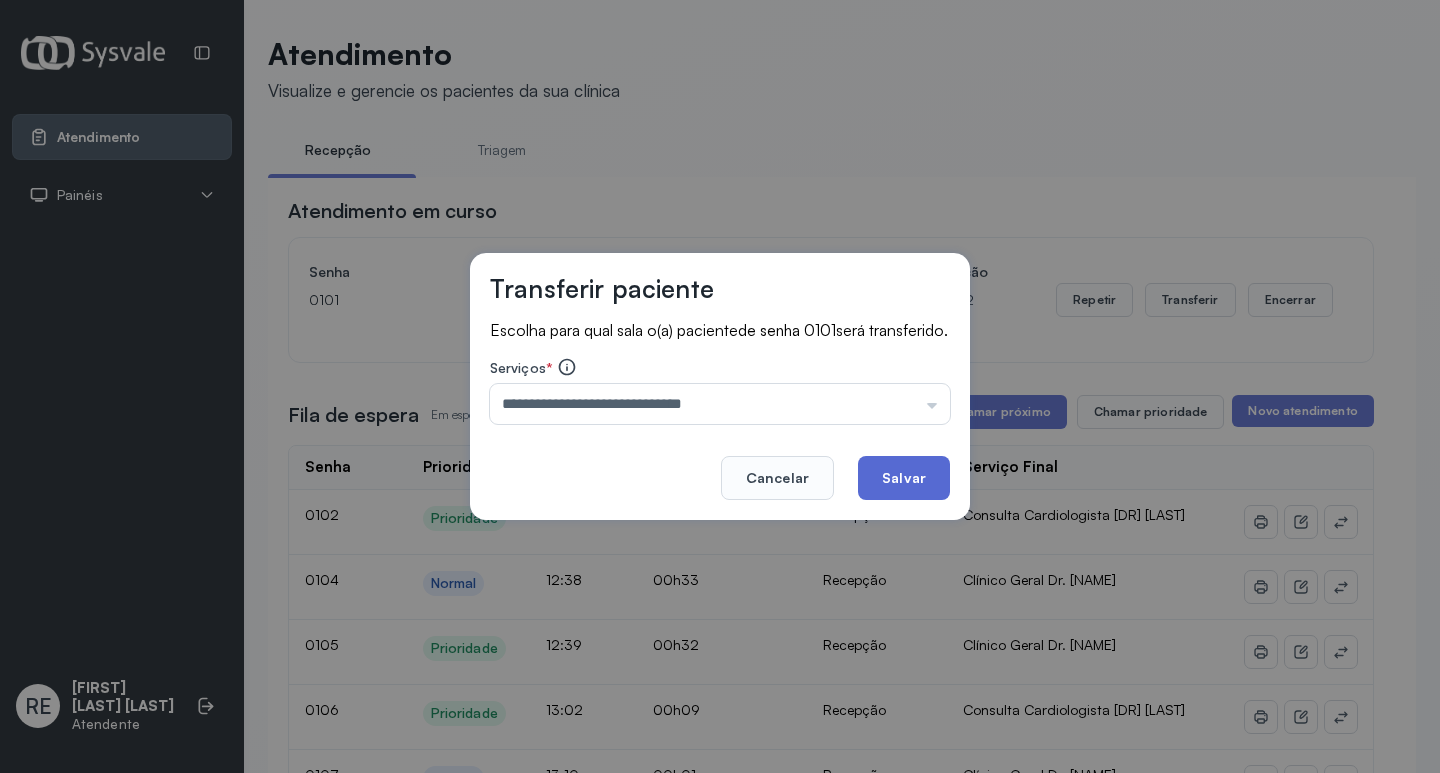 click on "Salvar" 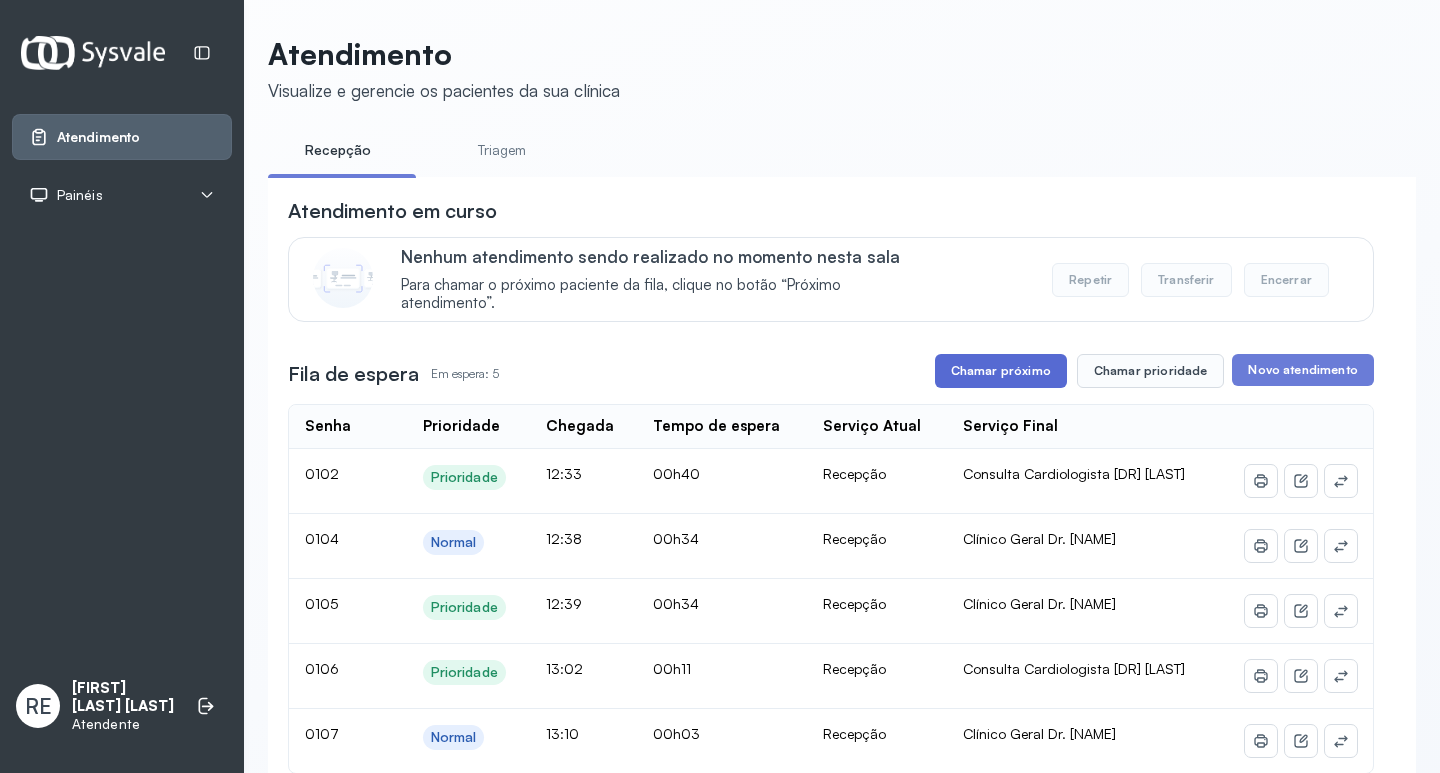 click on "Chamar próximo" at bounding box center [1001, 371] 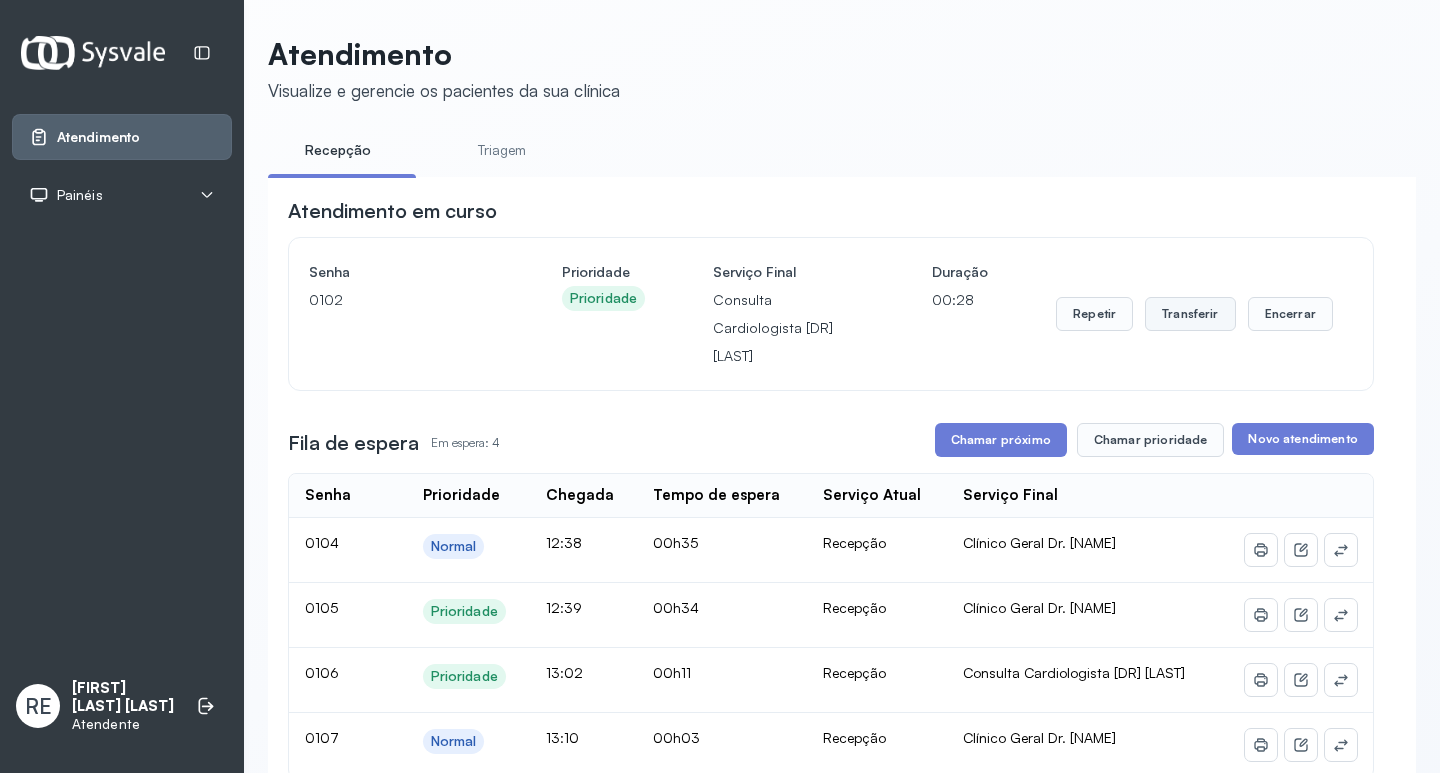 click on "Transferir" at bounding box center (1190, 314) 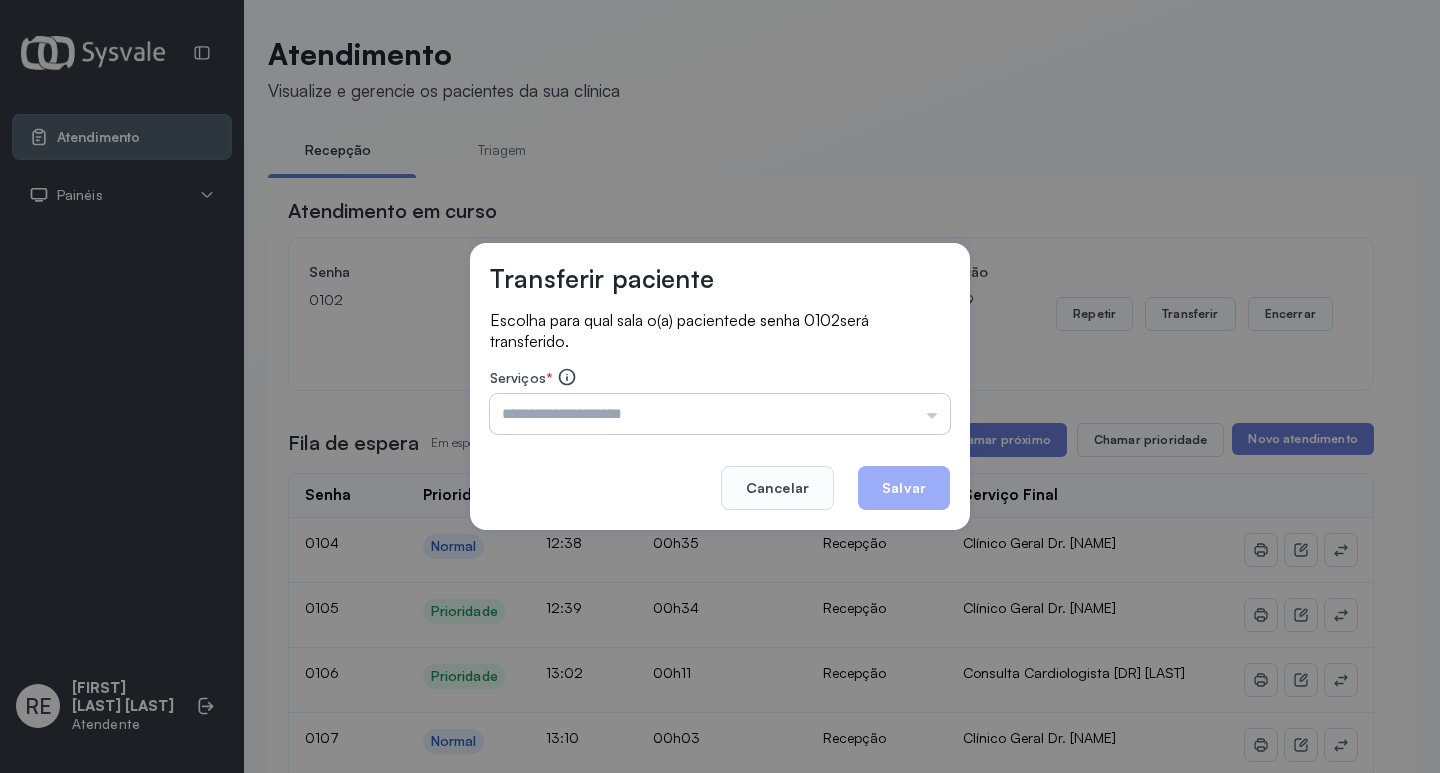 click at bounding box center [720, 414] 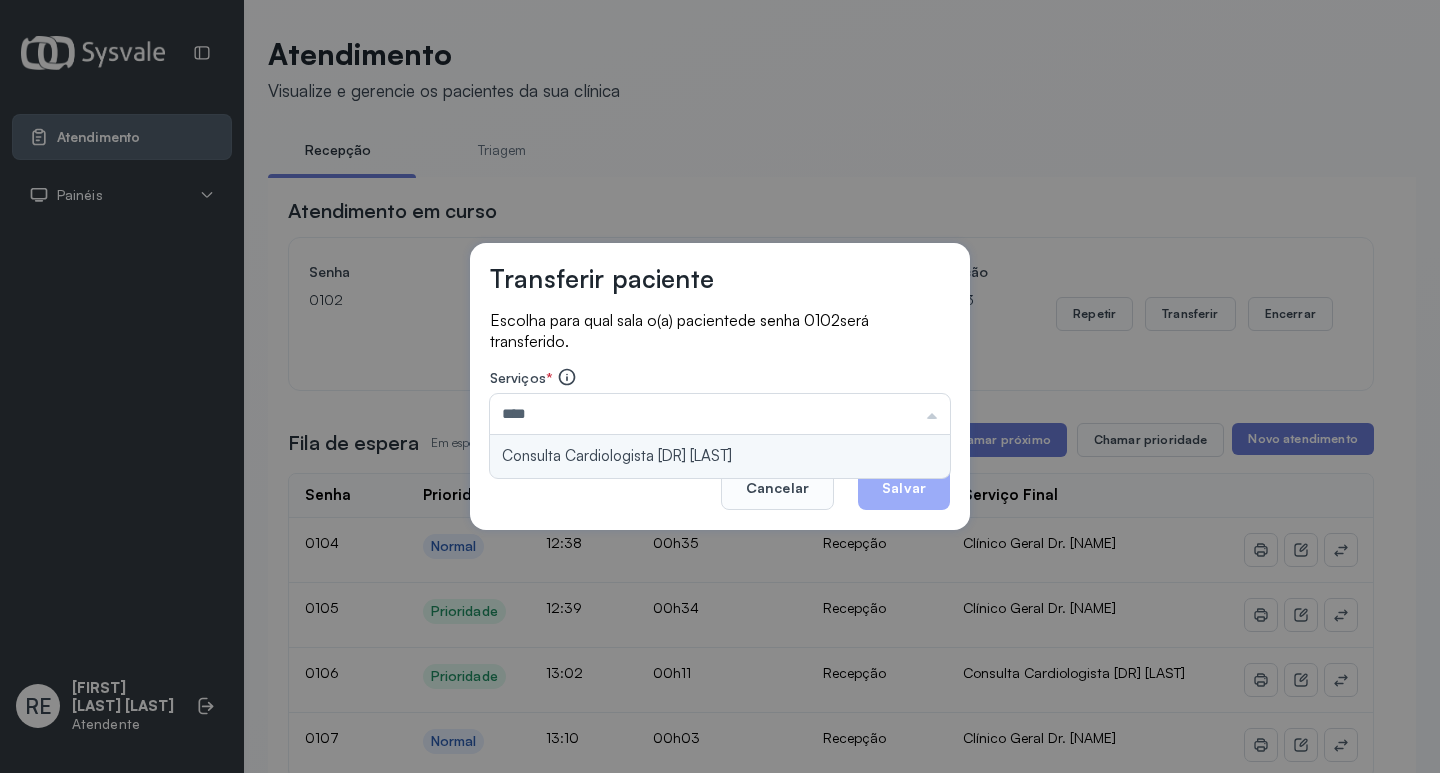 type on "**********" 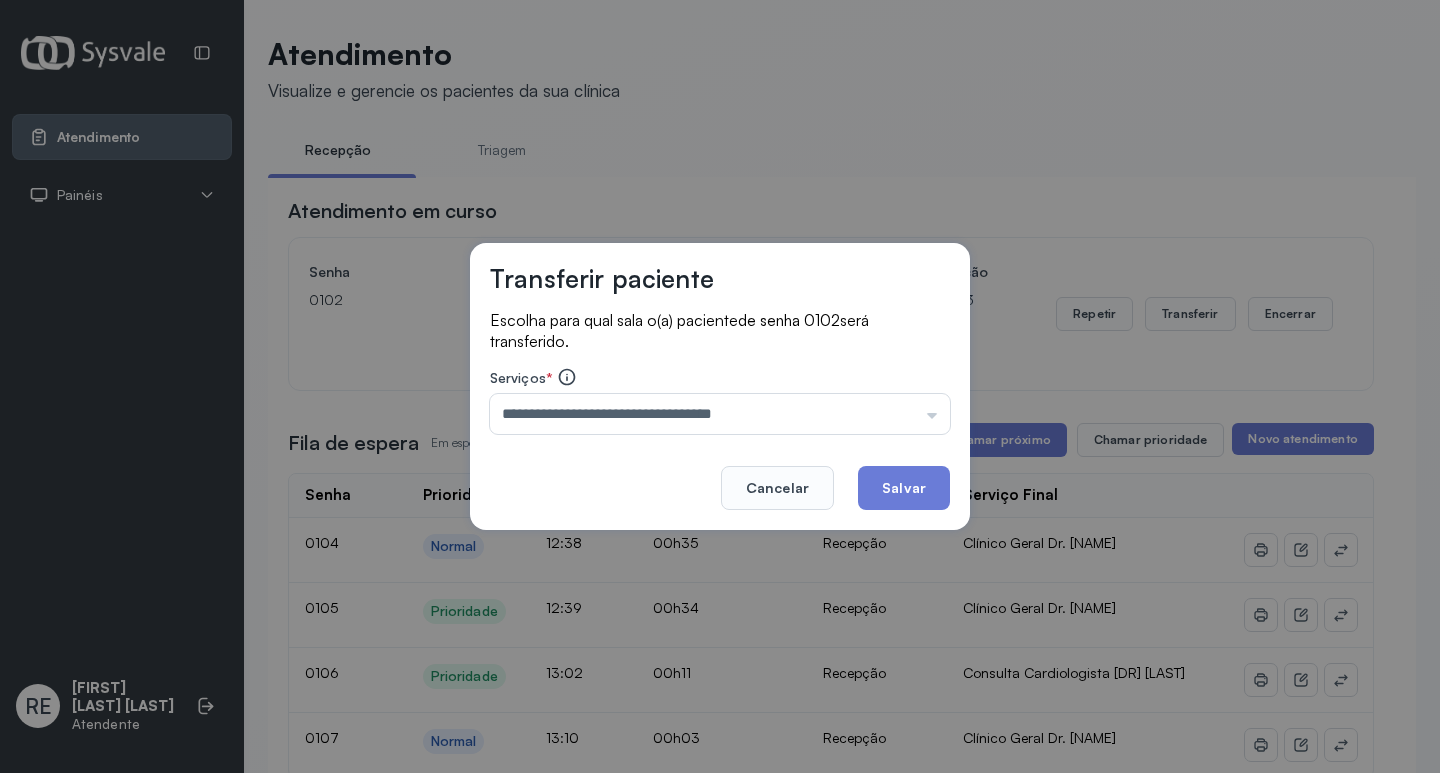 click on "**********" at bounding box center (720, 387) 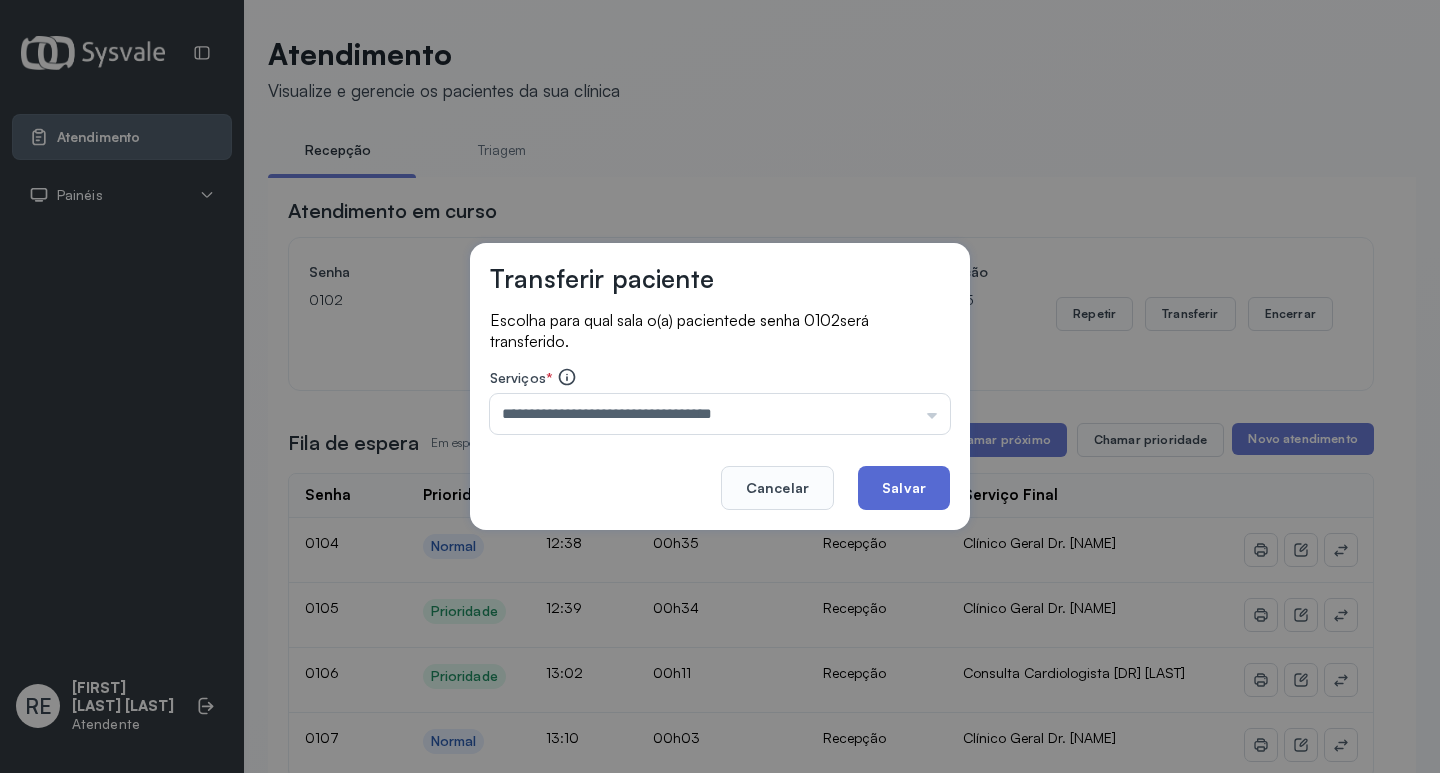 click on "Salvar" 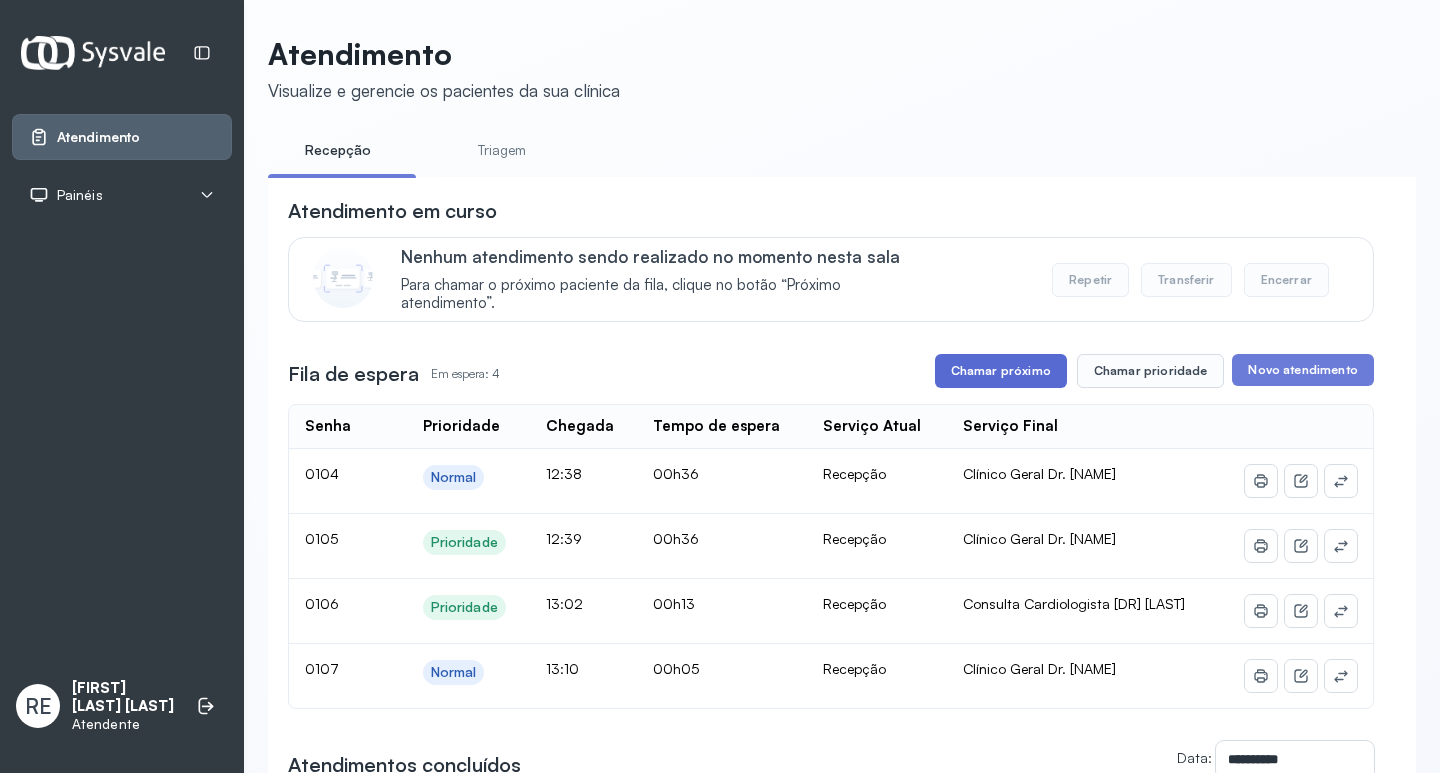 click on "Chamar próximo" at bounding box center [1001, 371] 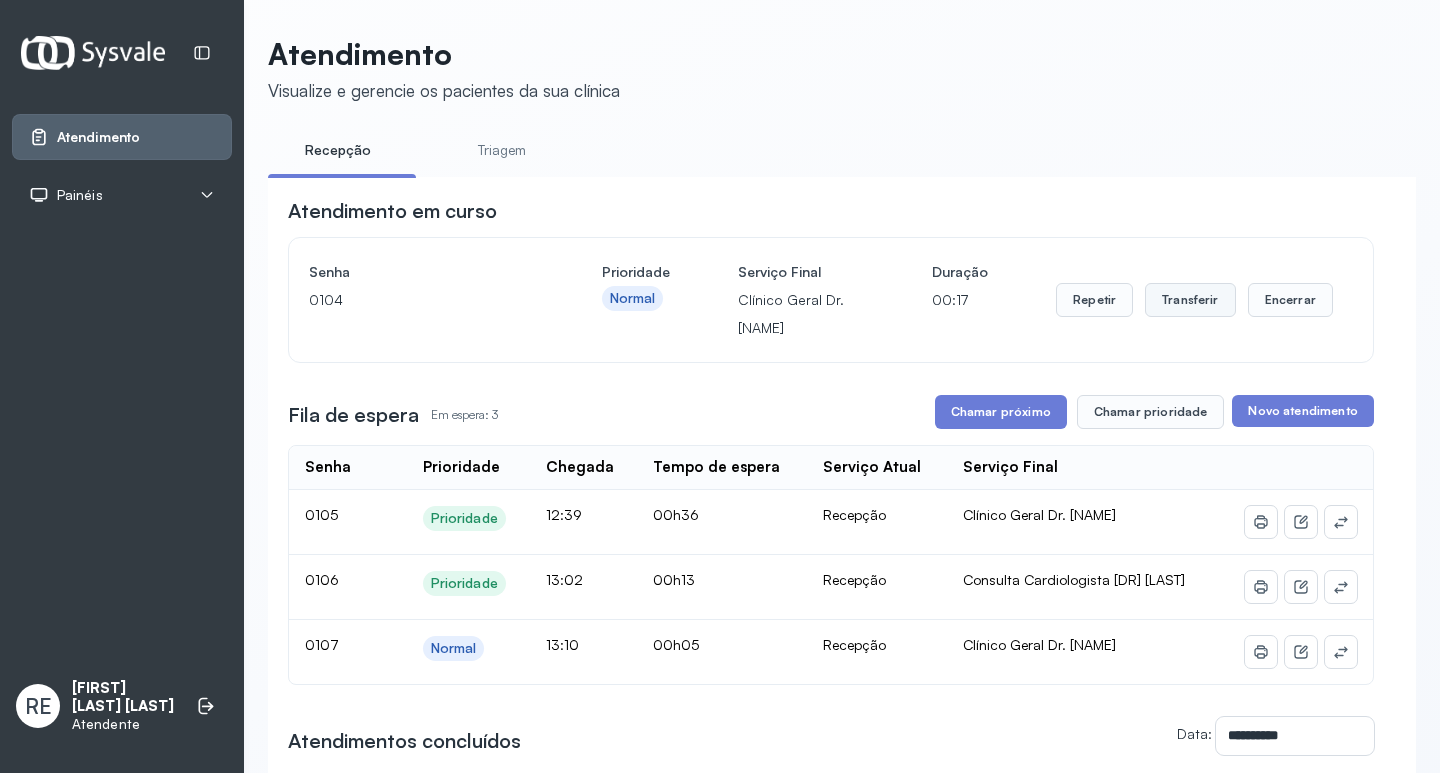 click on "Transferir" at bounding box center [1190, 300] 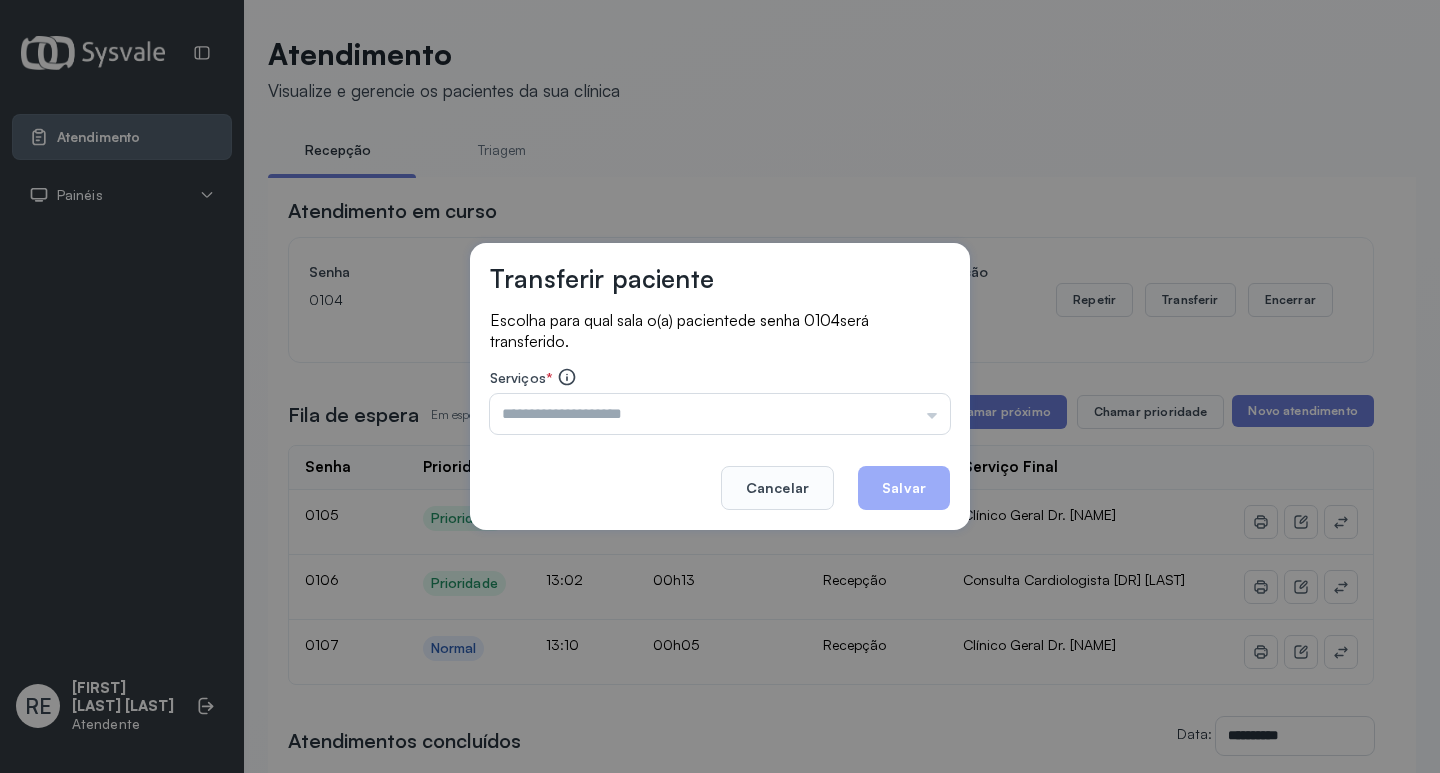 click at bounding box center (720, 414) 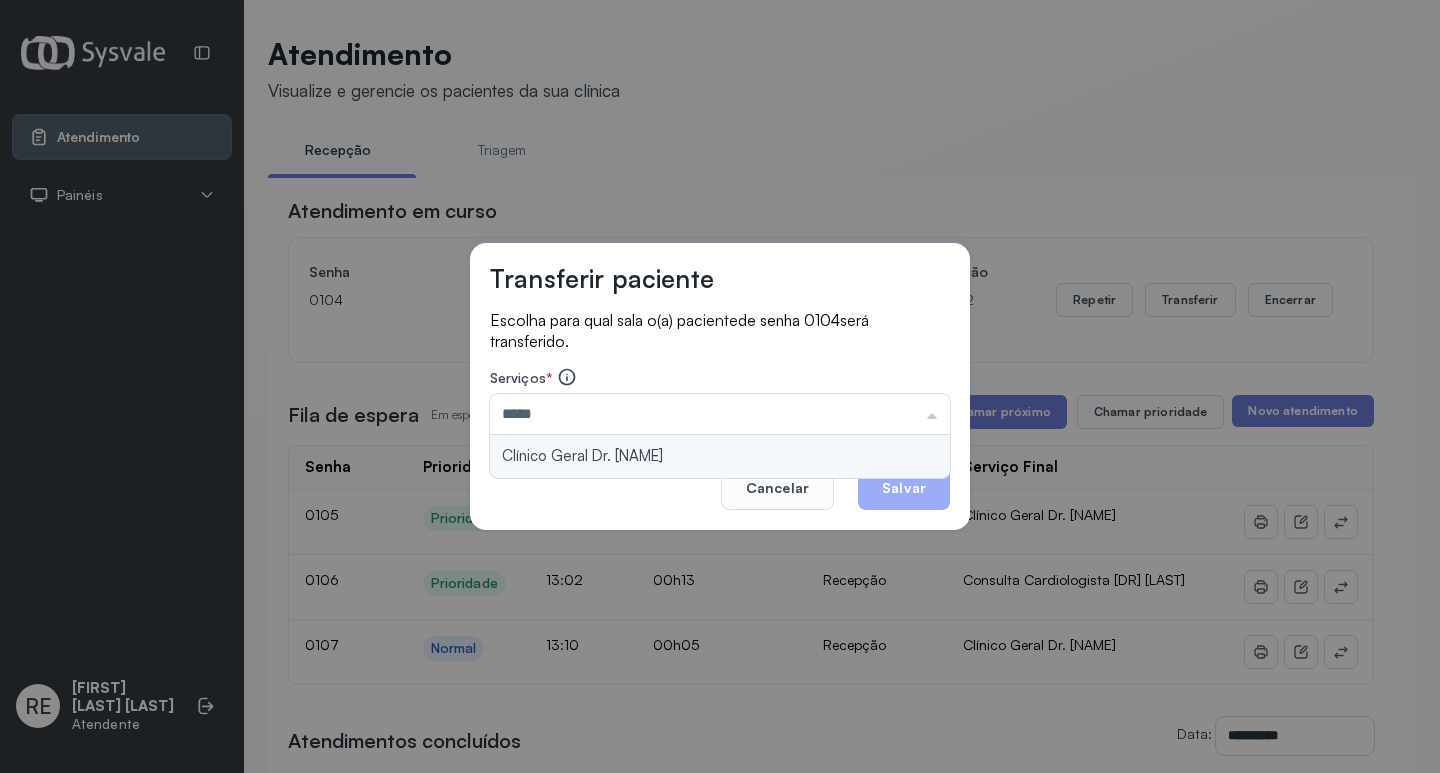 type on "**********" 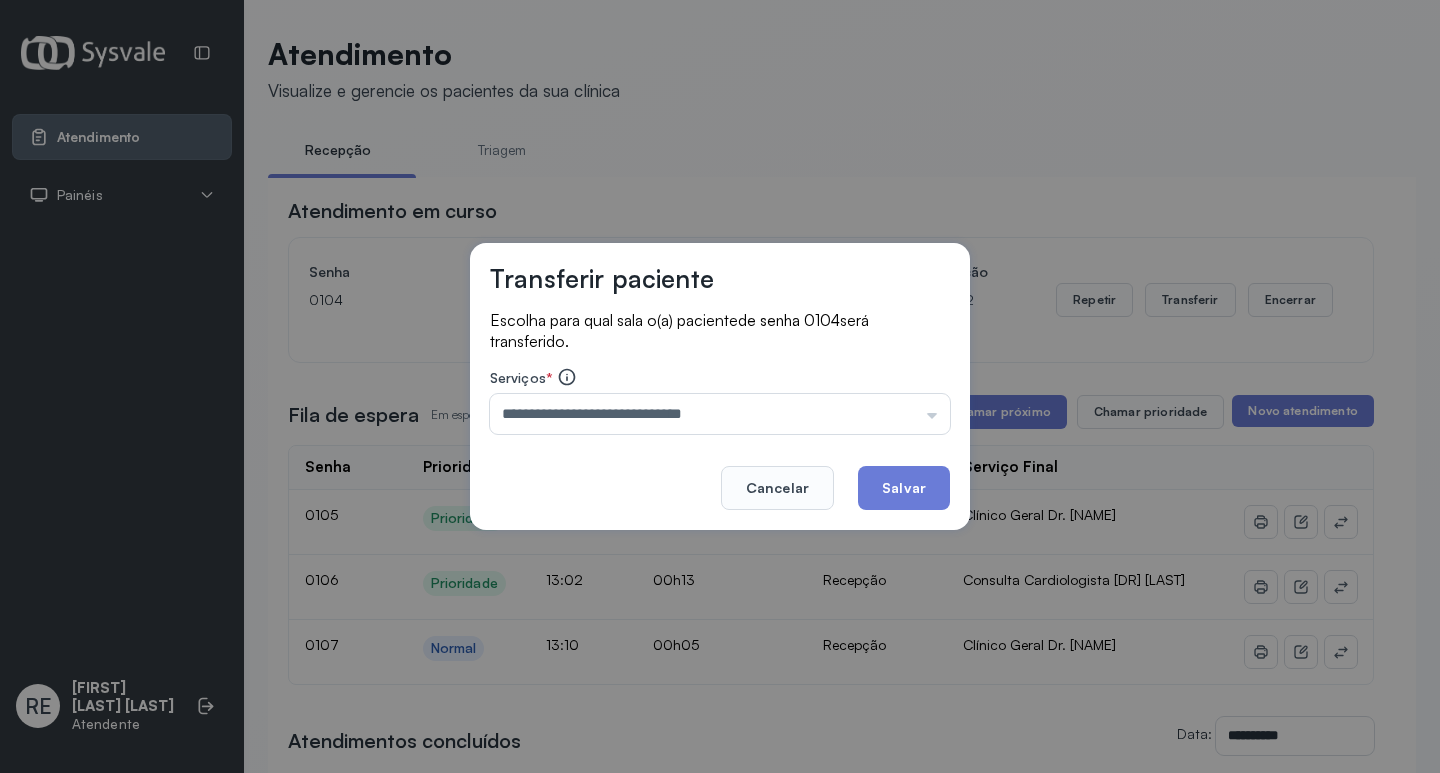 click on "**********" at bounding box center (720, 387) 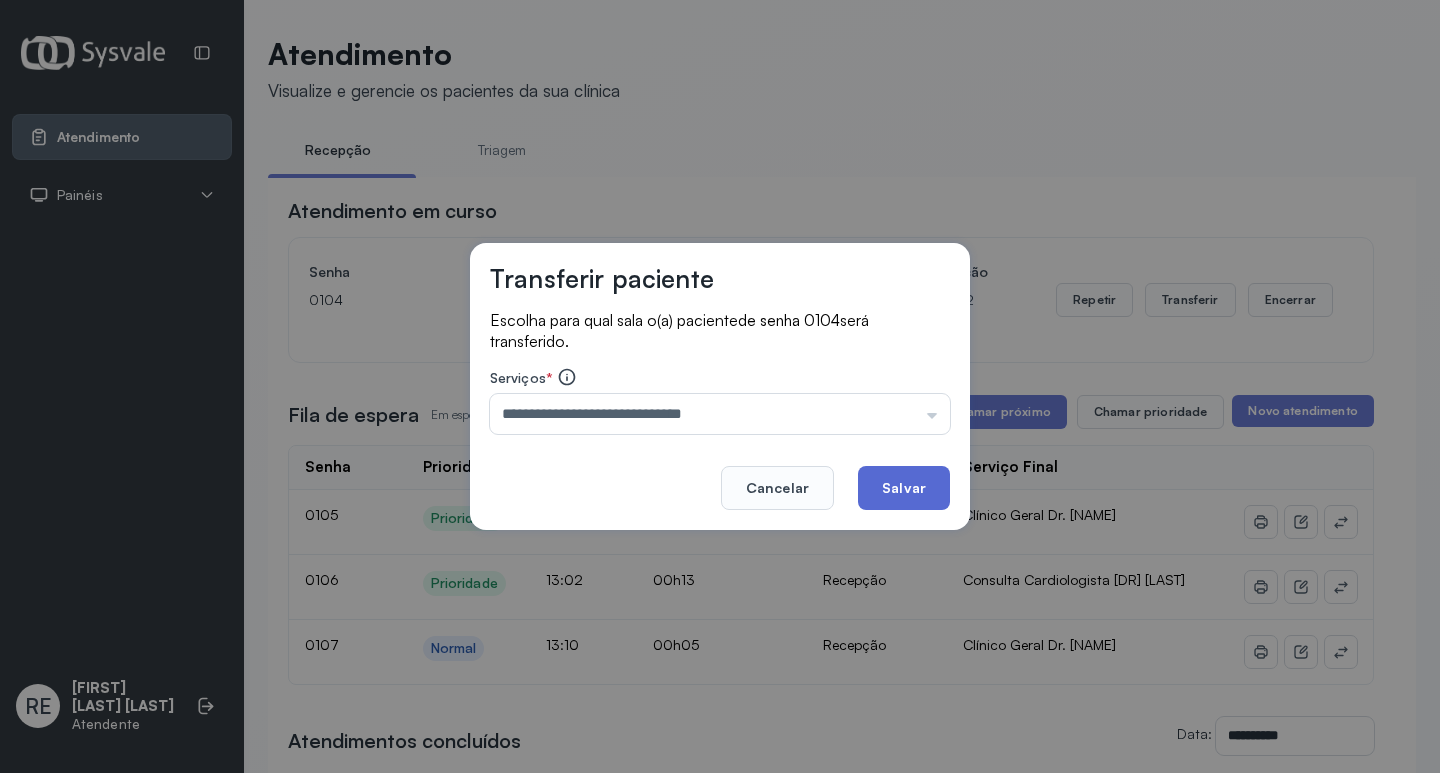 click on "Salvar" 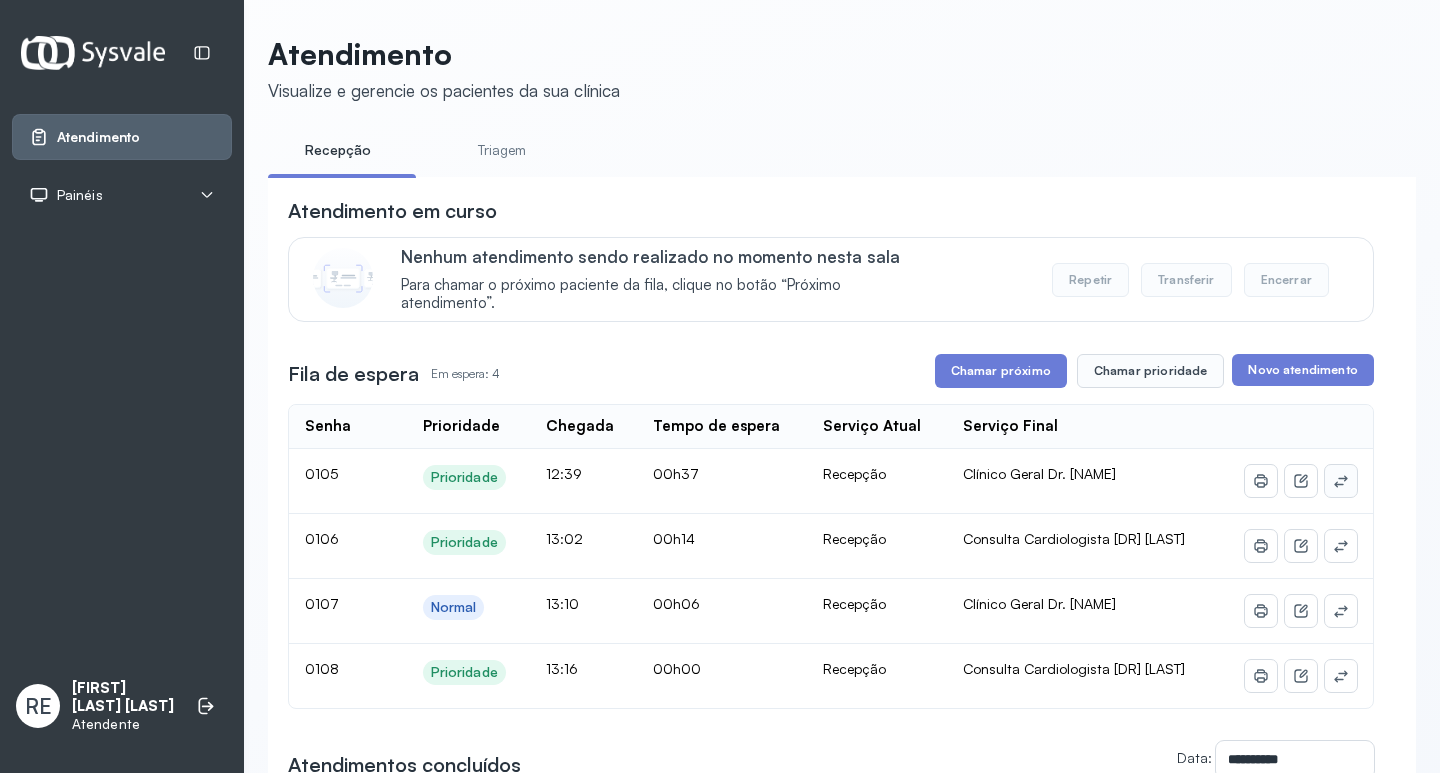 click 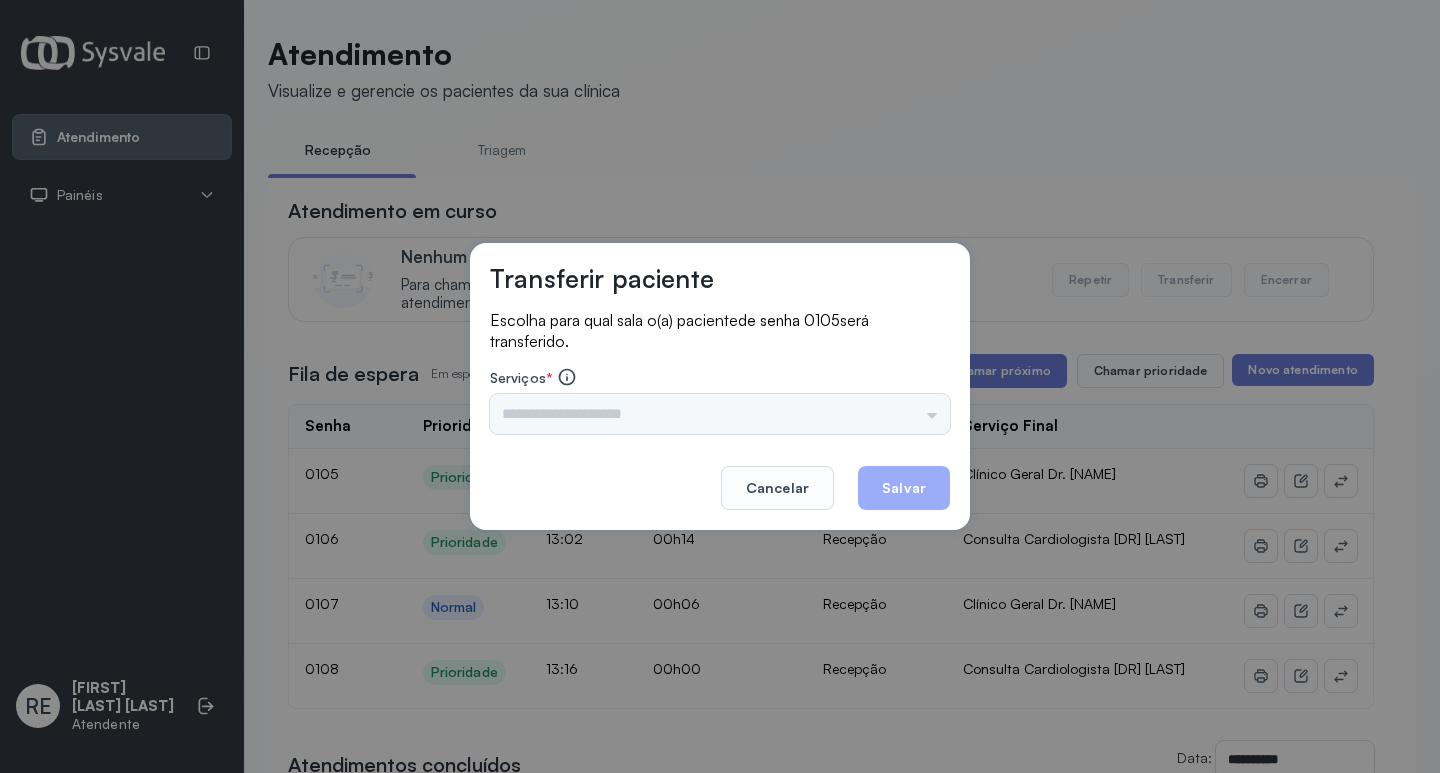 click on "Triagem Ortopedista [DR] [LAST] Ortopedista [DR] [LAST] Ginecologista [DR] [LAST] Ginecologista [DR] [LAST] Obstetra [DR] [LAST] Obstetra [DR] [LAST] Ultrassonografia [DR] [LAST] Ultrassonografia [DR] [LAST] Consulta com Neurologista [DR] [LAST] Reumatologista [DR] [LAST] Endocrinologista [LAST] Dermatologista [DR] [LAST] Nefrologista [DR] [LAST] Geriatra [DR] [LAST] Infectologista [DR] [LAST] Oftalmologista [DR] Consulta Proctologista/Cirurgia Geral [DR] [LAST] Otorrinolaringologista [DR] [LAST] Pequena Cirurgia [DR] [LAST] Pequena Cirurgia [DR] [LAST] AMILTON ECG Espirometria com Broncodilatador Espirometria sem Broncodilatador Ecocardiograma - [DR] [LAST] Exame de PPD [ENF] [LAST] RETIRADA DE CERUME [DR] [LAST] VACINAÇÃO Preventivo [ENF] [LAST] Preventivo [ENF] [LAST] Consulta de Enfermagem [ENF] [LAST] Consulta de Enfermagem [ENF] [LAST] Consulta  Cardiologista [DR] [LAST] Consulta [ENF] [LAST] Dispensação de Medicação Agendamento Consulta [ENF] [LAST] Agendamento consulta [ENF] [LAST]" at bounding box center (720, 414) 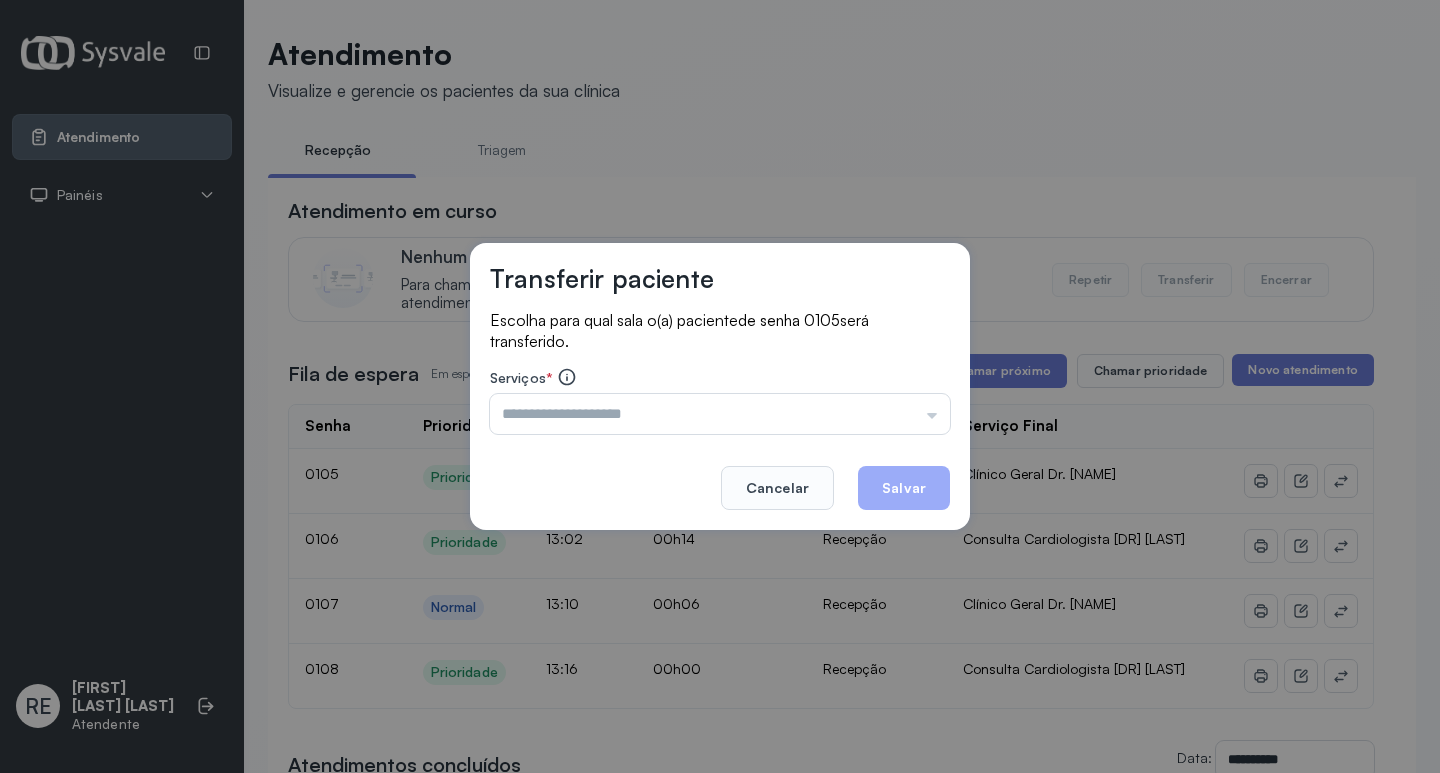 click at bounding box center [720, 414] 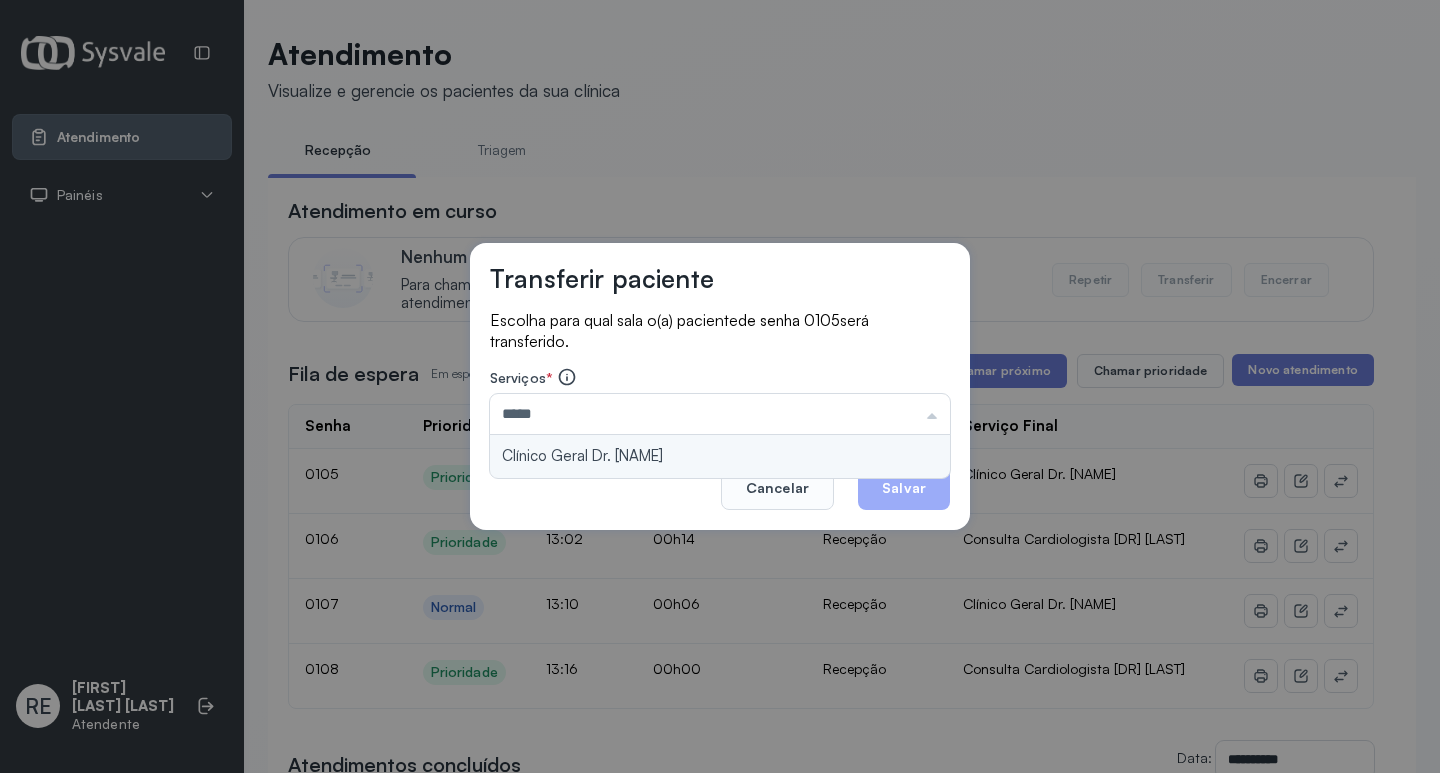 type on "**********" 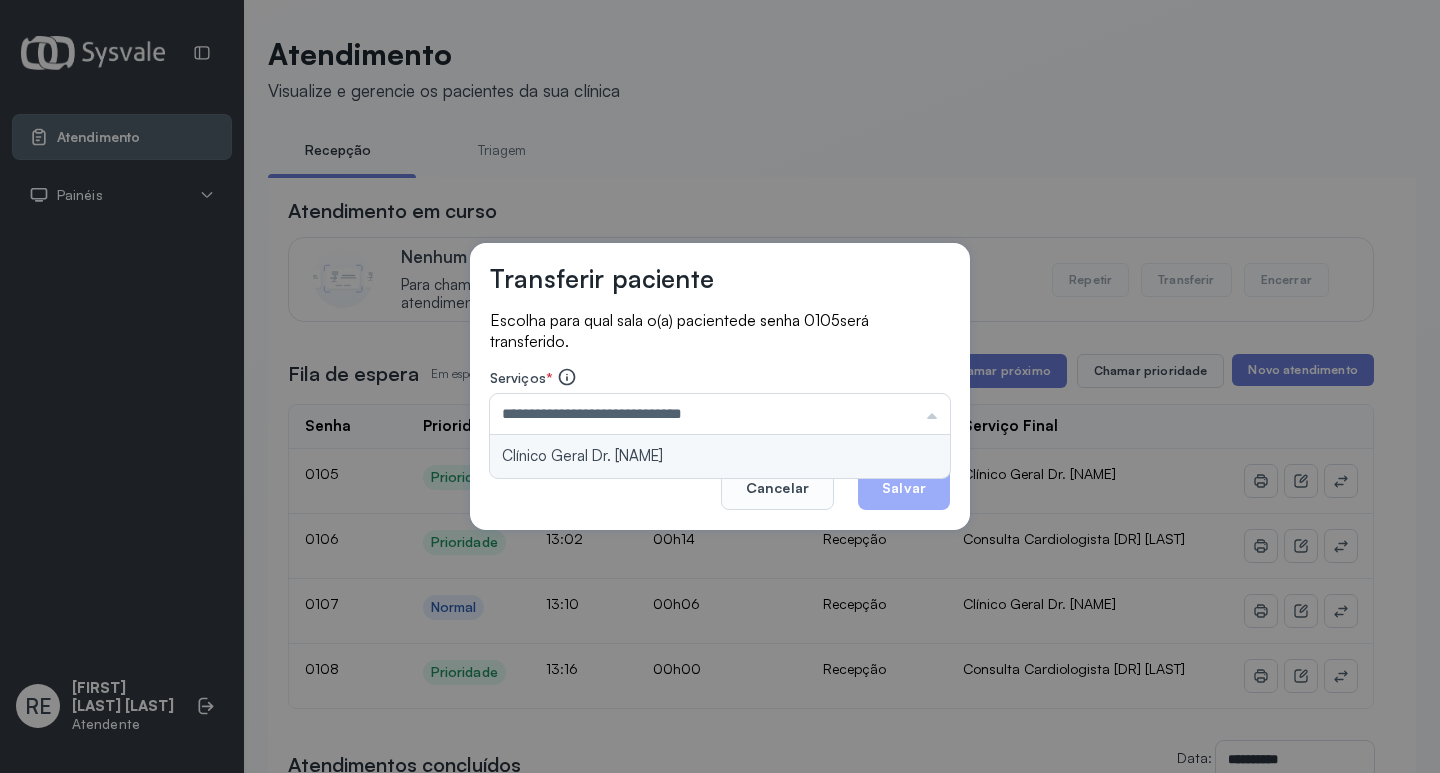 click on "**********" at bounding box center [720, 387] 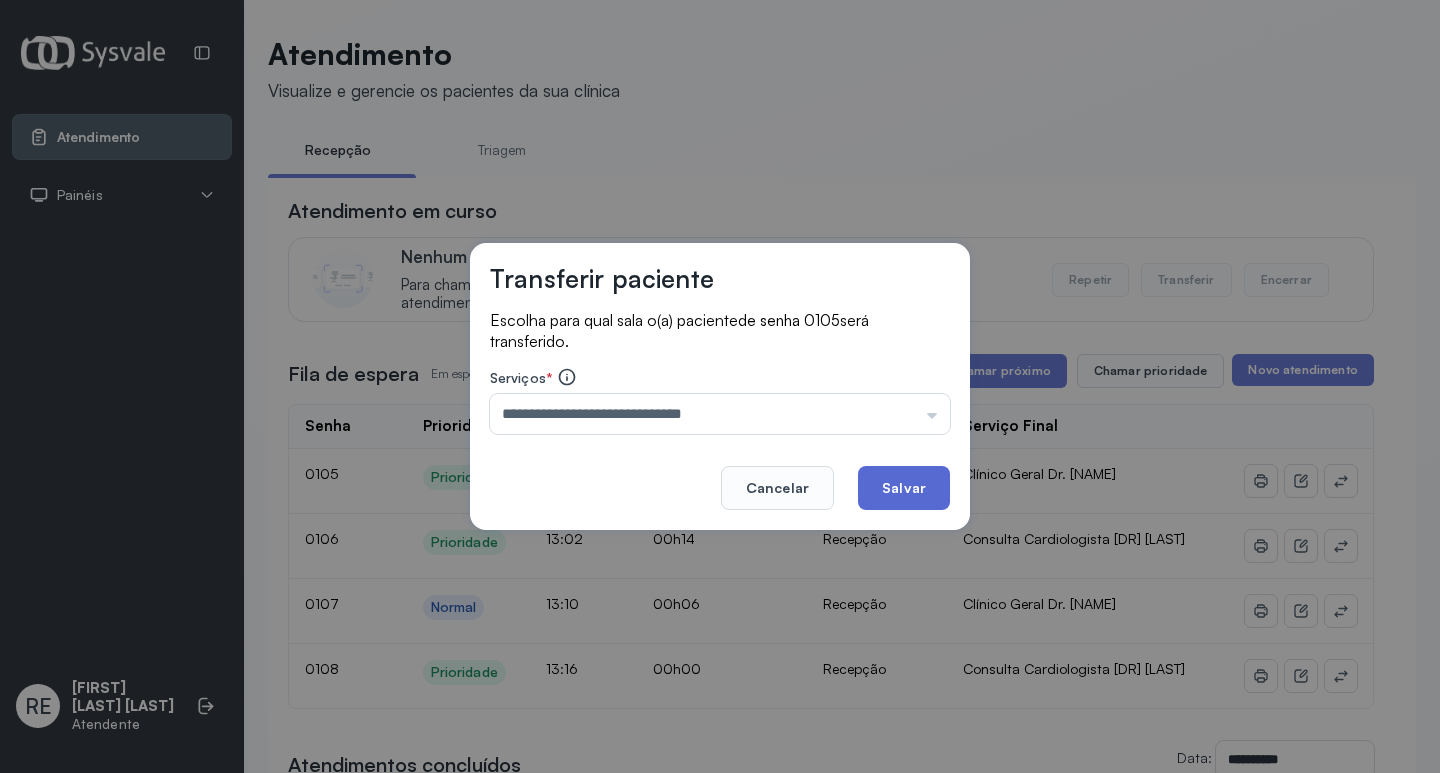 click on "Salvar" 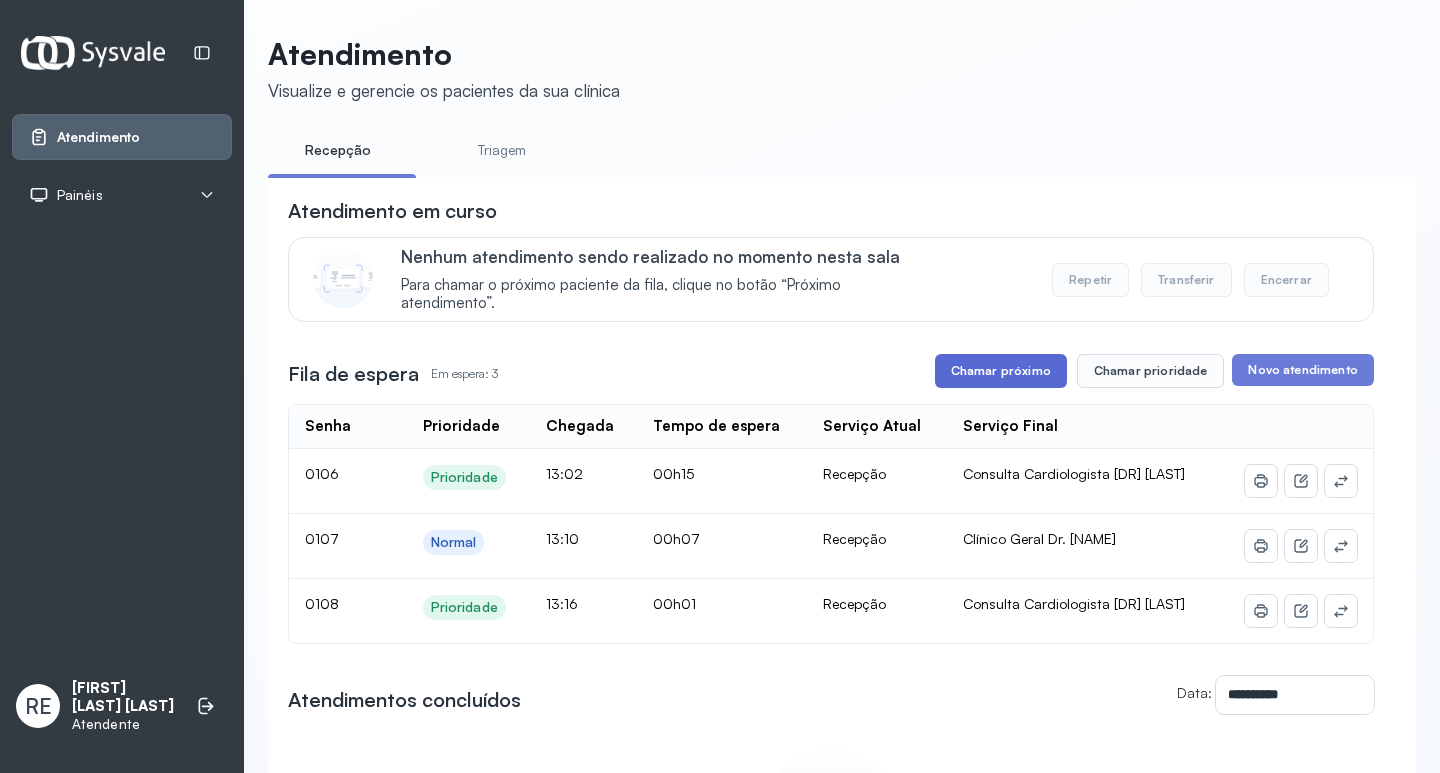 click on "Chamar próximo" at bounding box center [1001, 371] 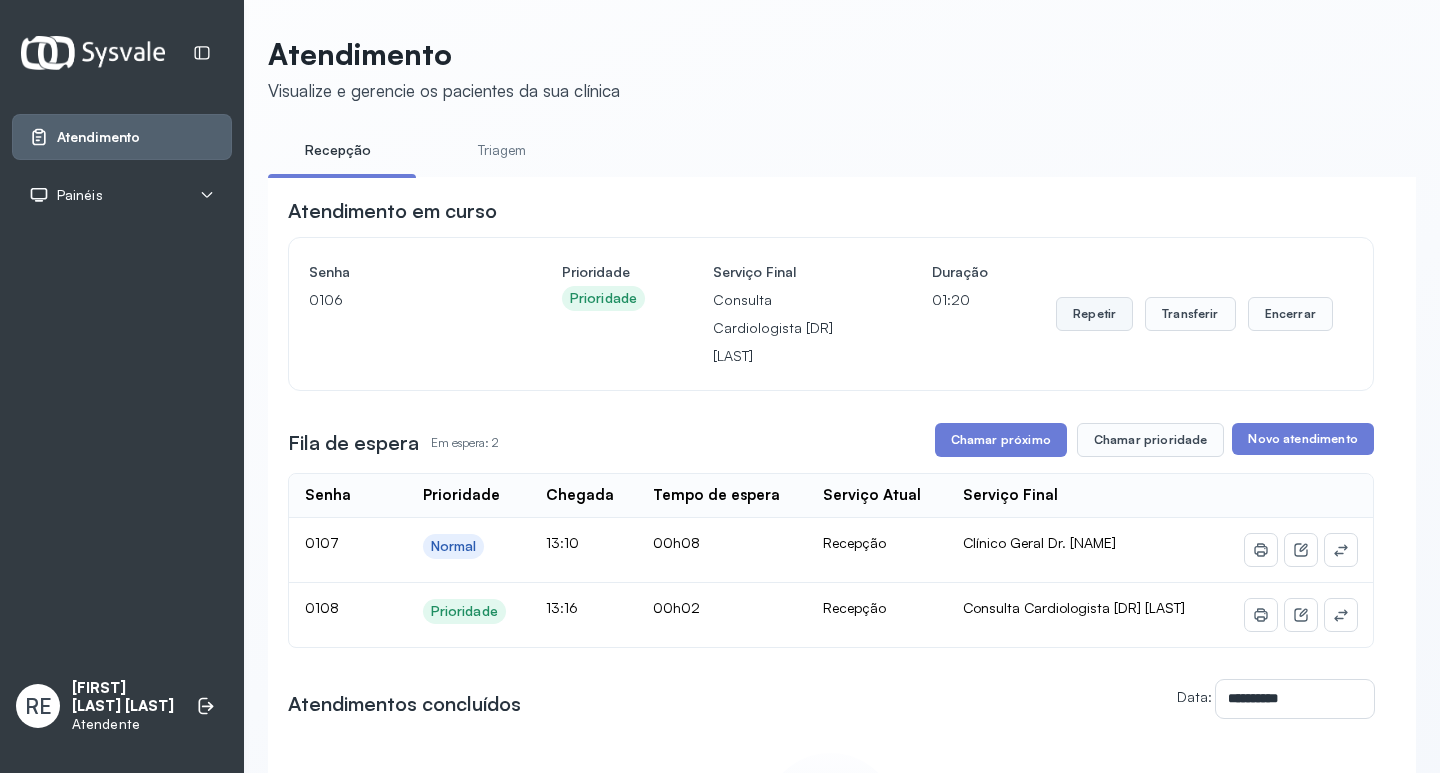 click on "Repetir" at bounding box center [1094, 314] 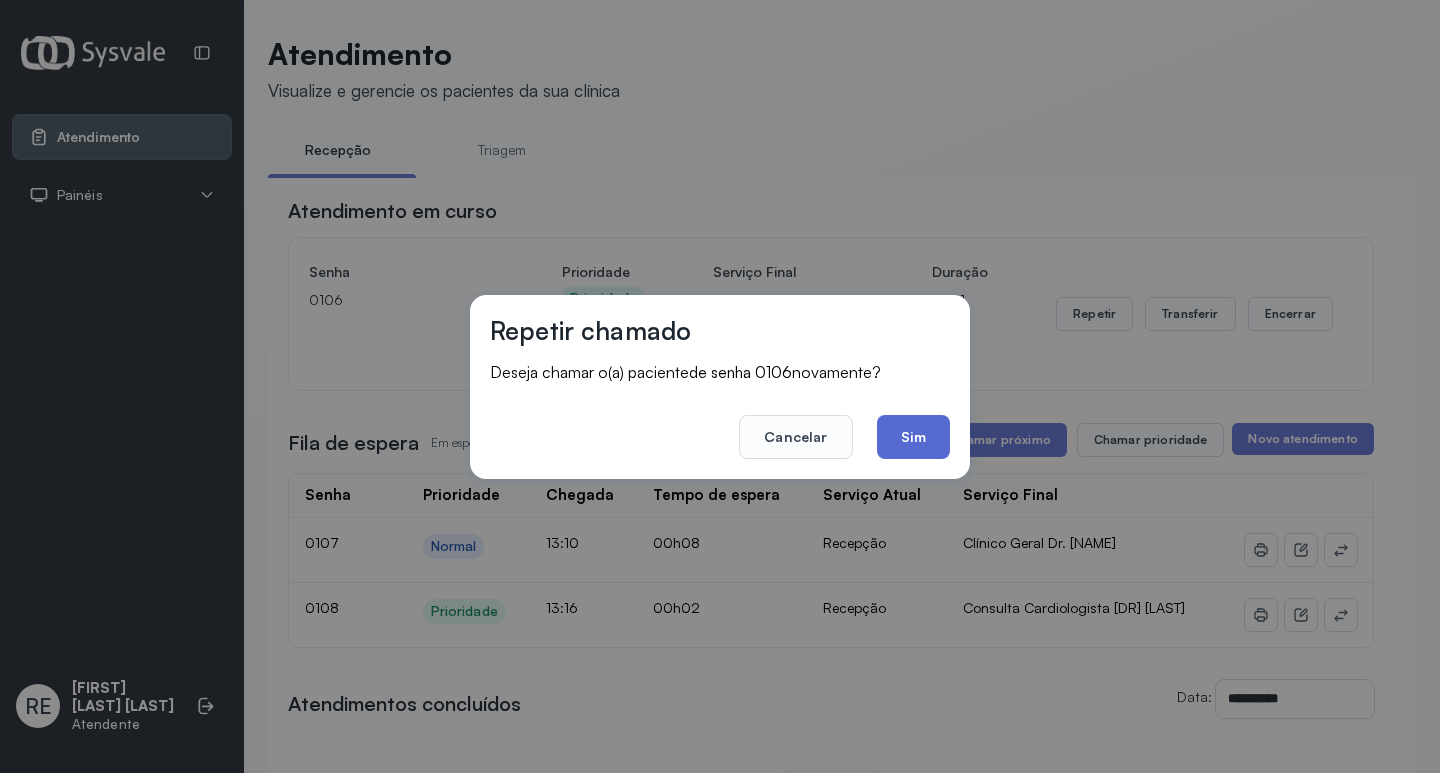 click on "Sim" 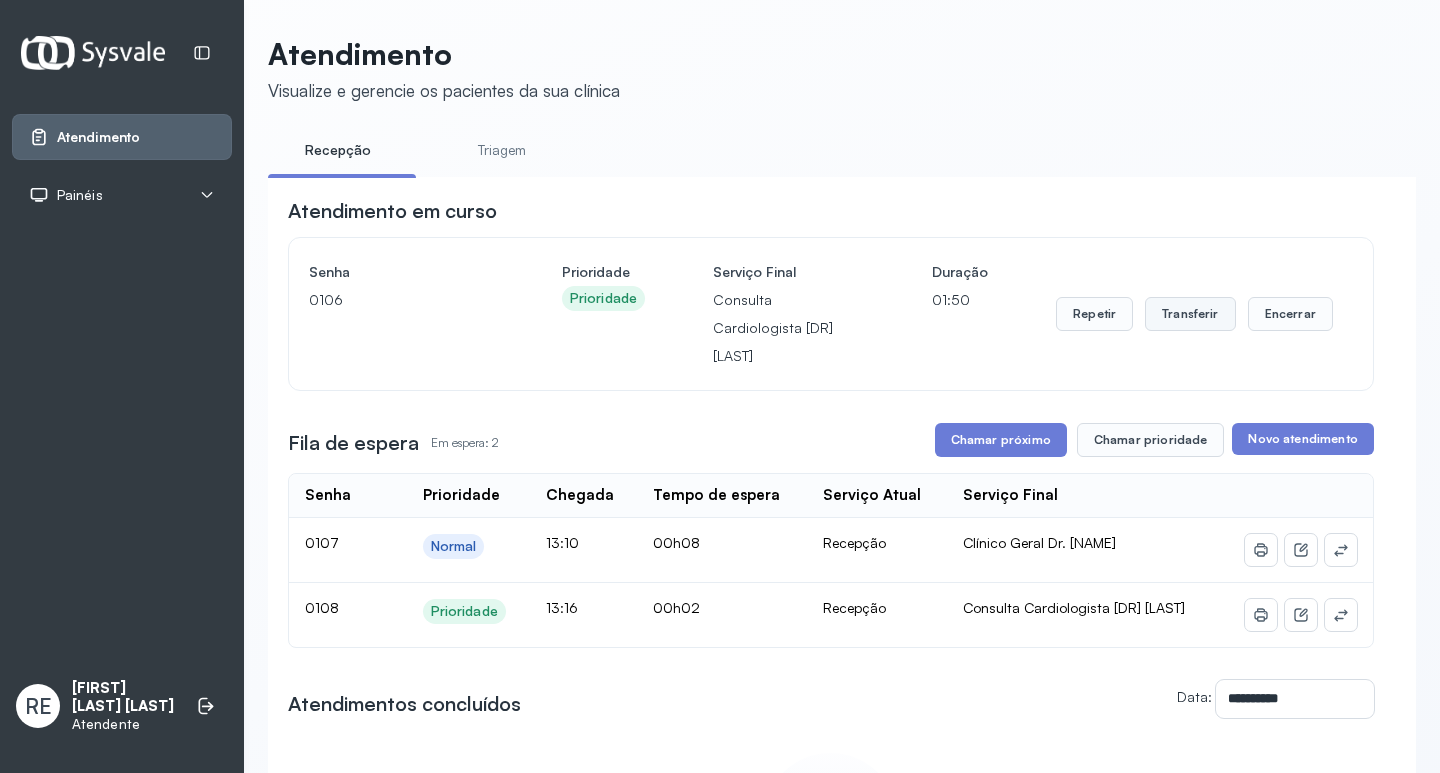 click on "Transferir" at bounding box center (1190, 314) 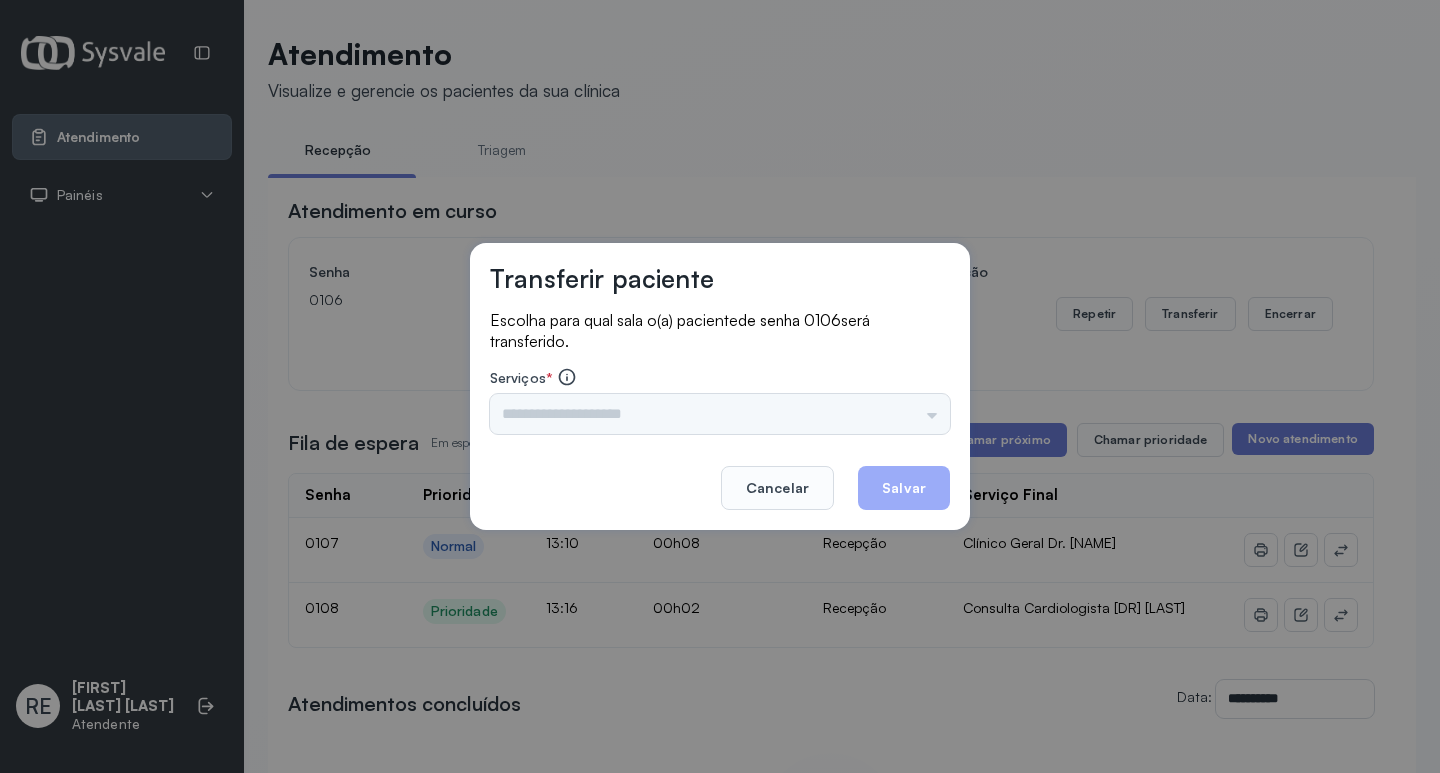 click on "Triagem Ortopedista [DR] [LAST] Ortopedista [DR] [LAST] Ginecologista [DR] [LAST] Ginecologista [DR] [LAST] Obstetra [DR] [LAST] Obstetra [DR] [LAST] Ultrassonografia [DR] [LAST] Ultrassonografia [DR] [LAST] Consulta com Neurologista [DR] [LAST] Reumatologista [DR] [LAST] Endocrinologista [LAST] Dermatologista [DR] [LAST] Nefrologista [DR] [LAST] Geriatra [DR] [LAST] Infectologista [DR] [LAST] Oftalmologista [DR] Consulta Proctologista/Cirurgia Geral [DR] [LAST] Otorrinolaringologista [DR] [LAST] Pequena Cirurgia [DR] [LAST] Pequena Cirurgia [DR] [LAST] AMILTON ECG Espirometria com Broncodilatador Espirometria sem Broncodilatador Ecocardiograma - [DR] [LAST] Exame de PPD [ENF] [LAST] RETIRADA DE CERUME [DR] [LAST] VACINAÇÃO Preventivo [ENF] [LAST] Preventivo [ENF] [LAST] Consulta de Enfermagem [ENF] [LAST] Consulta de Enfermagem [ENF] [LAST] Consulta  Cardiologista [DR] [LAST] Consulta [ENF] [LAST] Dispensação de Medicação Agendamento Consulta [ENF] [LAST] Agendamento consulta [ENF] [LAST]" at bounding box center [720, 414] 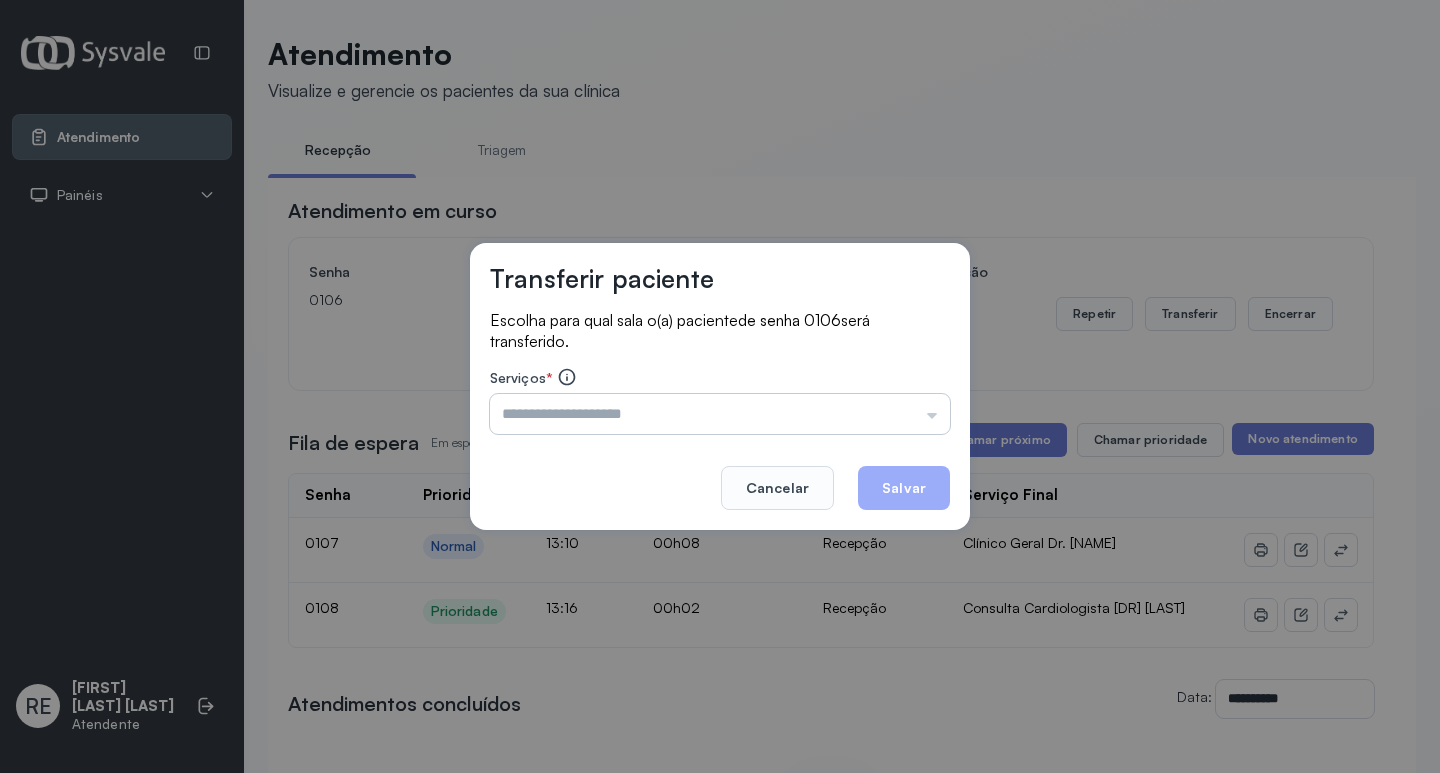click at bounding box center (720, 414) 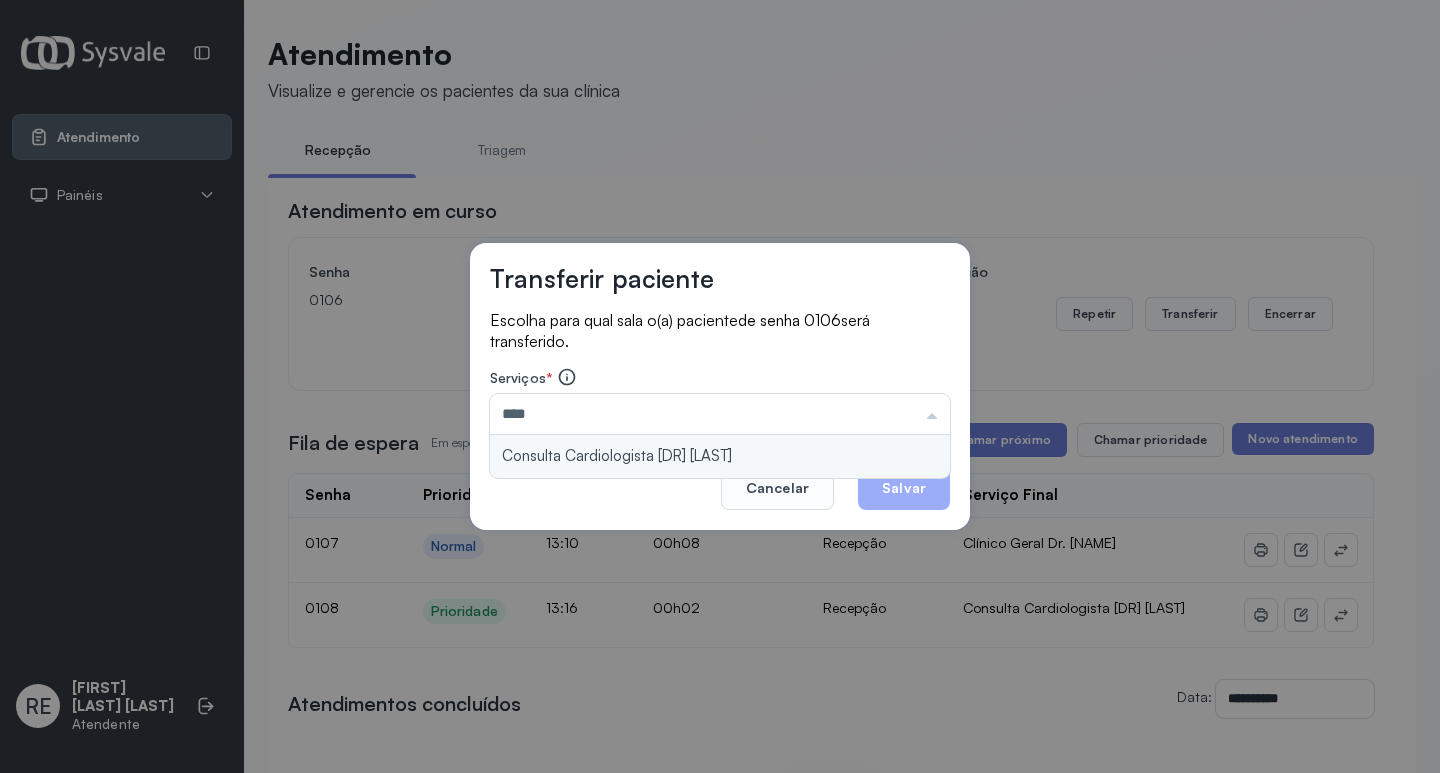 type on "**********" 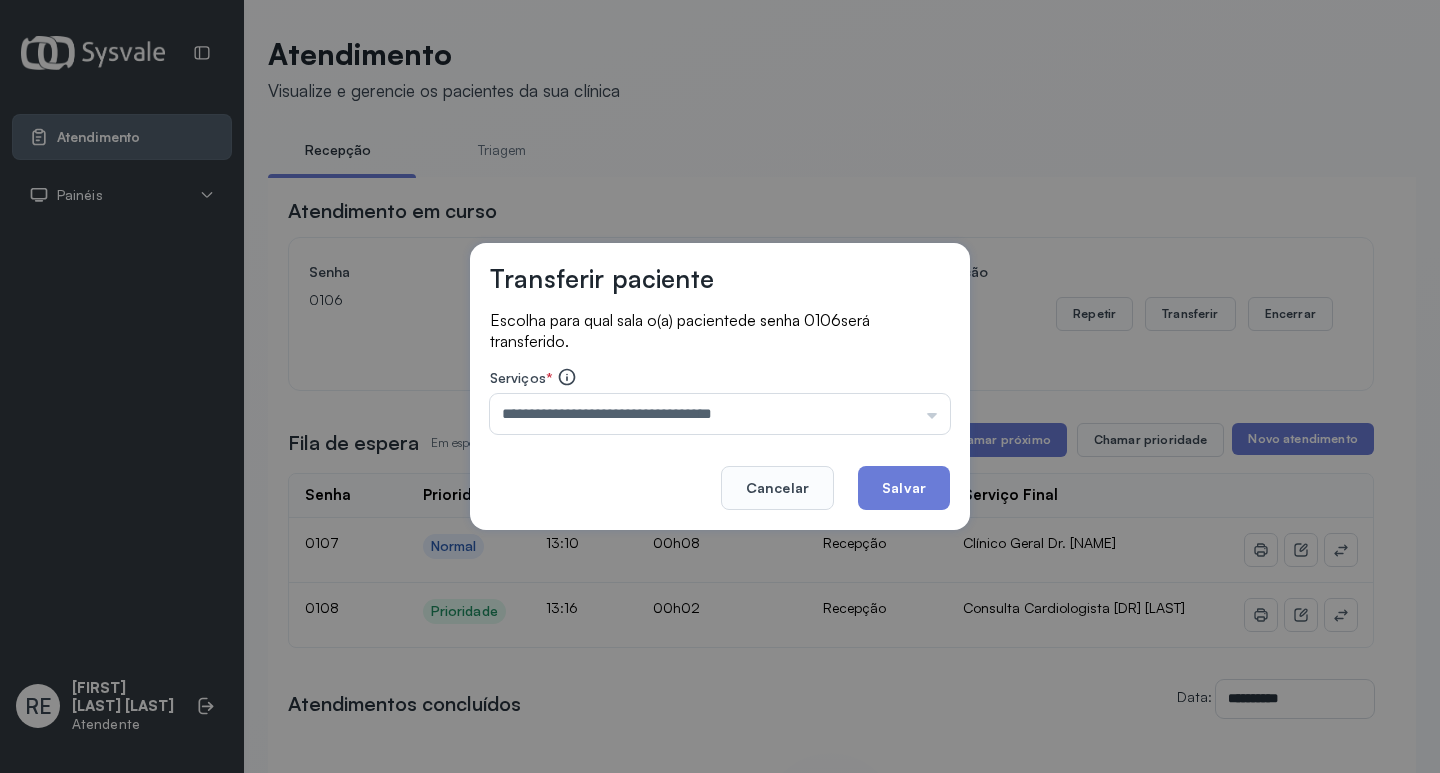 click on "**********" at bounding box center [720, 387] 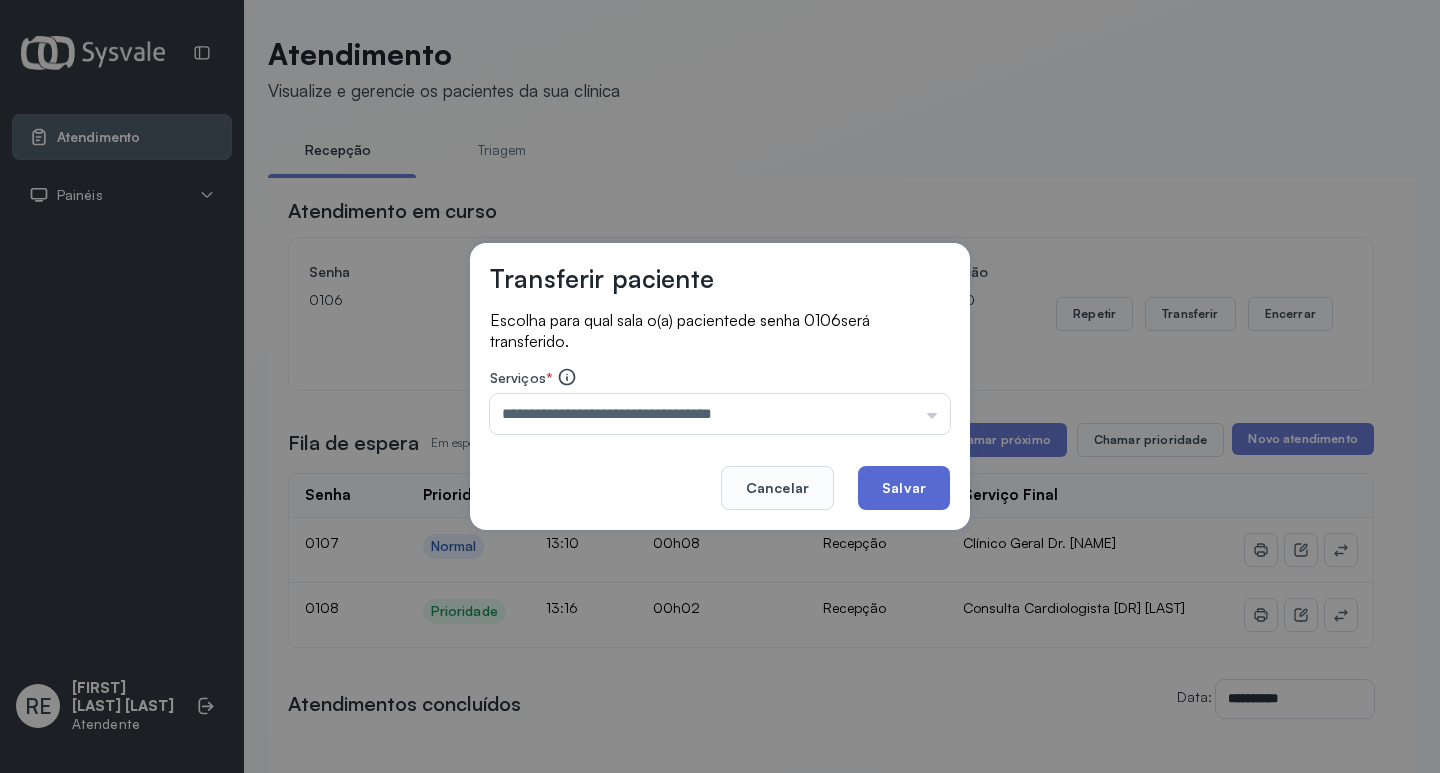 click on "Salvar" 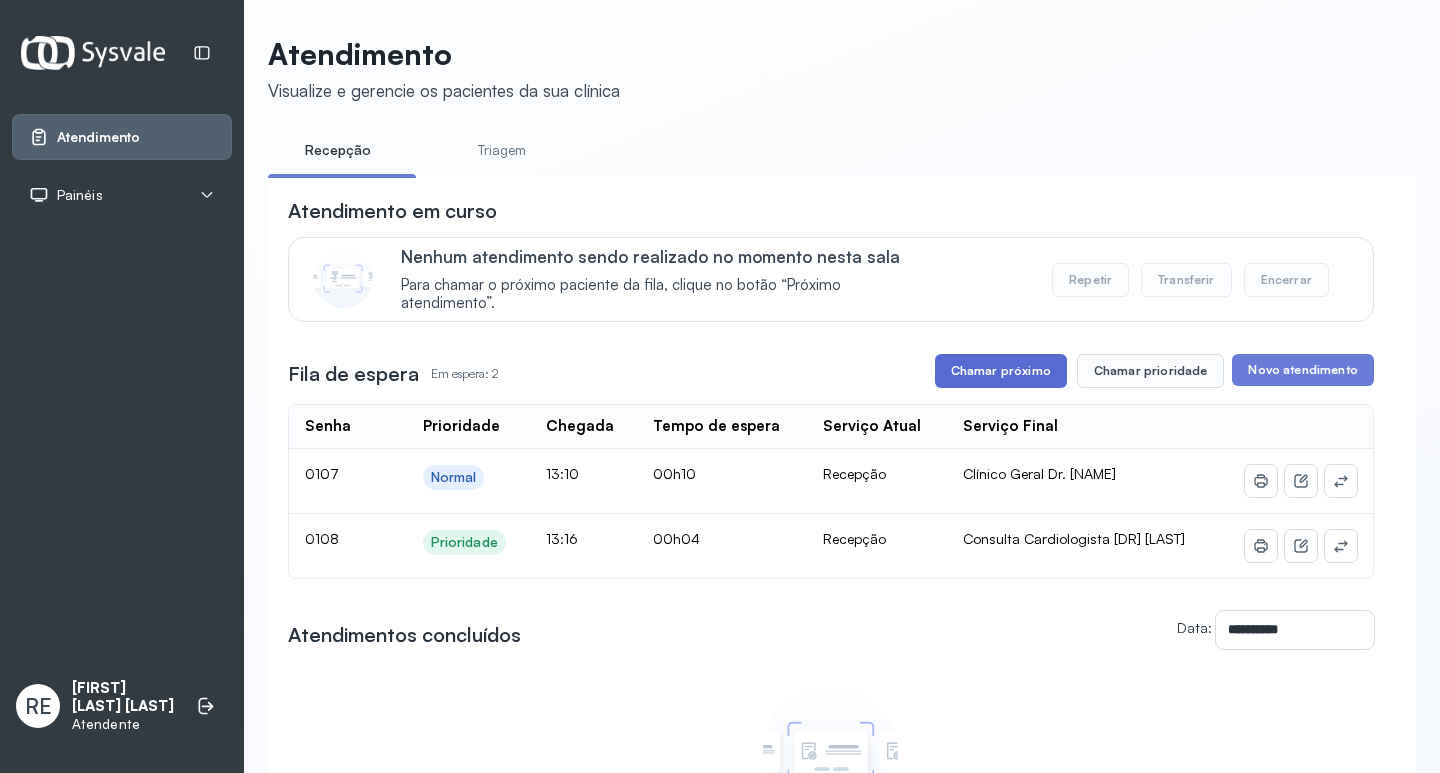 click on "Chamar próximo" at bounding box center (1001, 371) 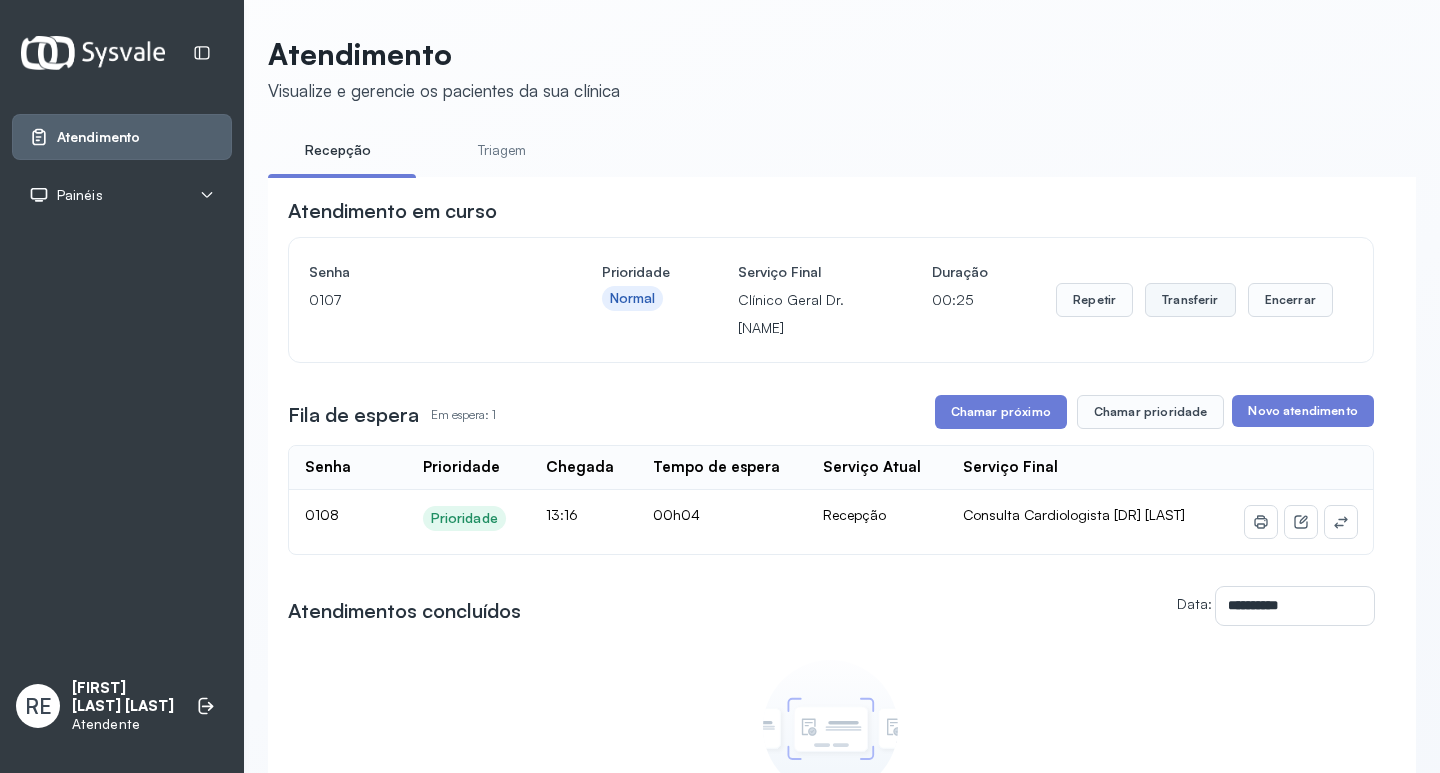 click on "Transferir" at bounding box center [1190, 300] 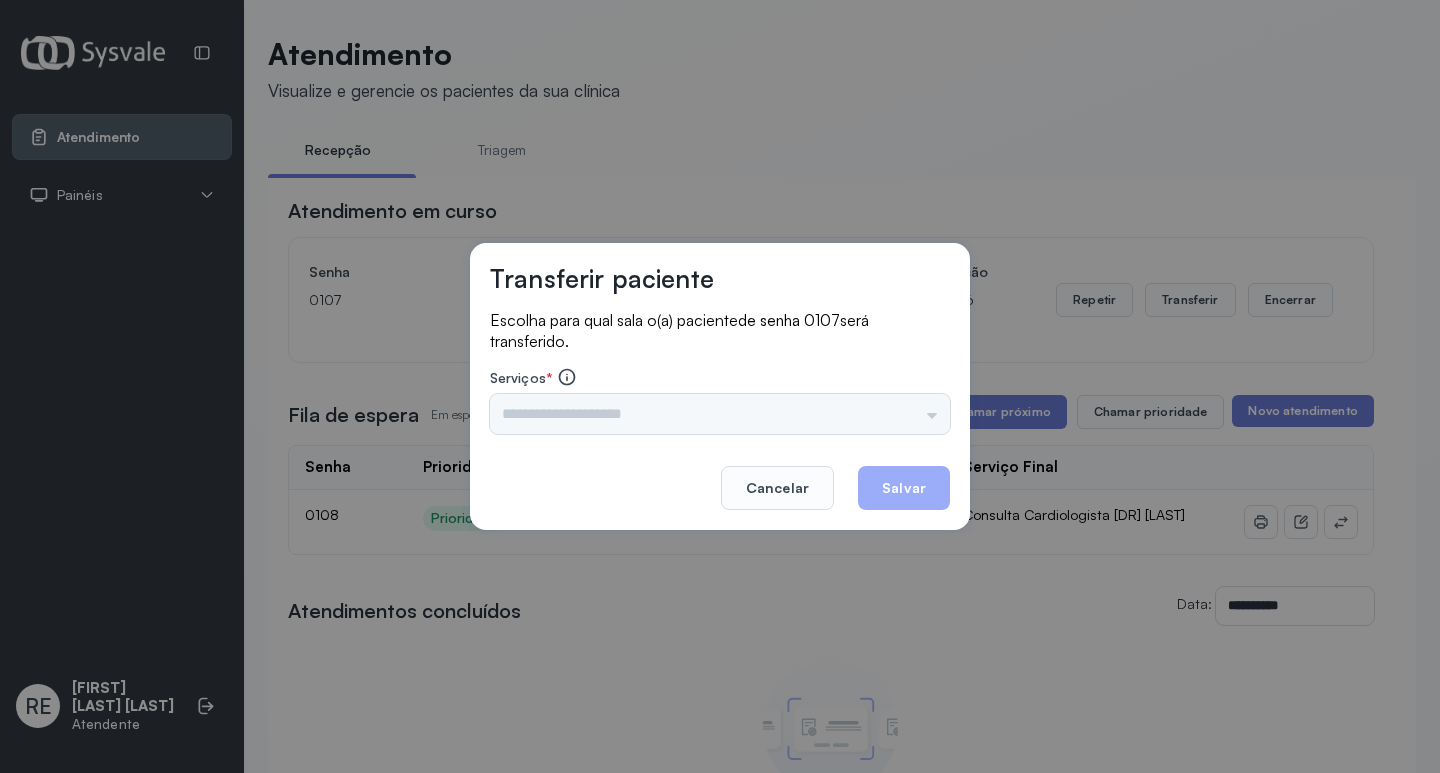 click on "Triagem Ortopedista [DR] [LAST] Ortopedista [DR] [LAST] Ginecologista [DR] [LAST] Ginecologista [DR] [LAST] Obstetra [DR] [LAST] Obstetra [DR] [LAST] Ultrassonografia [DR] [LAST] Ultrassonografia [DR] [LAST] Consulta com Neurologista [DR] [LAST] Reumatologista [DR] [LAST] Endocrinologista [LAST] Dermatologista [DR] [LAST] Nefrologista [DR] [LAST] Geriatra [DR] [LAST] Infectologista [DR] [LAST] Oftalmologista [DR] Consulta Proctologista/Cirurgia Geral [DR] [LAST] Otorrinolaringologista [DR] [LAST] Pequena Cirurgia [DR] [LAST] Pequena Cirurgia [DR] [LAST] AMILTON ECG Espirometria com Broncodilatador Espirometria sem Broncodilatador Ecocardiograma - [DR] [LAST] Exame de PPD [ENF] [LAST] RETIRADA DE CERUME [DR] [LAST] VACINAÇÃO Preventivo [ENF] [LAST] Preventivo [ENF] [LAST] Consulta de Enfermagem [ENF] [LAST] Consulta de Enfermagem [ENF] [LAST] Consulta  Cardiologista [DR] [LAST] Consulta [ENF] [LAST] Dispensação de Medicação Agendamento Consulta [ENF] [LAST] Agendamento consulta [ENF] [LAST]" at bounding box center [720, 414] 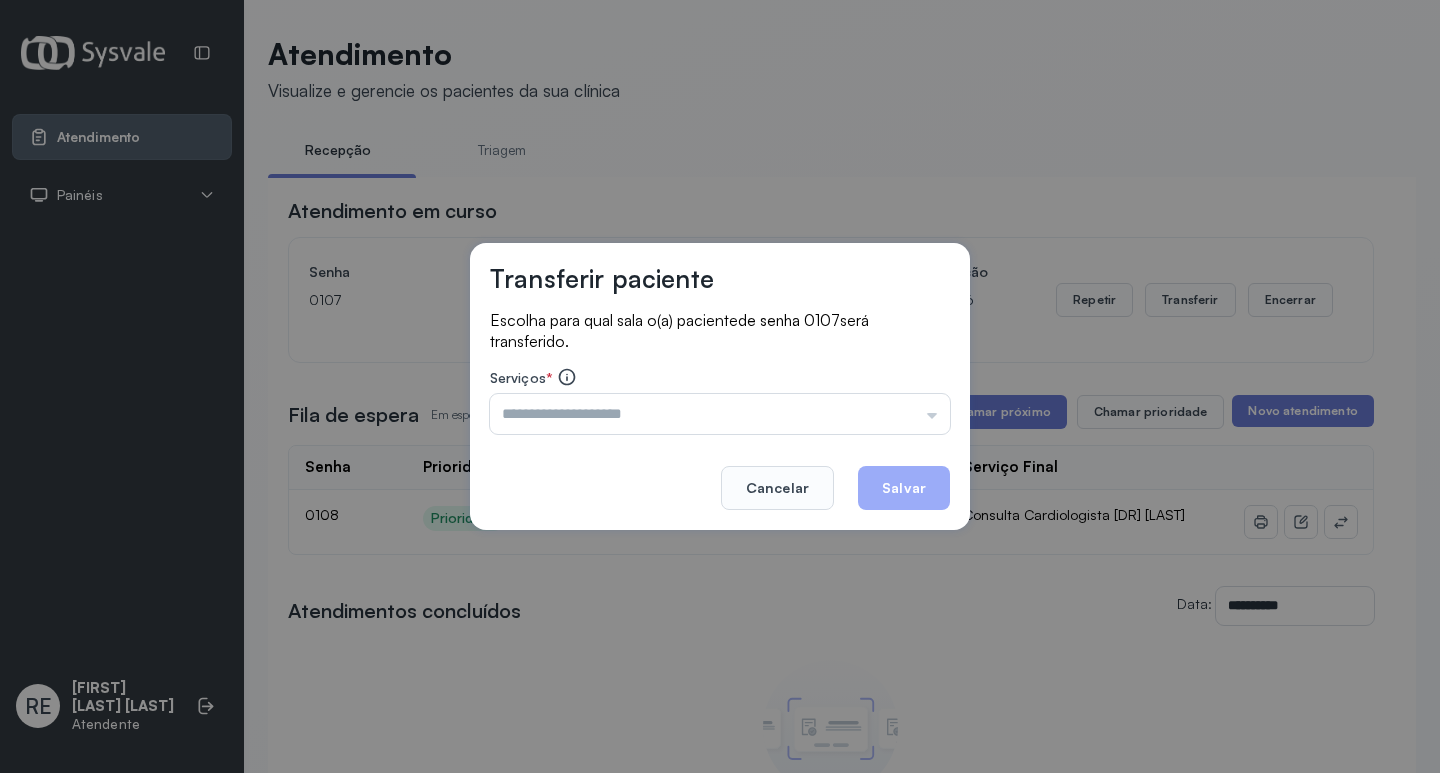 click on "Triagem Ortopedista [DR] [LAST] Ortopedista [DR] [LAST] Ginecologista [DR] [LAST] Ginecologista [DR] [LAST] Obstetra [DR] [LAST] Obstetra [DR] [LAST] Ultrassonografia [DR] [LAST] Ultrassonografia [DR] [LAST] Consulta com Neurologista [DR] [LAST] Reumatologista [DR] [LAST] Endocrinologista [LAST] Dermatologista [DR] [LAST] Nefrologista [DR] [LAST] Geriatra [DR] [LAST] Infectologista [DR] [LAST] Oftalmologista [DR] Consulta Proctologista/Cirurgia Geral [DR] [LAST] Otorrinolaringologista [DR] [LAST] Pequena Cirurgia [DR] [LAST] Pequena Cirurgia [DR] [LAST] AMILTON ECG Espirometria com Broncodilatador Espirometria sem Broncodilatador Ecocardiograma - [DR] [LAST] Exame de PPD [ENF] [LAST] RETIRADA DE CERUME [DR] [LAST] VACINAÇÃO Preventivo [ENF] [LAST] Preventivo [ENF] [LAST] Consulta de Enfermagem [ENF] [LAST] Consulta de Enfermagem [ENF] [LAST] Consulta  Cardiologista [DR] [LAST] Consulta [ENF] [LAST] Dispensação de Medicação Agendamento Consulta [ENF] [LAST] Agendamento consulta [ENF] [LAST]" at bounding box center (720, 414) 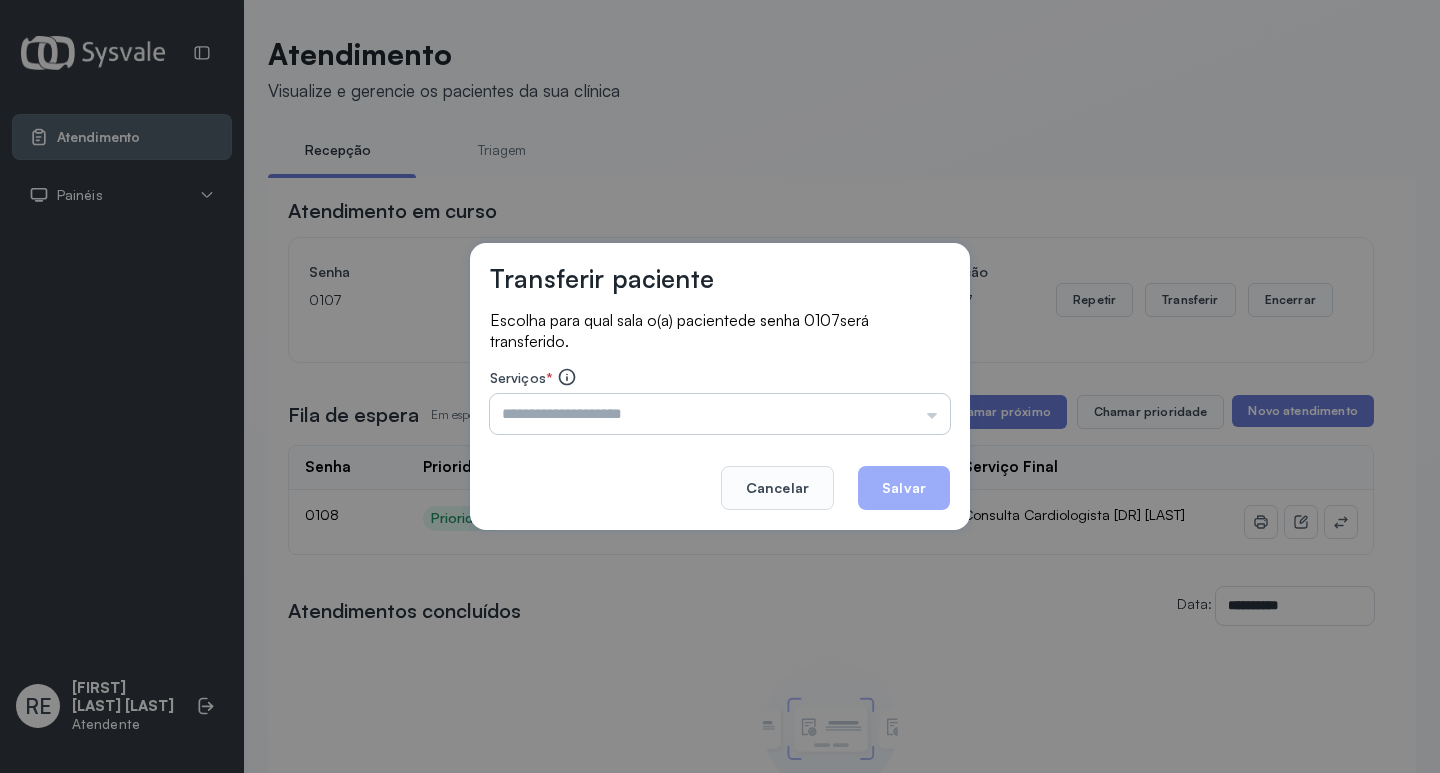 click at bounding box center (720, 414) 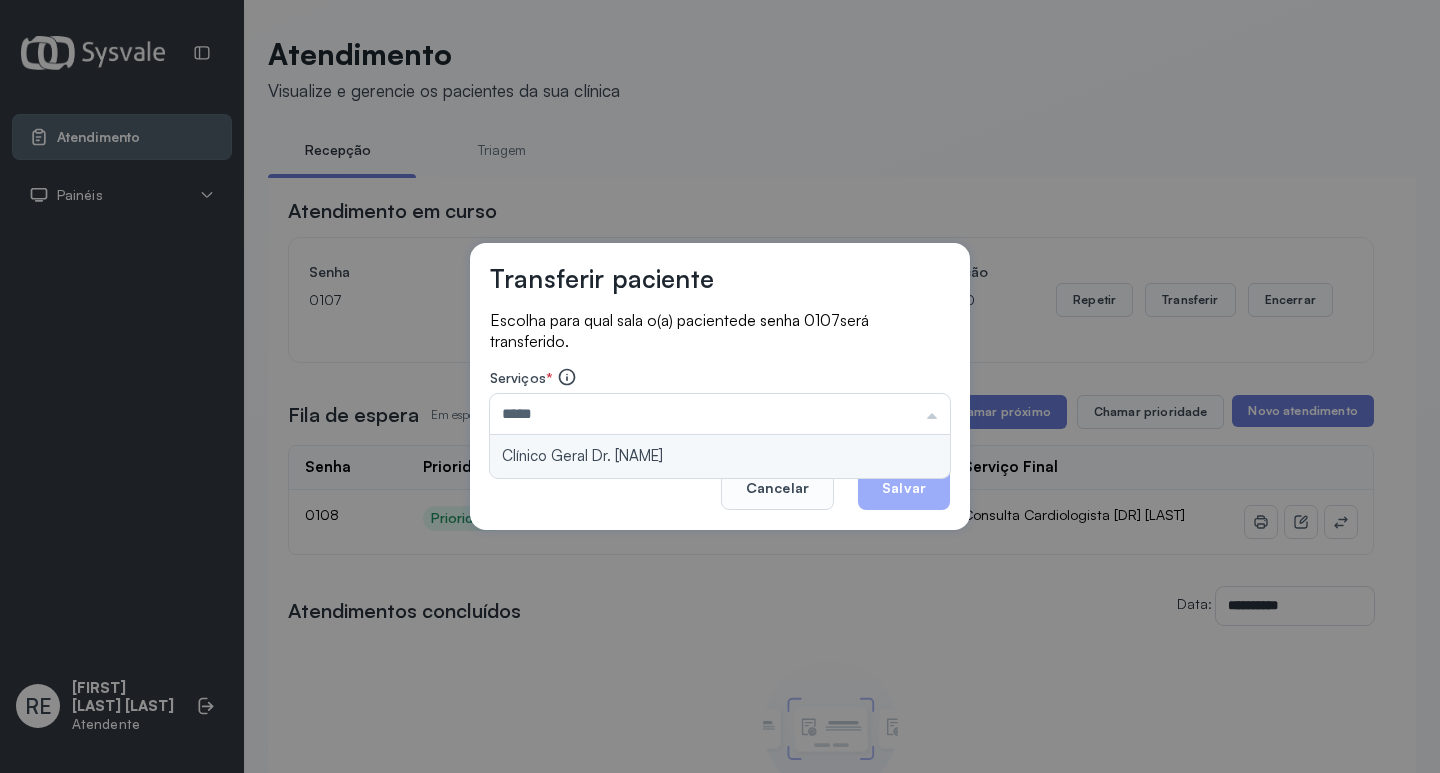 type on "**********" 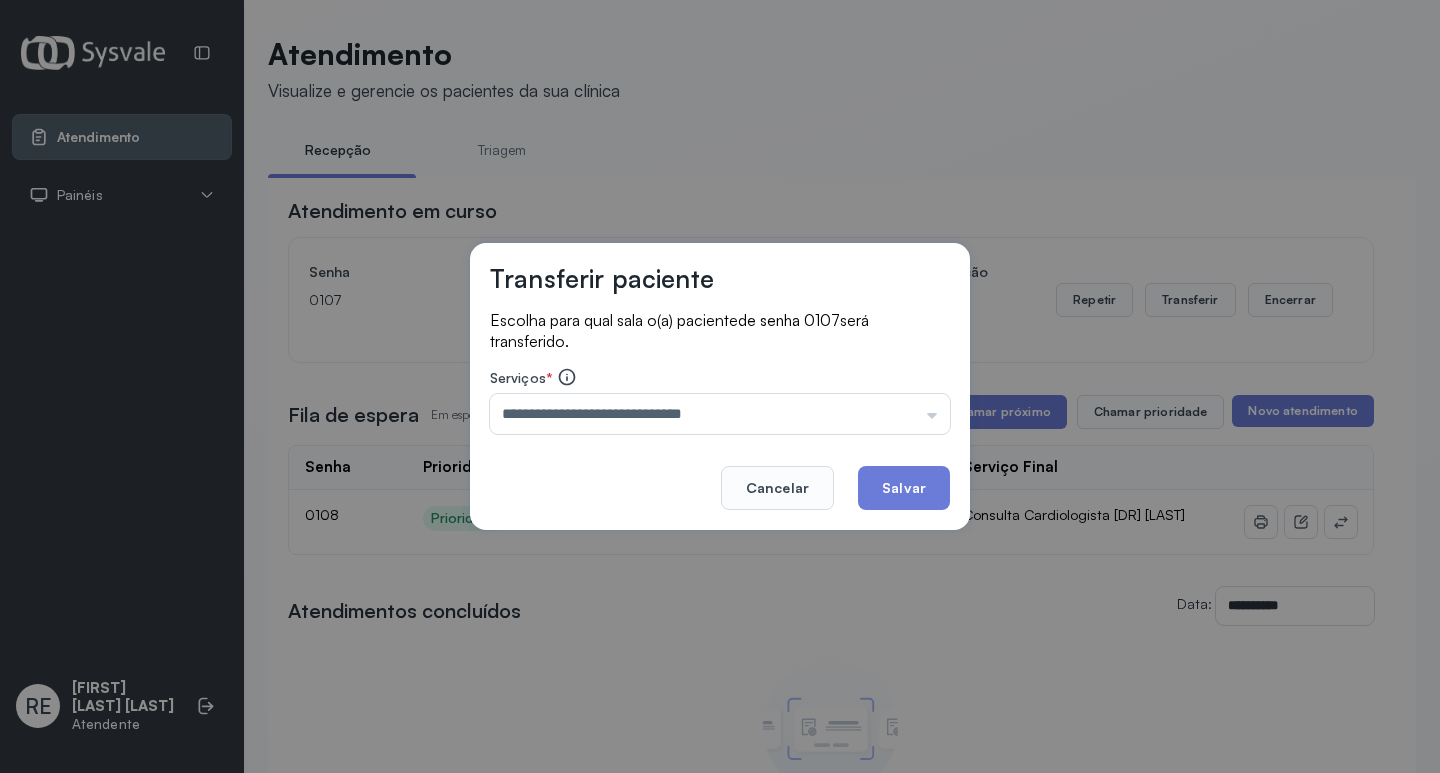 click on "**********" at bounding box center (720, 387) 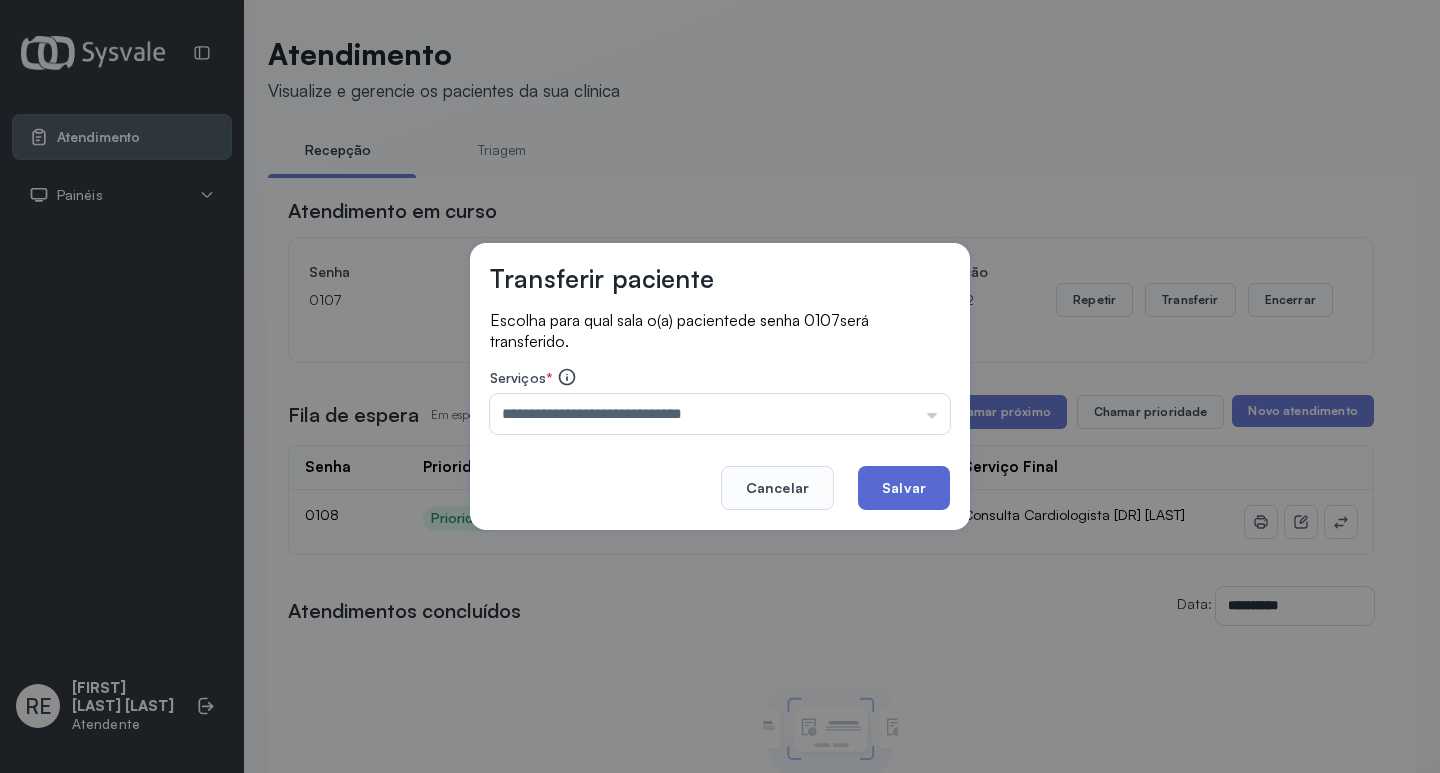 click on "Salvar" 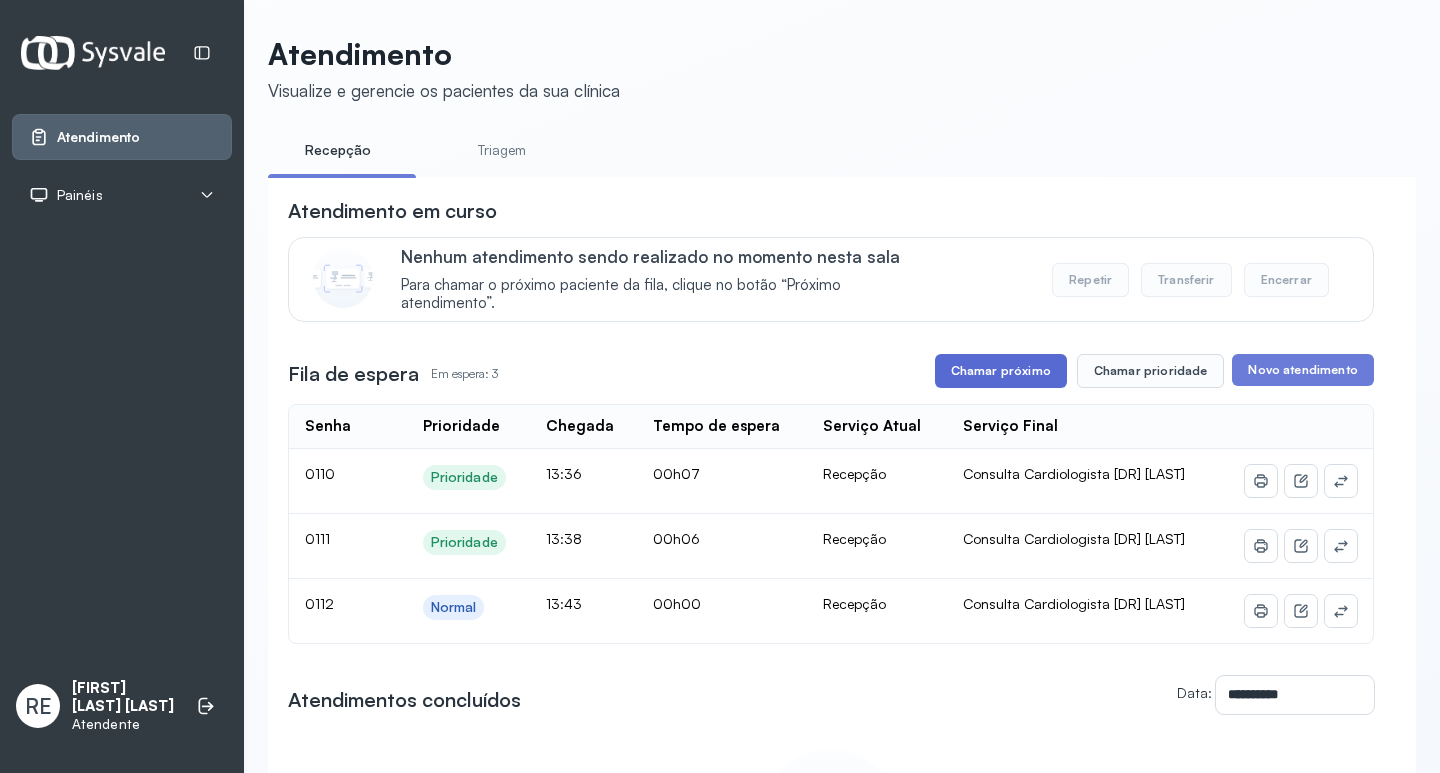 click on "Chamar próximo" at bounding box center [1001, 371] 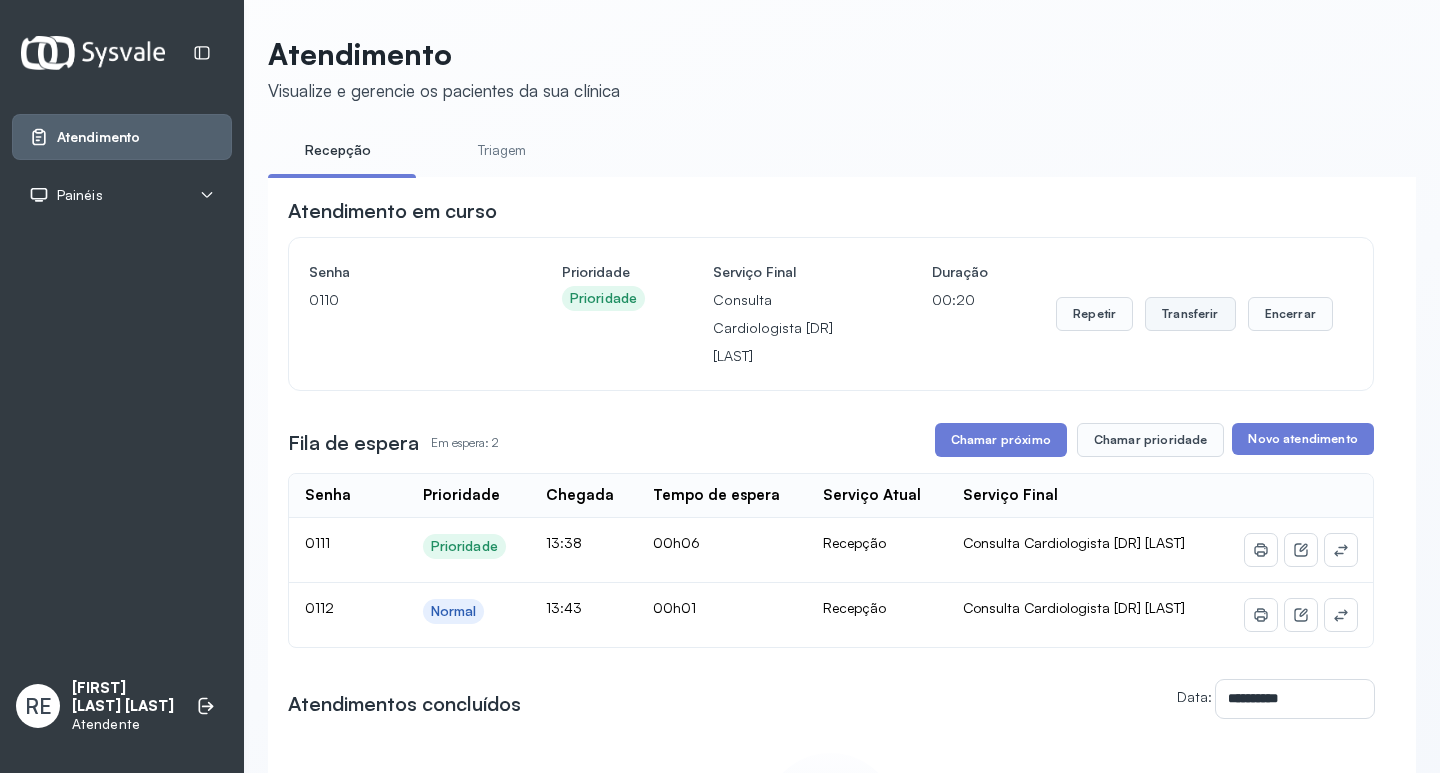 click on "Transferir" at bounding box center [1190, 314] 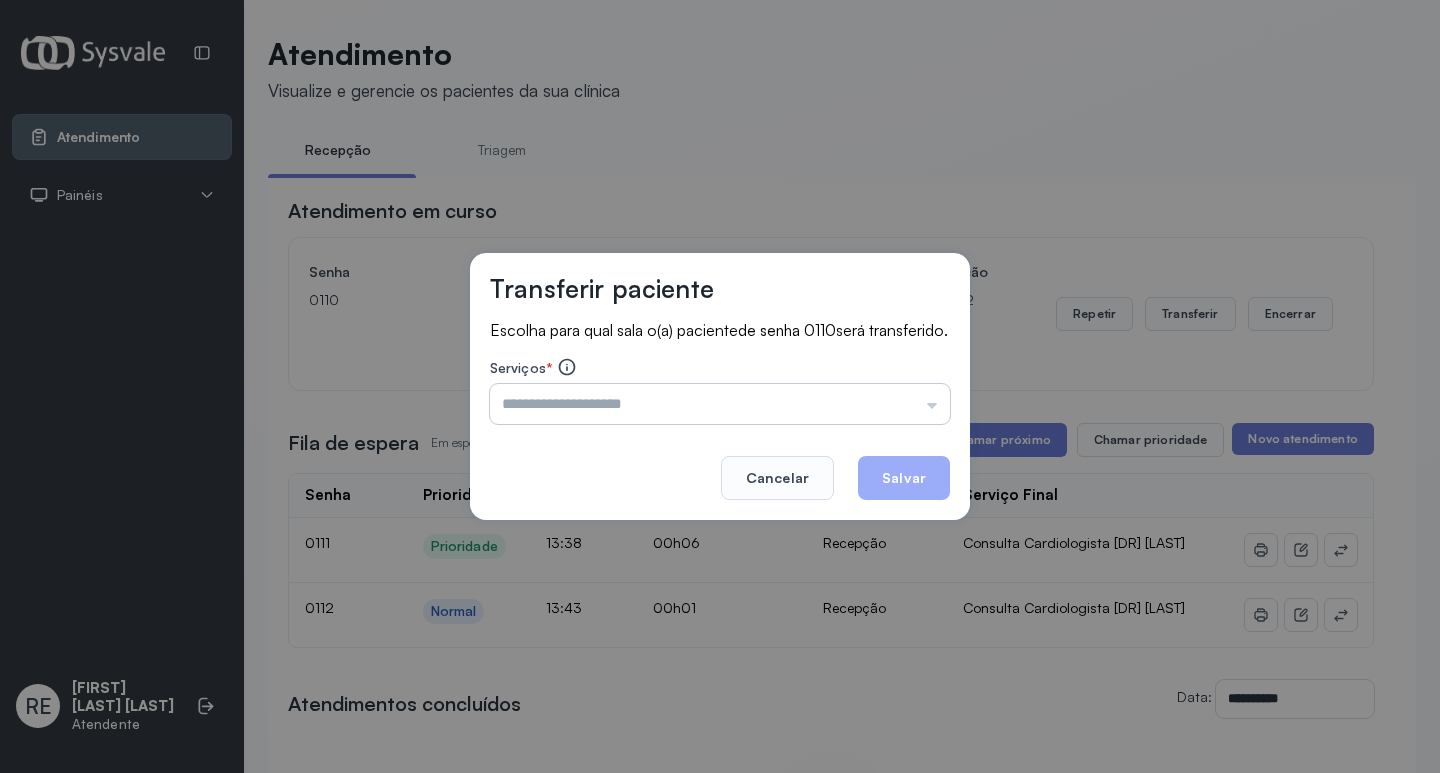 click at bounding box center [720, 404] 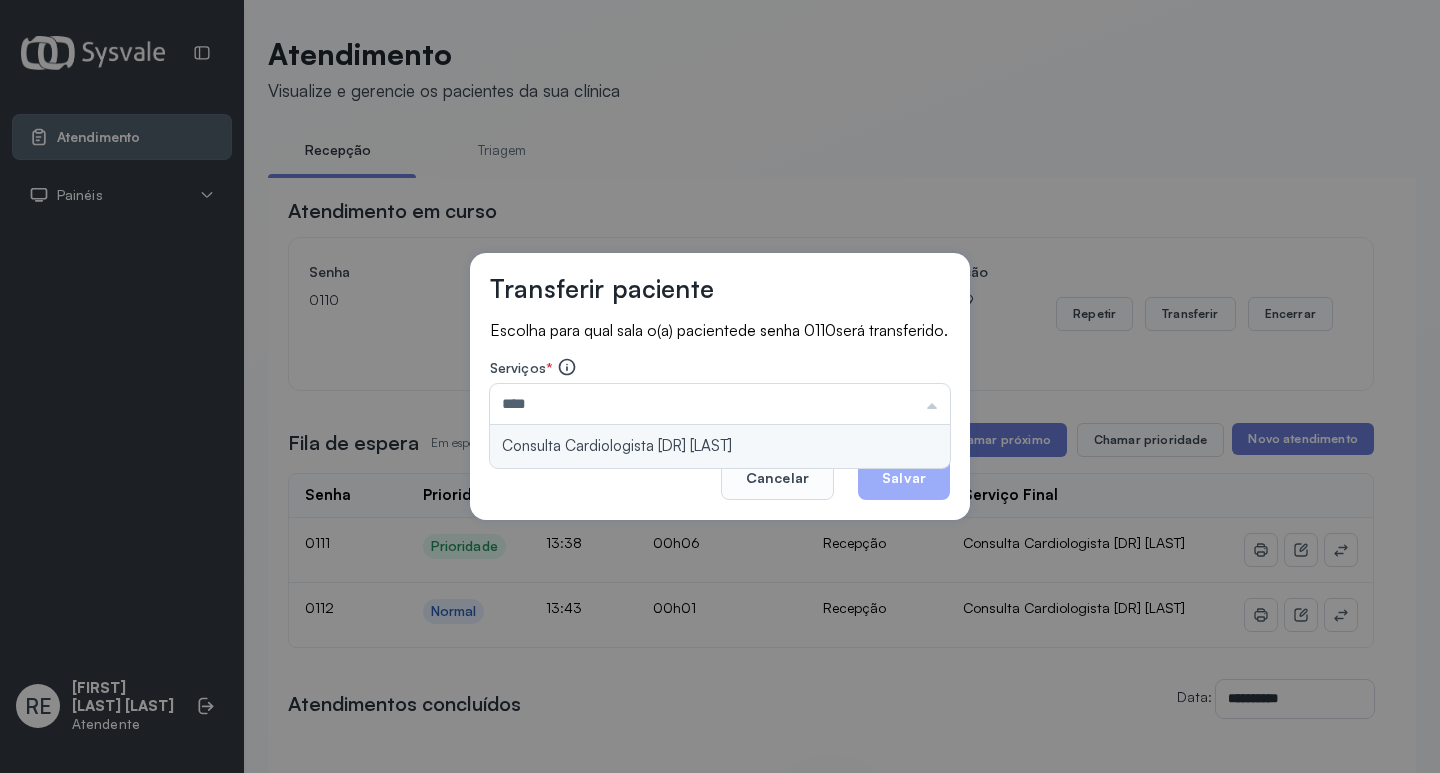 type on "**********" 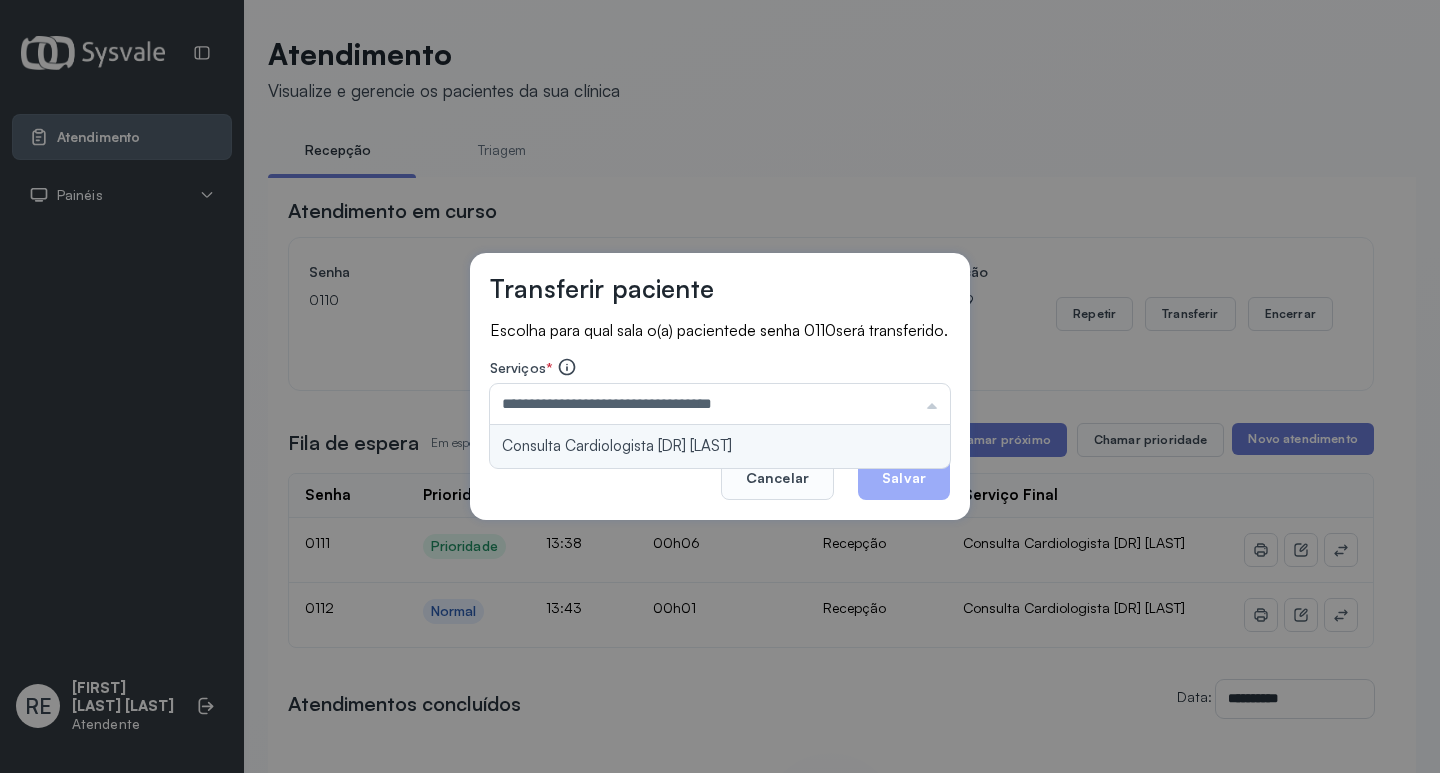 click on "**********" at bounding box center (720, 387) 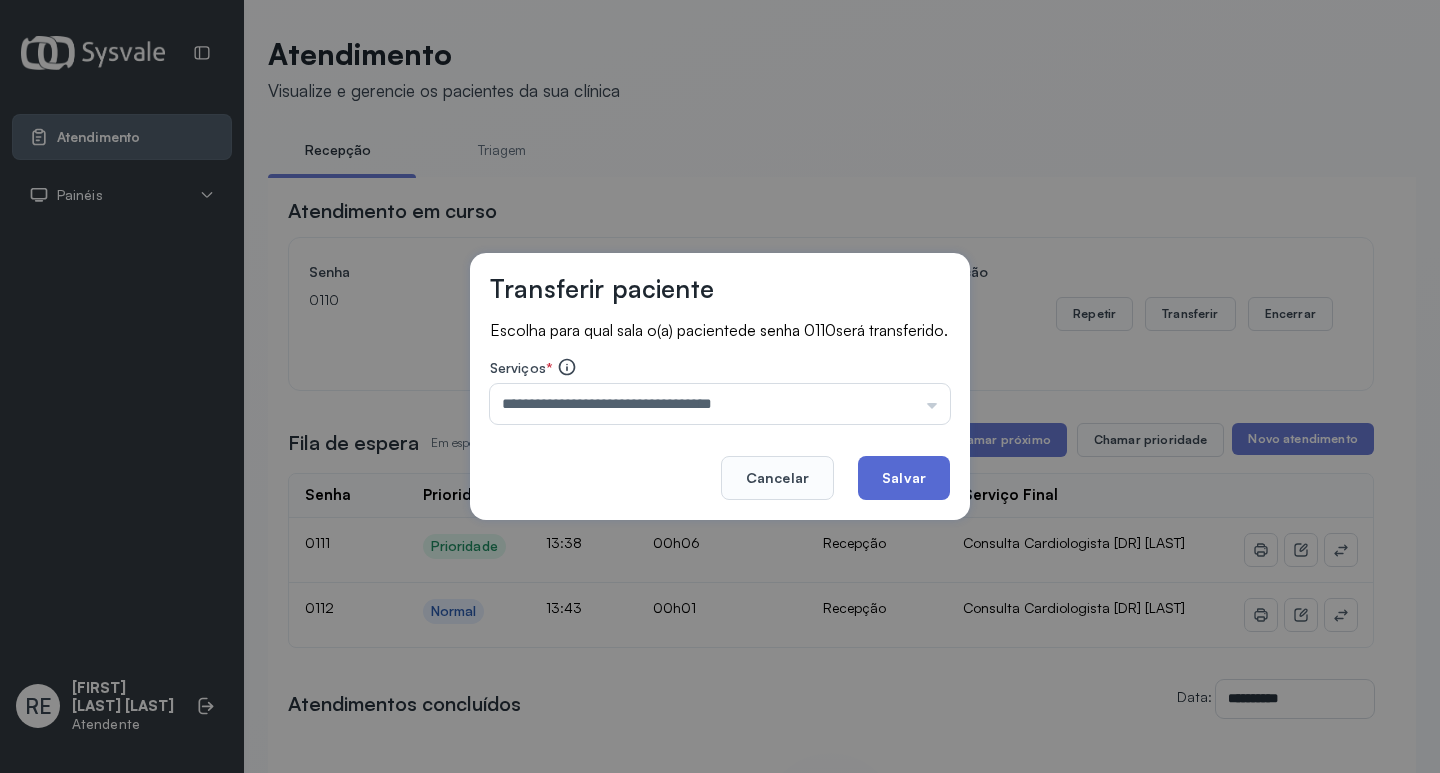 click on "Salvar" 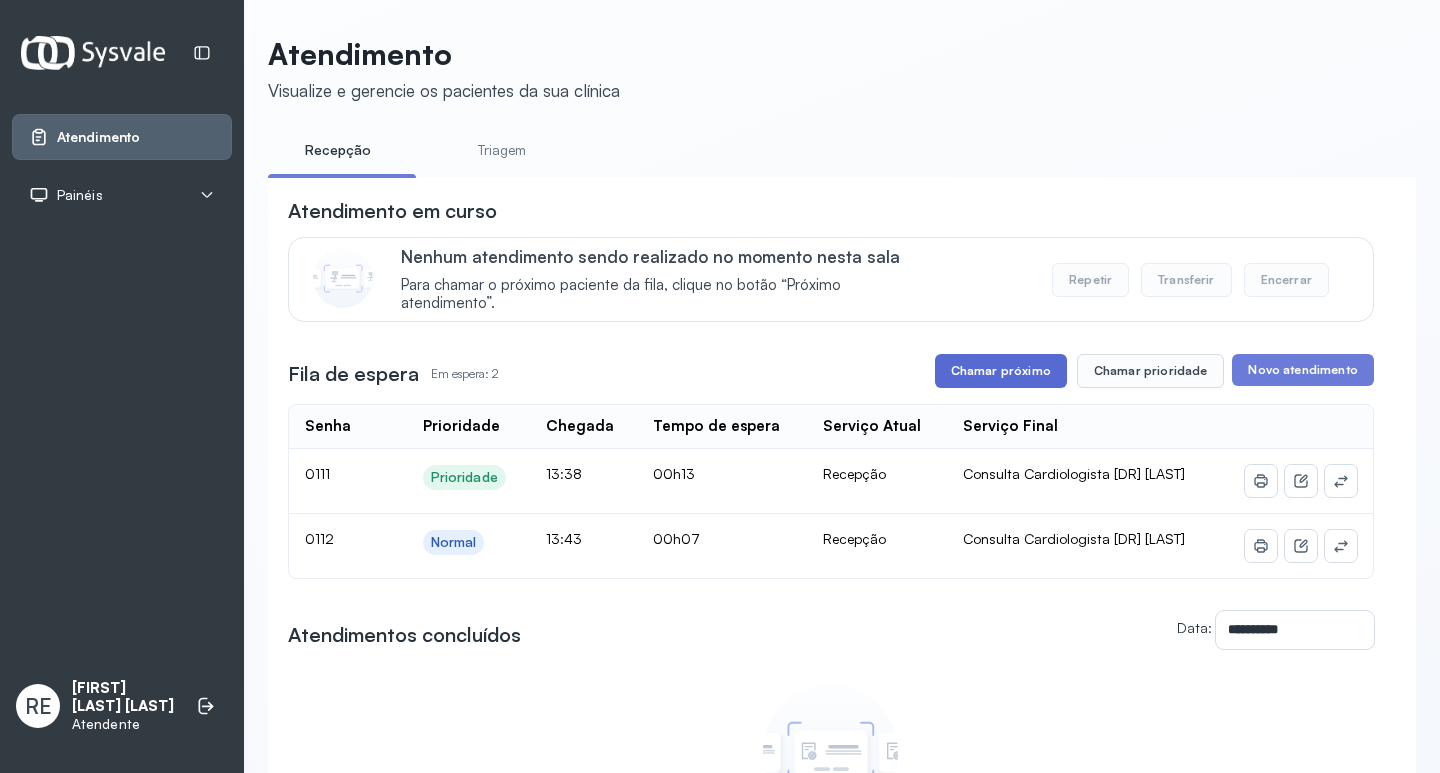 click on "Chamar próximo" at bounding box center (1001, 371) 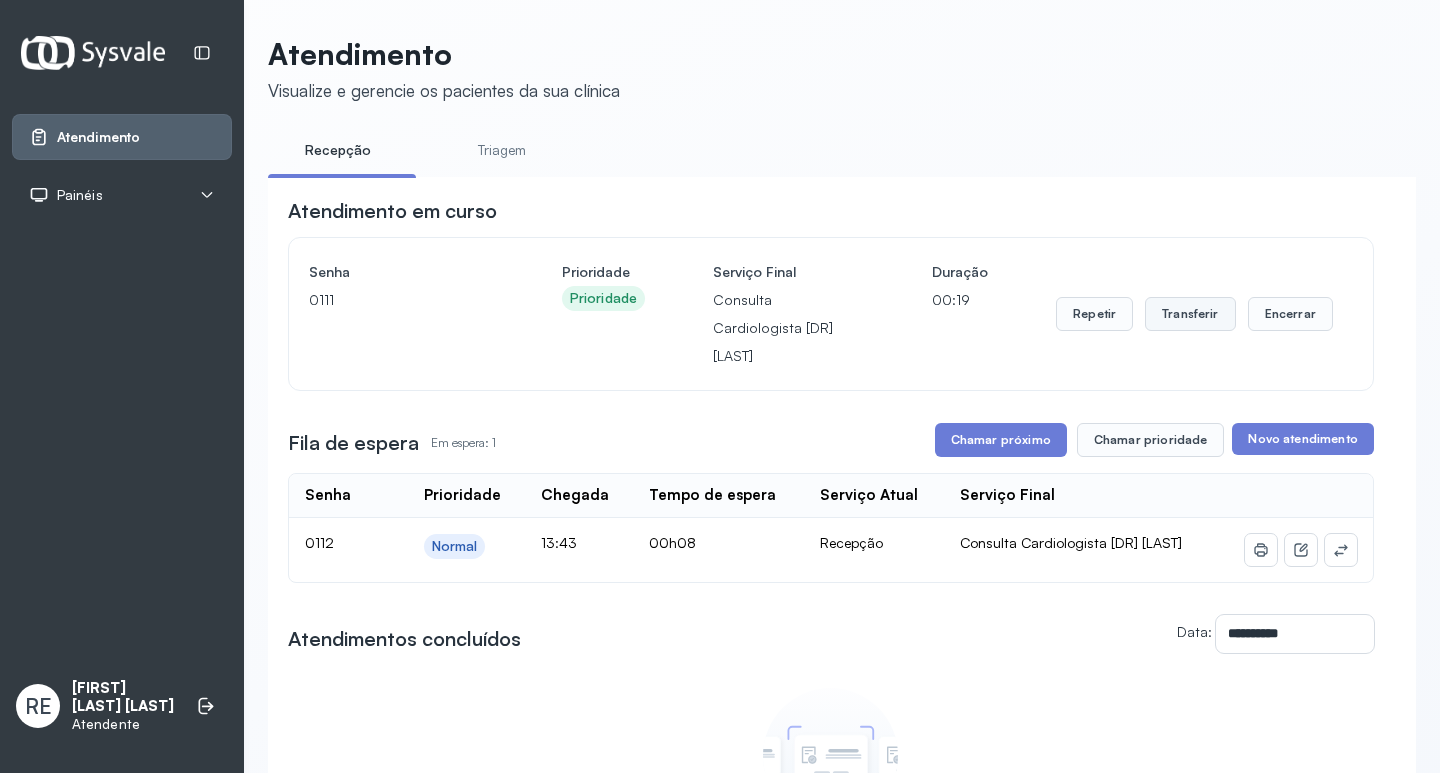 click on "Transferir" at bounding box center (1190, 314) 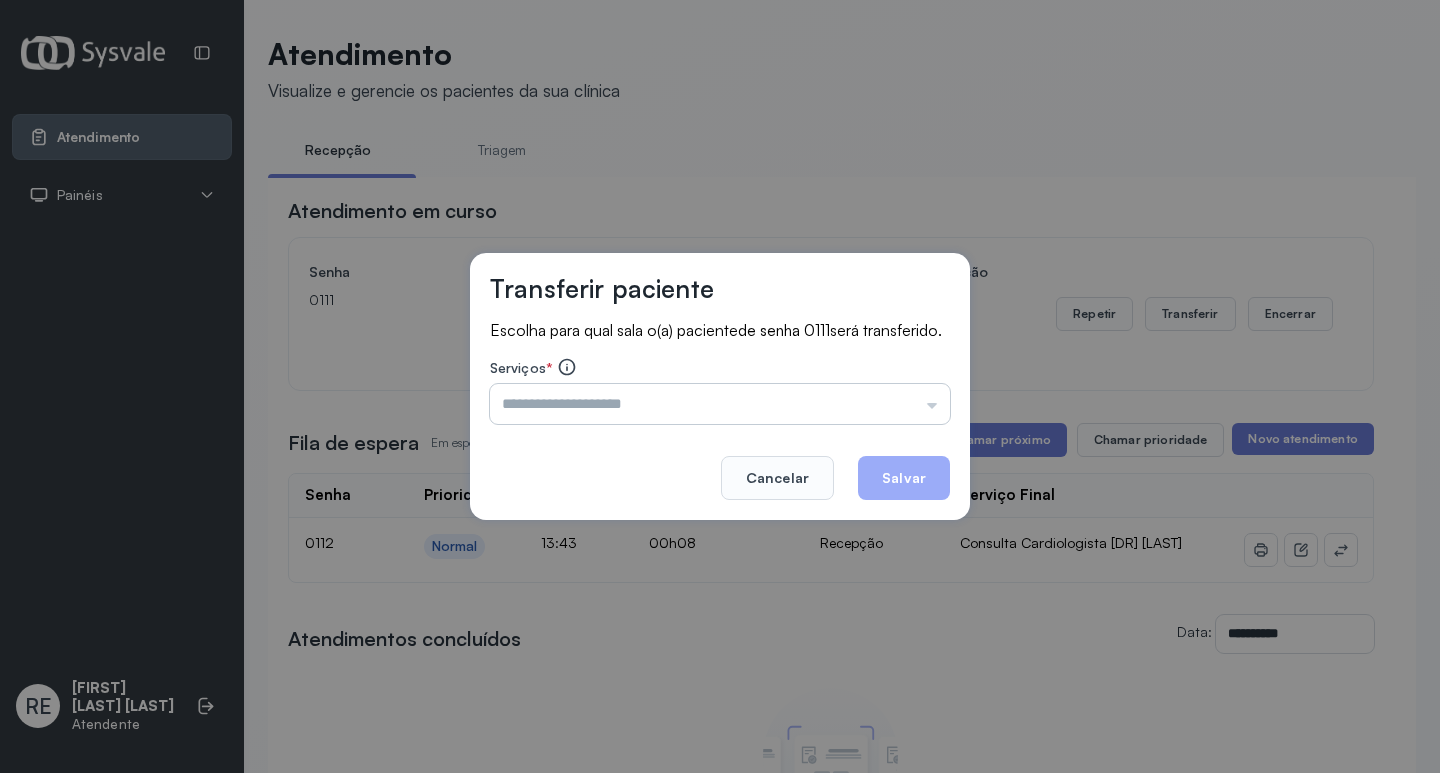 click at bounding box center [720, 404] 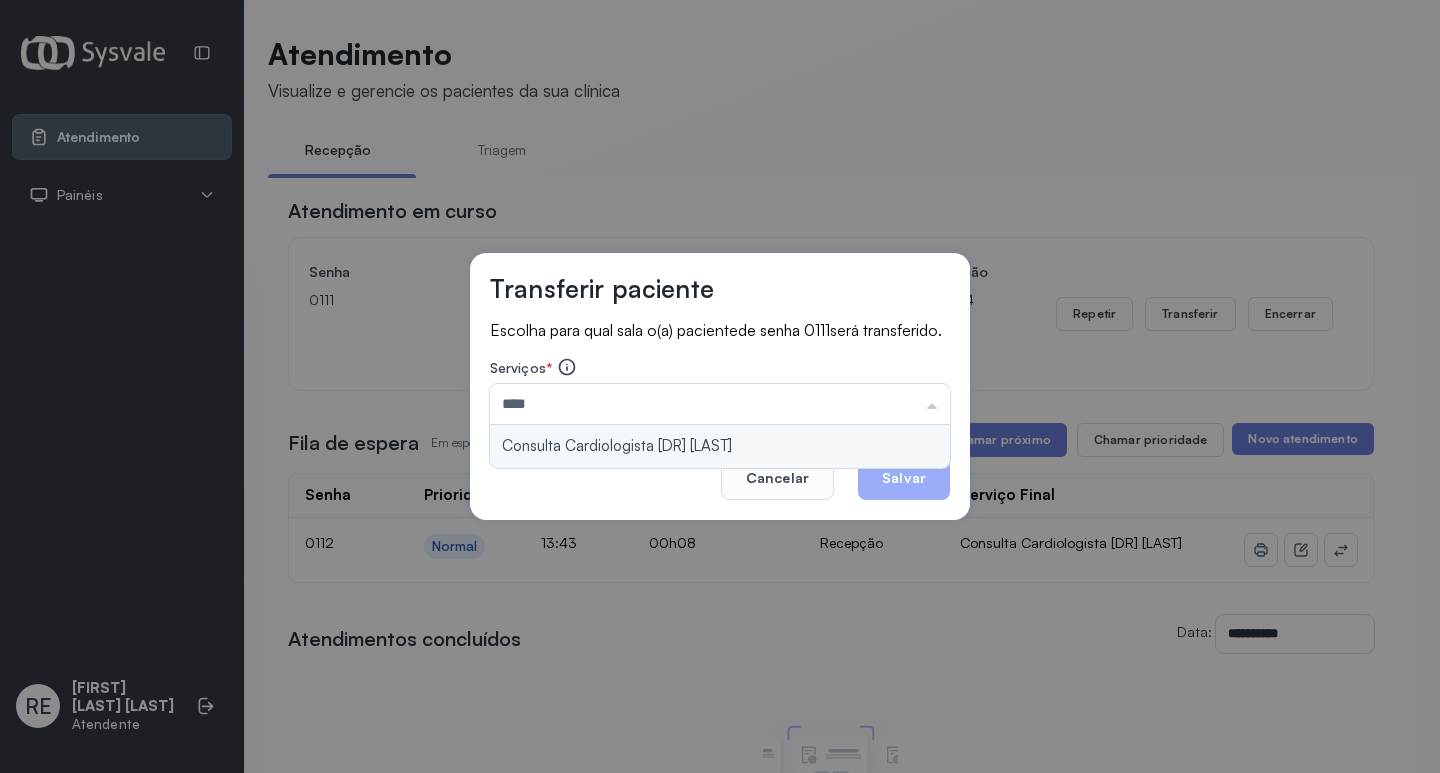 type on "**********" 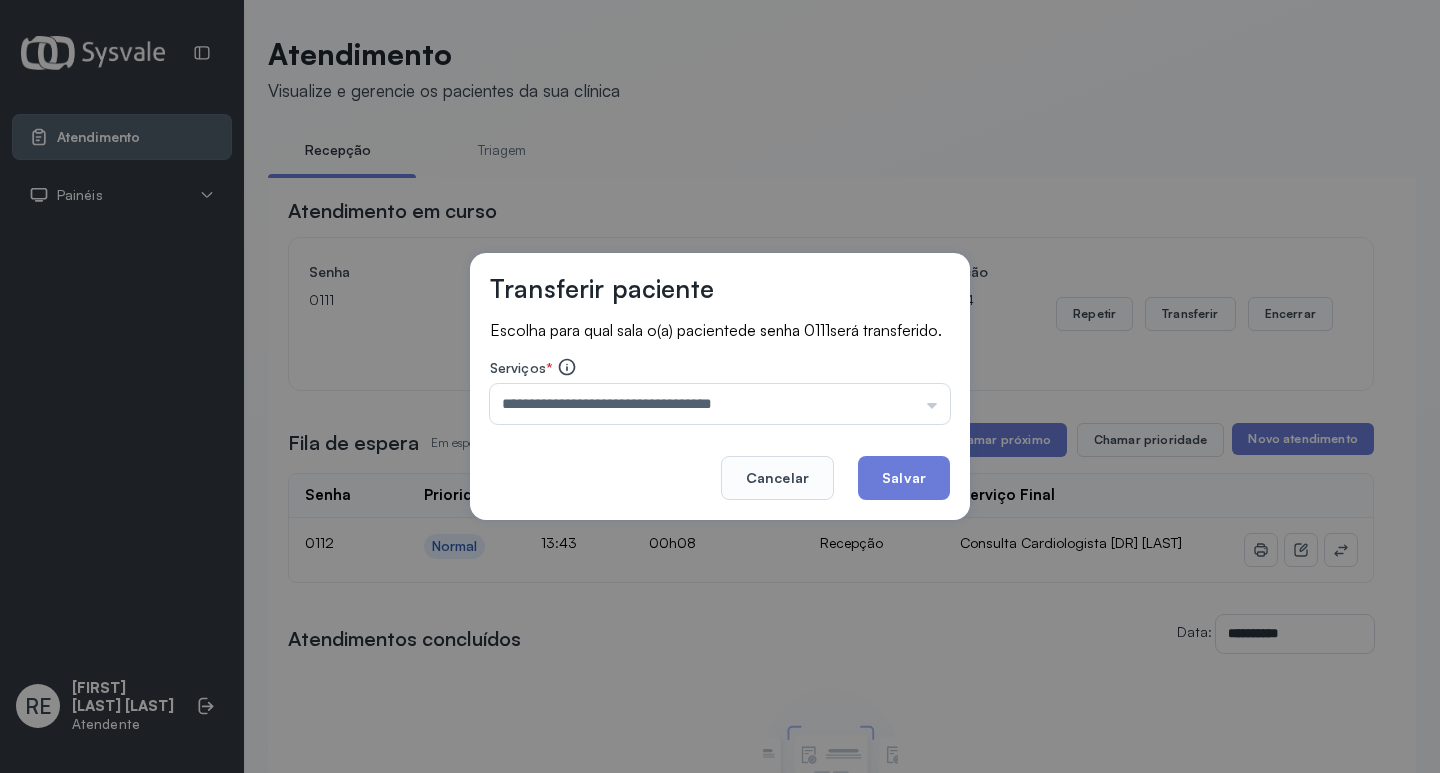 drag, startPoint x: 785, startPoint y: 450, endPoint x: 849, endPoint y: 481, distance: 71.11259 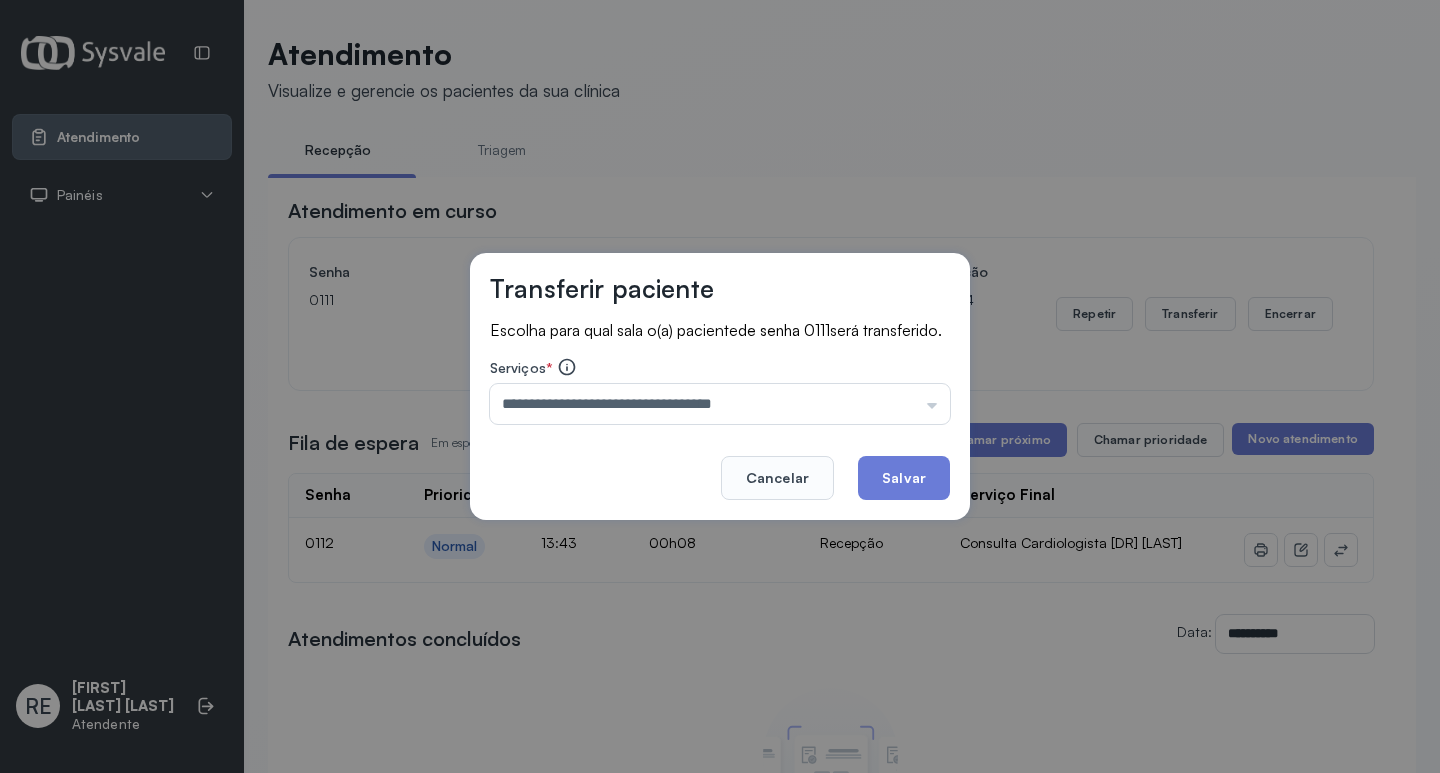 click on "**********" at bounding box center (720, 387) 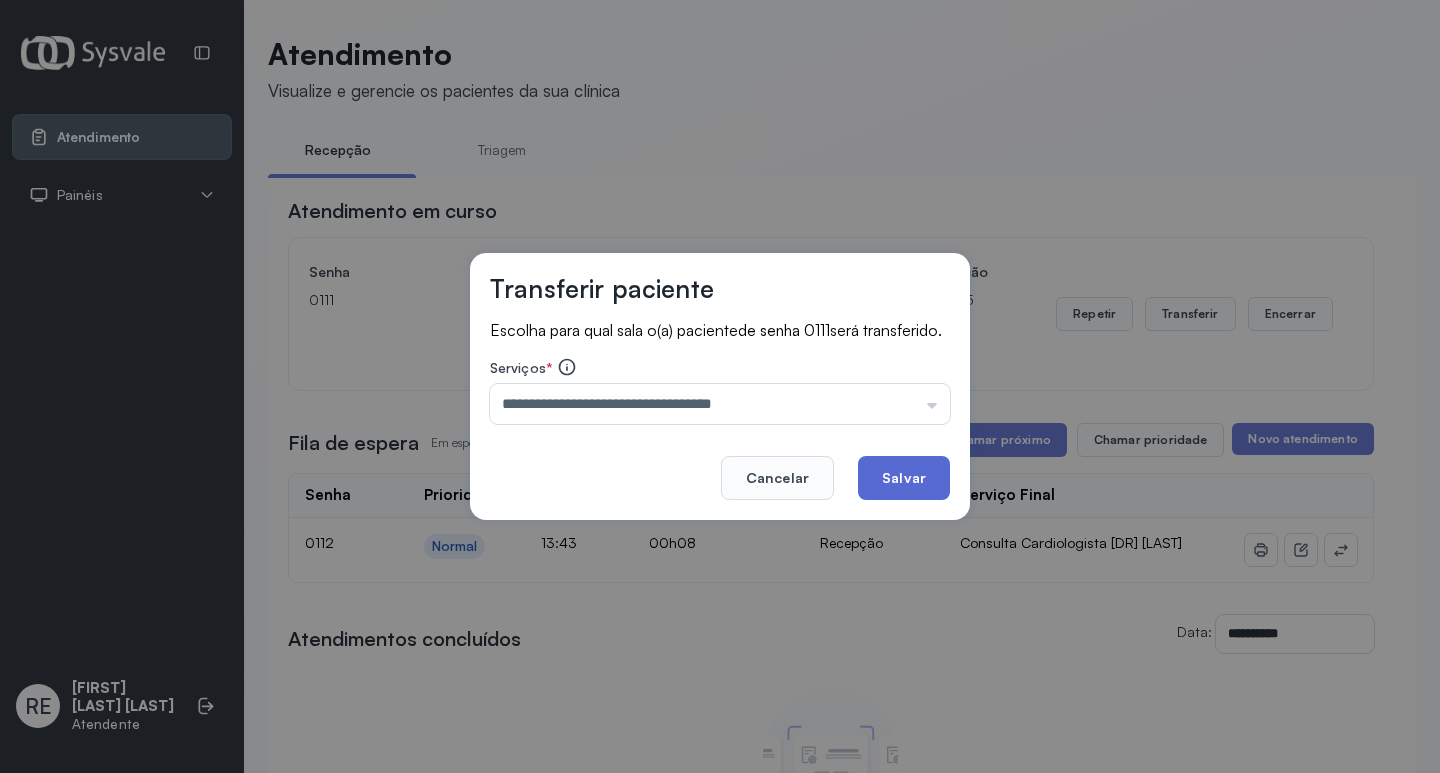 click on "Salvar" 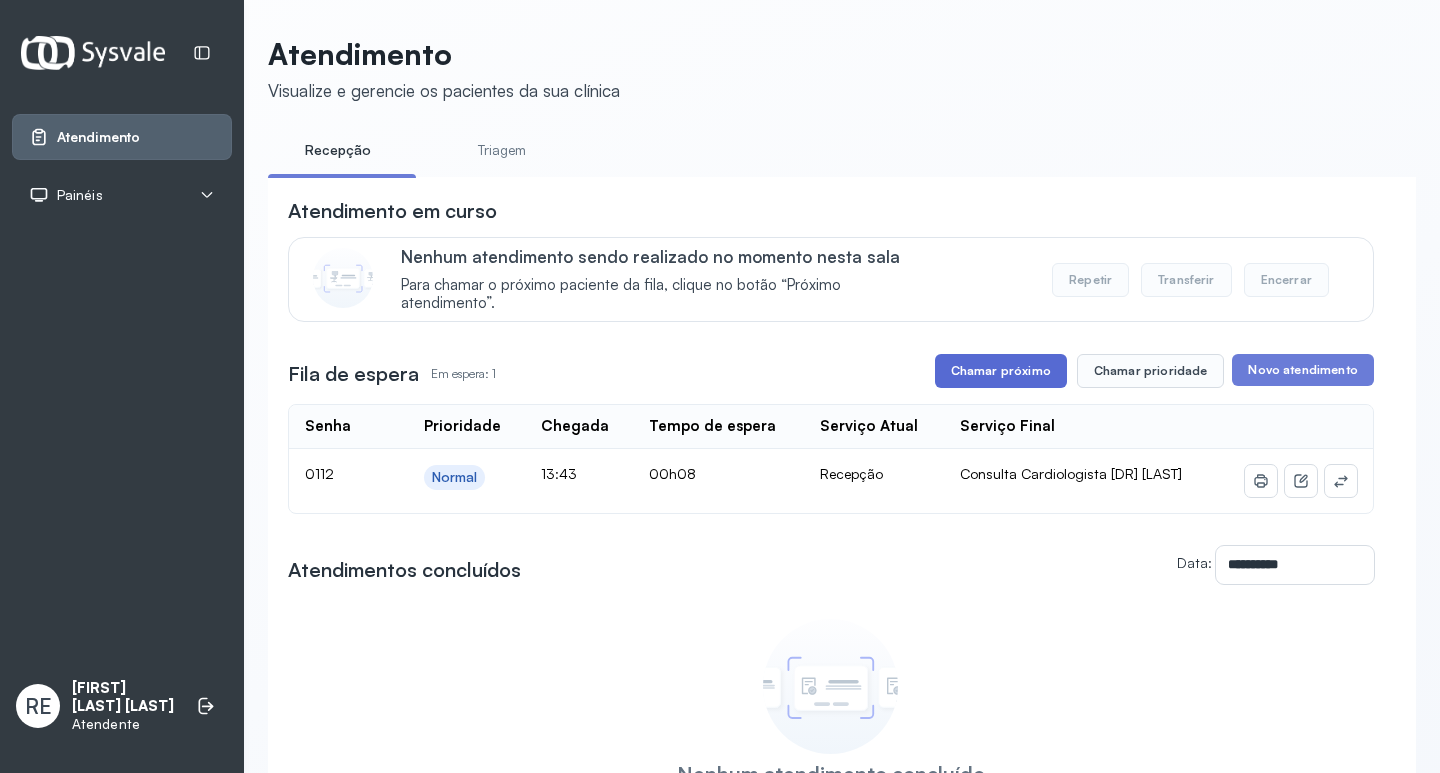 click on "Chamar próximo" at bounding box center (1001, 371) 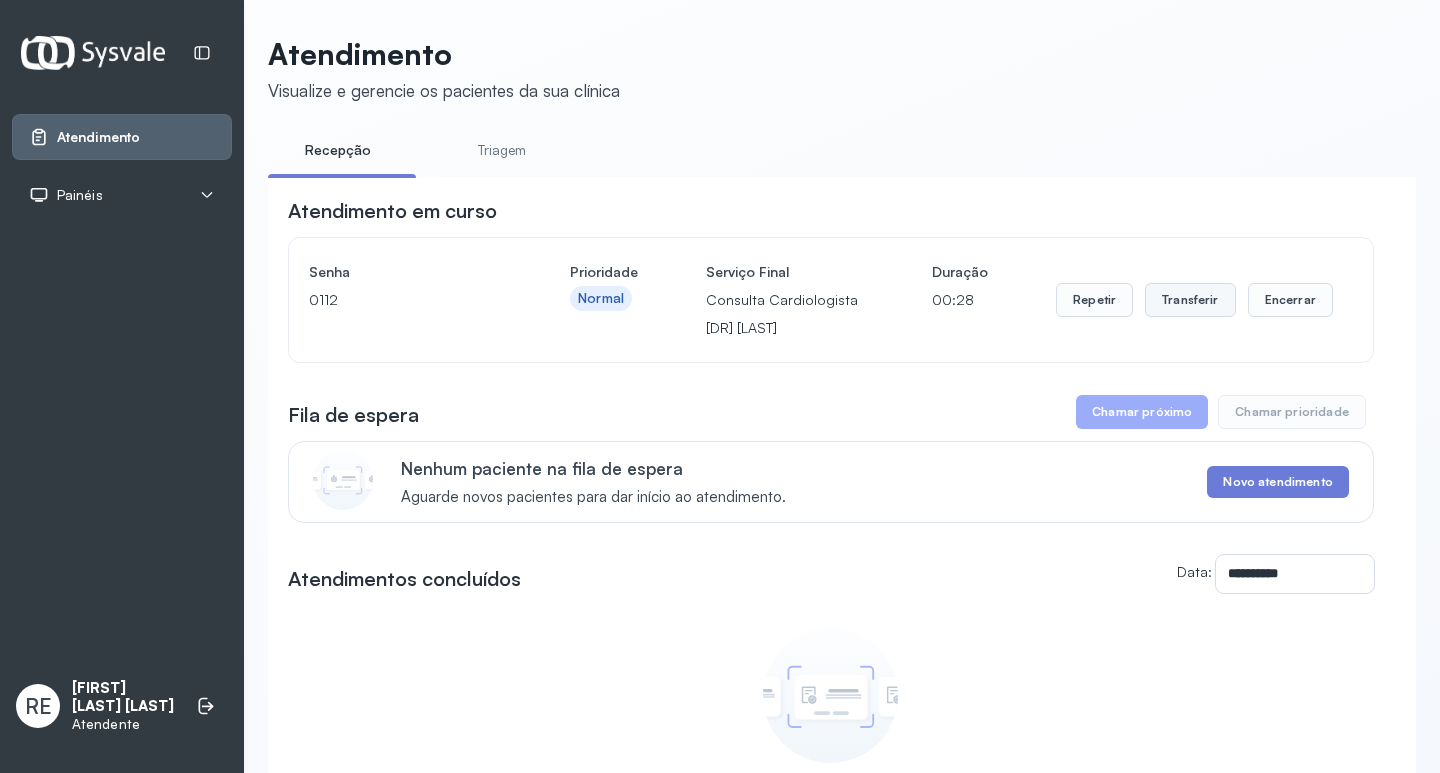 click on "Transferir" at bounding box center (1190, 300) 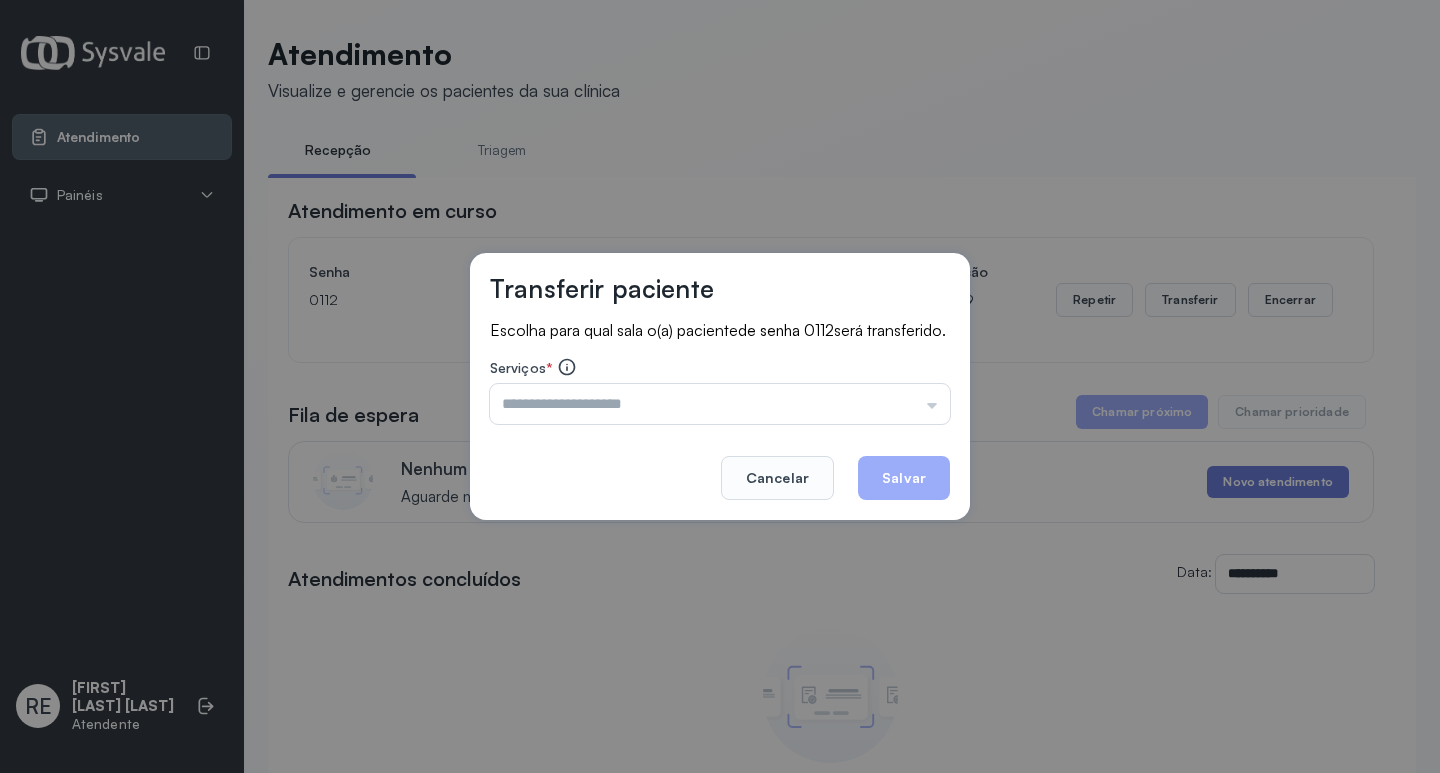 click on "Triagem Ortopedista [DR] [LAST] Ortopedista [DR] [LAST] Ginecologista [DR] [LAST] Ginecologista [DR] [LAST] Obstetra [DR] [LAST] Obstetra [DR] [LAST] Ultrassonografia [DR] [LAST] Ultrassonografia [DR] [LAST] Consulta com Neurologista [DR] [LAST] Reumatologista [DR] [LAST] Endocrinologista [LAST] Dermatologista [DR] [LAST] Nefrologista [DR] [LAST] Geriatra [DR] [LAST] Infectologista [DR] [LAST] Oftalmologista [DR] Consulta Proctologista/Cirurgia Geral [DR] [LAST] Otorrinolaringologista [DR] [LAST] Pequena Cirurgia [DR] [LAST] Pequena Cirurgia [DR] [LAST] AMILTON ECG Espirometria com Broncodilatador Espirometria sem Broncodilatador Ecocardiograma - [DR] [LAST] Exame de PPD [ENF] [LAST] RETIRADA DE CERUME [DR] [LAST] VACINAÇÃO Preventivo [ENF] [LAST] Preventivo [ENF] [LAST] Consulta de Enfermagem [ENF] [LAST] Consulta de Enfermagem [ENF] [LAST] Consulta  Cardiologista [DR] [LAST] Consulta [ENF] [LAST] Dispensação de Medicação Agendamento Consulta [ENF] [LAST] Agendamento consulta [ENF] [LAST]" at bounding box center (720, 404) 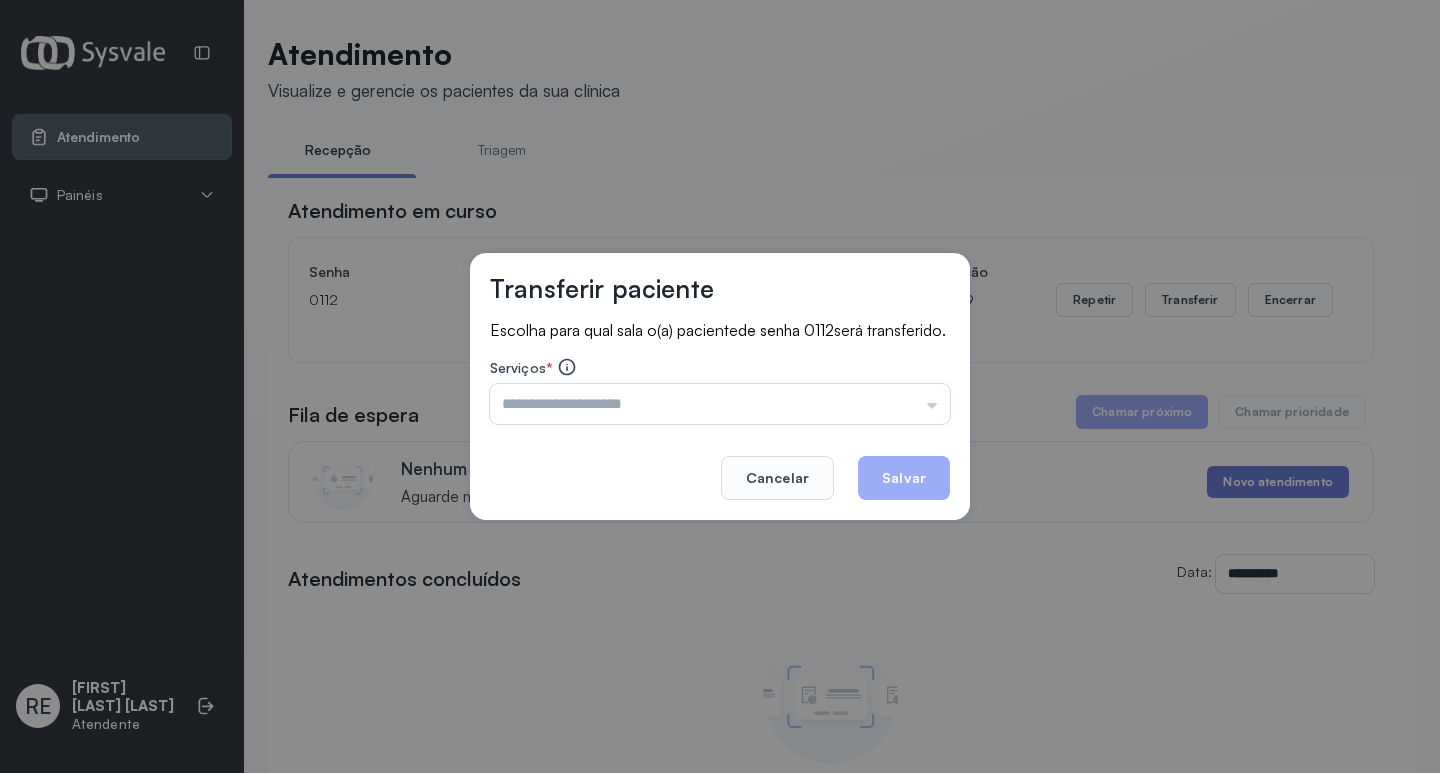 click at bounding box center [720, 404] 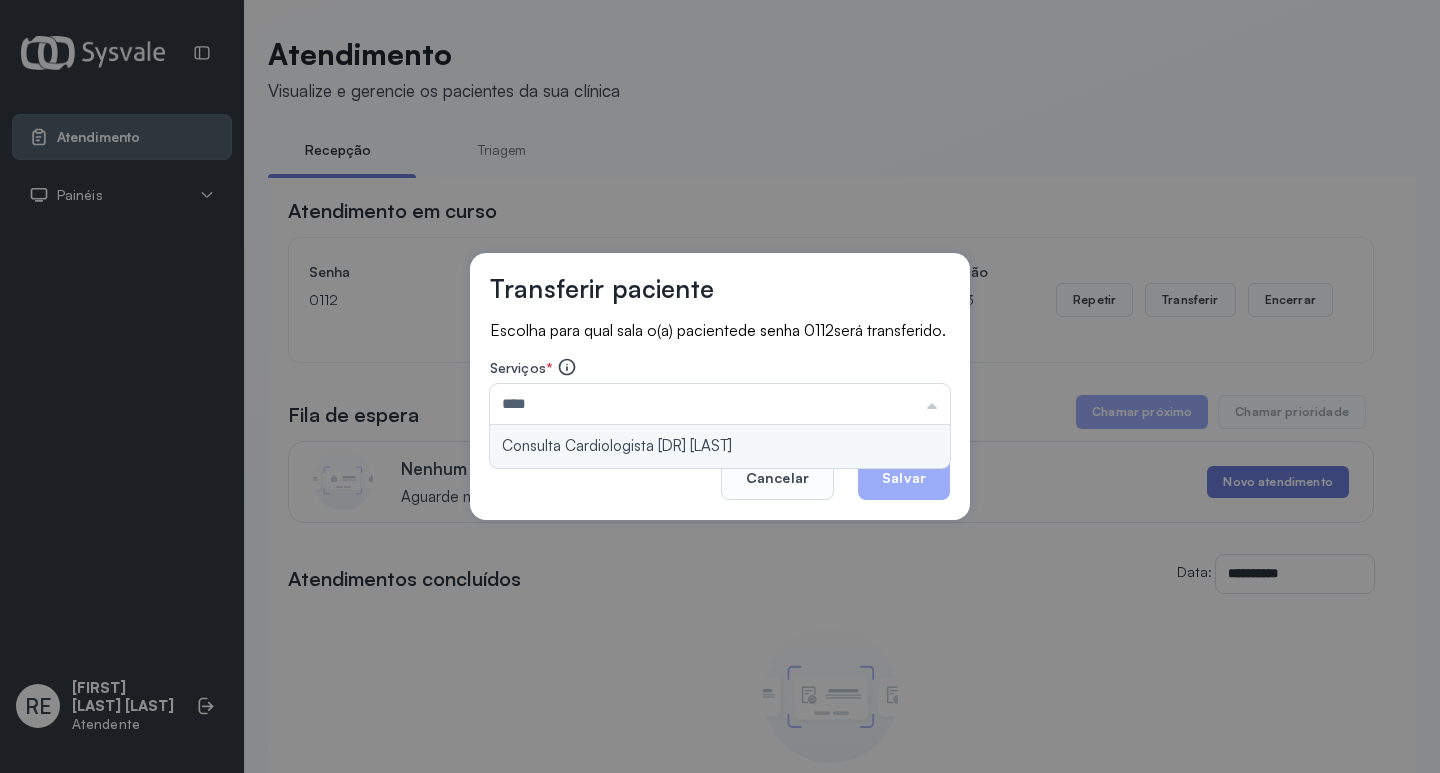 type on "**********" 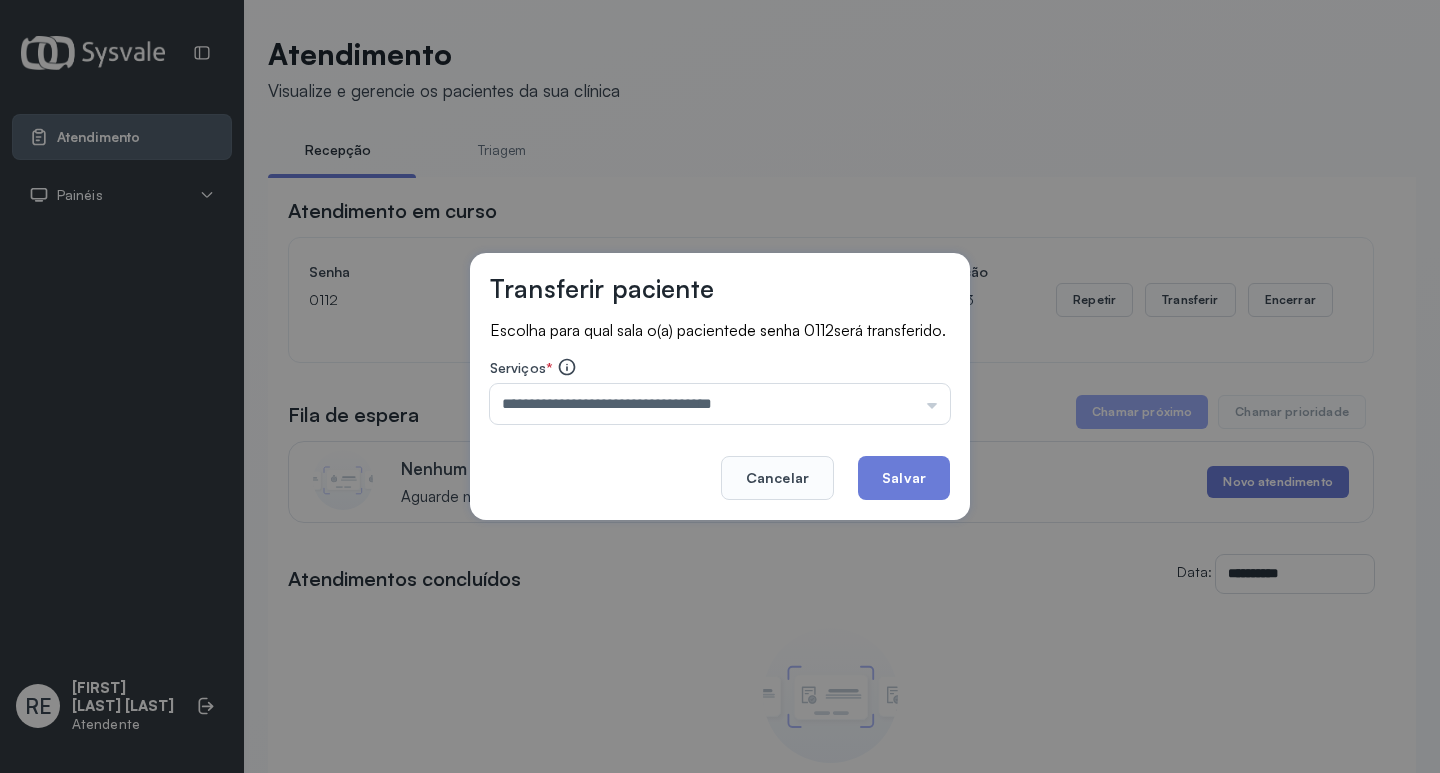 click on "**********" at bounding box center (720, 387) 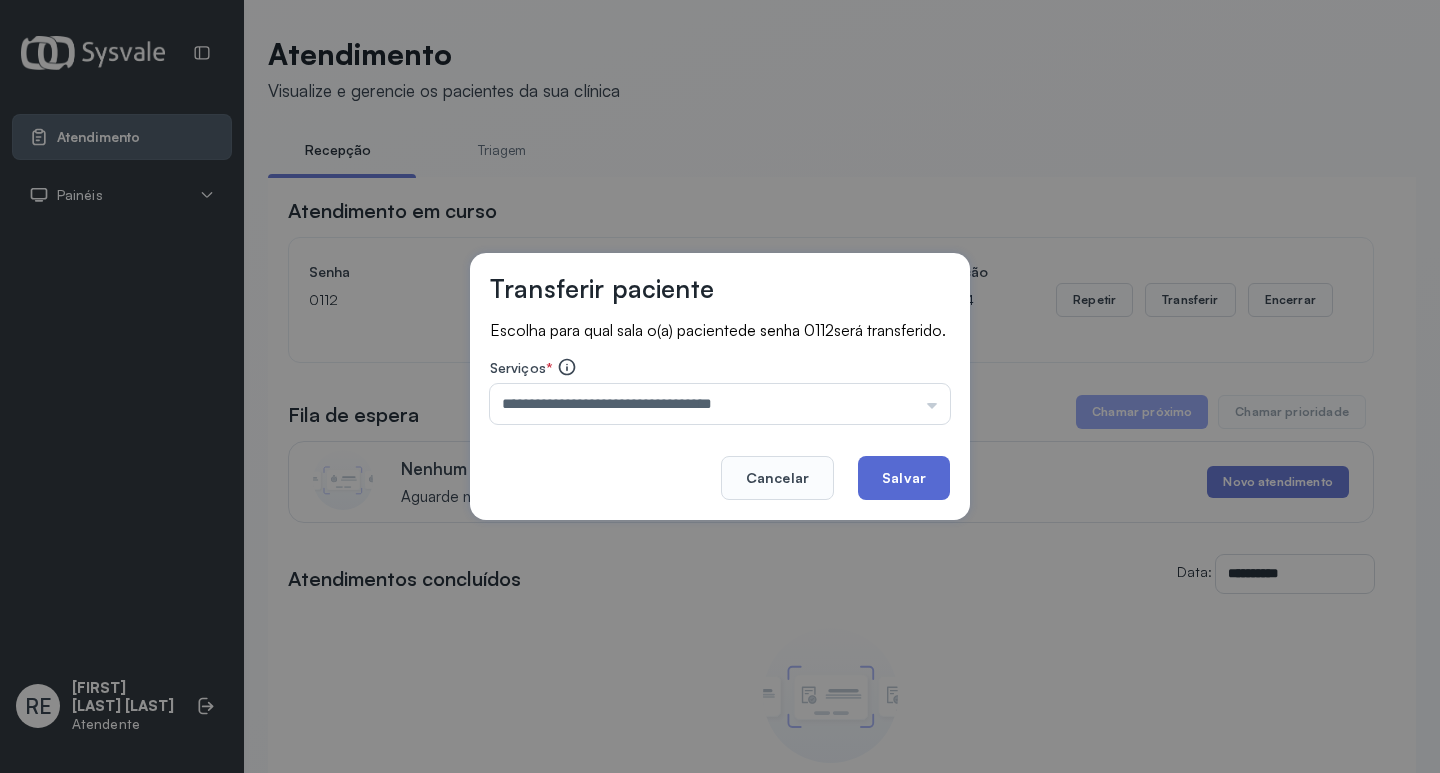 click on "Salvar" 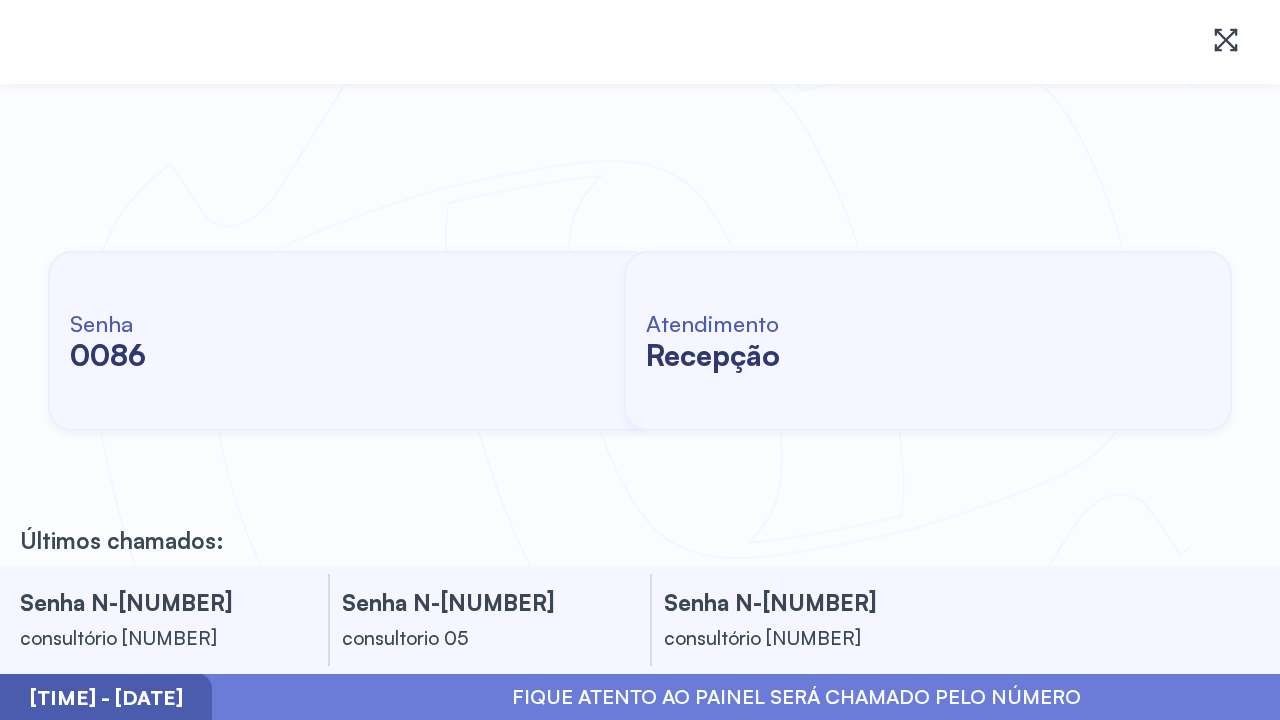 scroll, scrollTop: 0, scrollLeft: 0, axis: both 